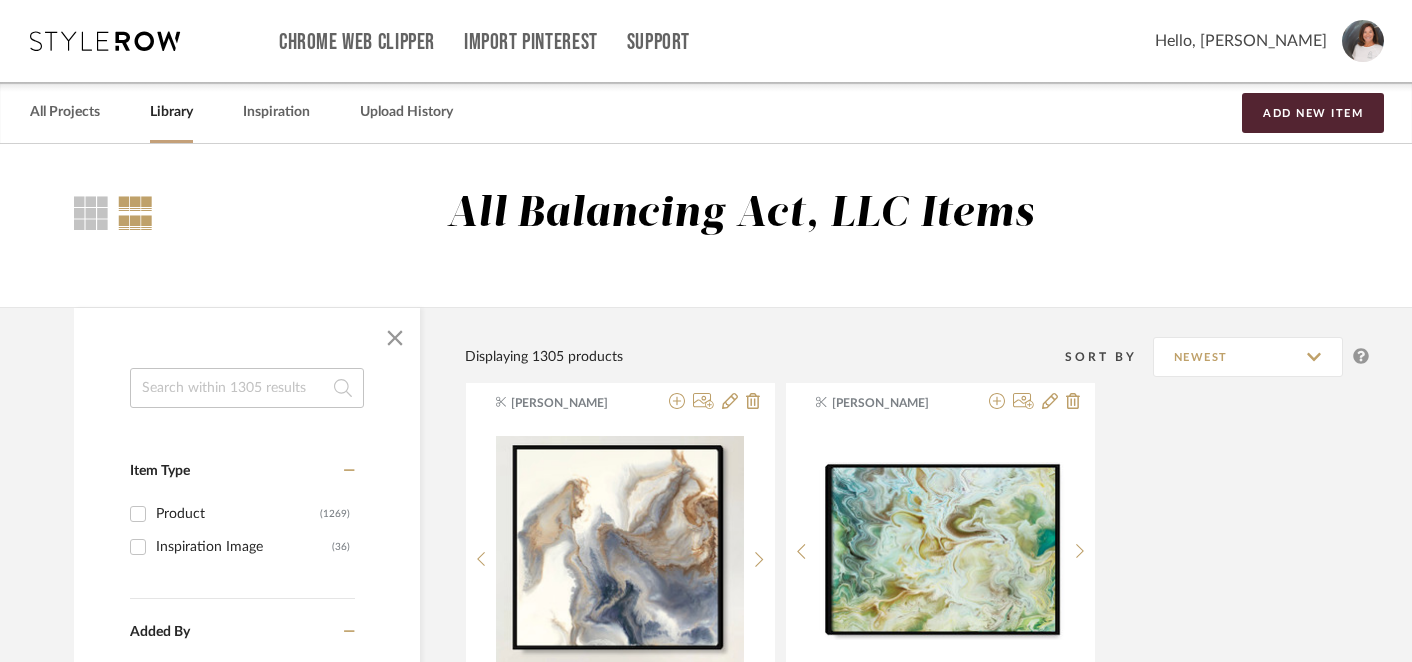 scroll, scrollTop: 1553, scrollLeft: 14, axis: both 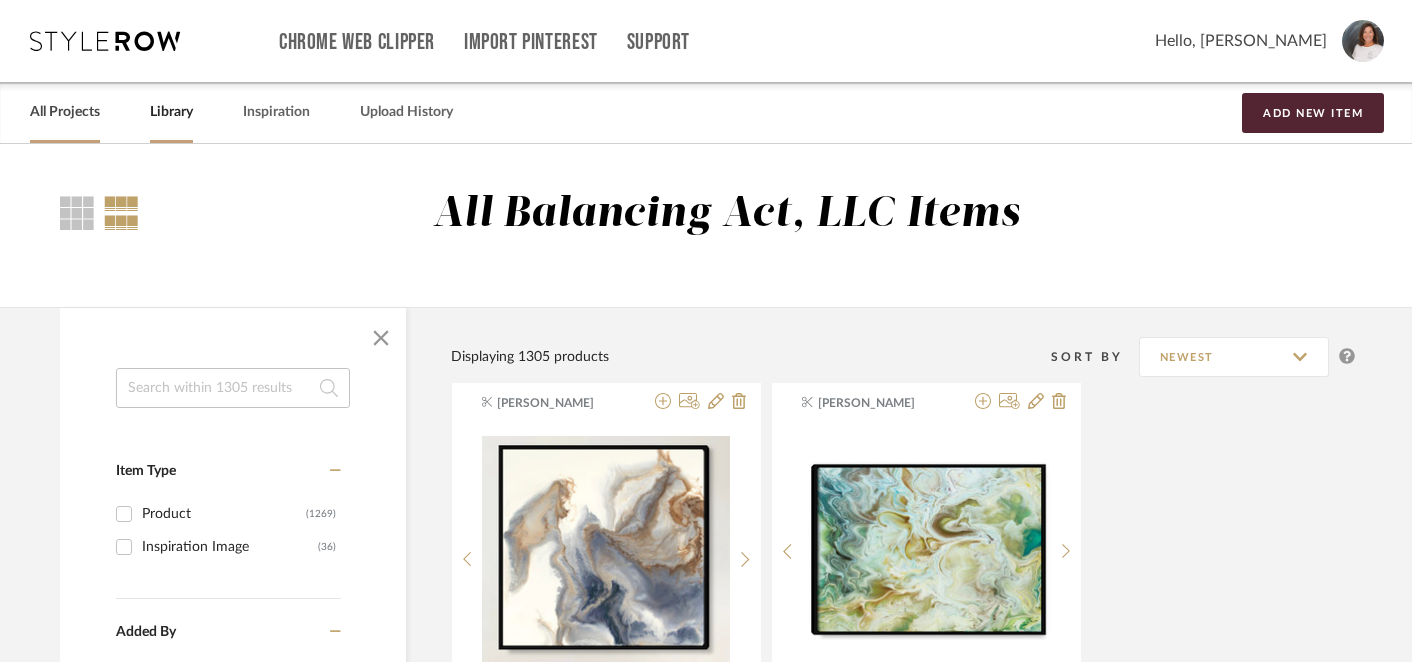 click on "All Projects" at bounding box center [65, 112] 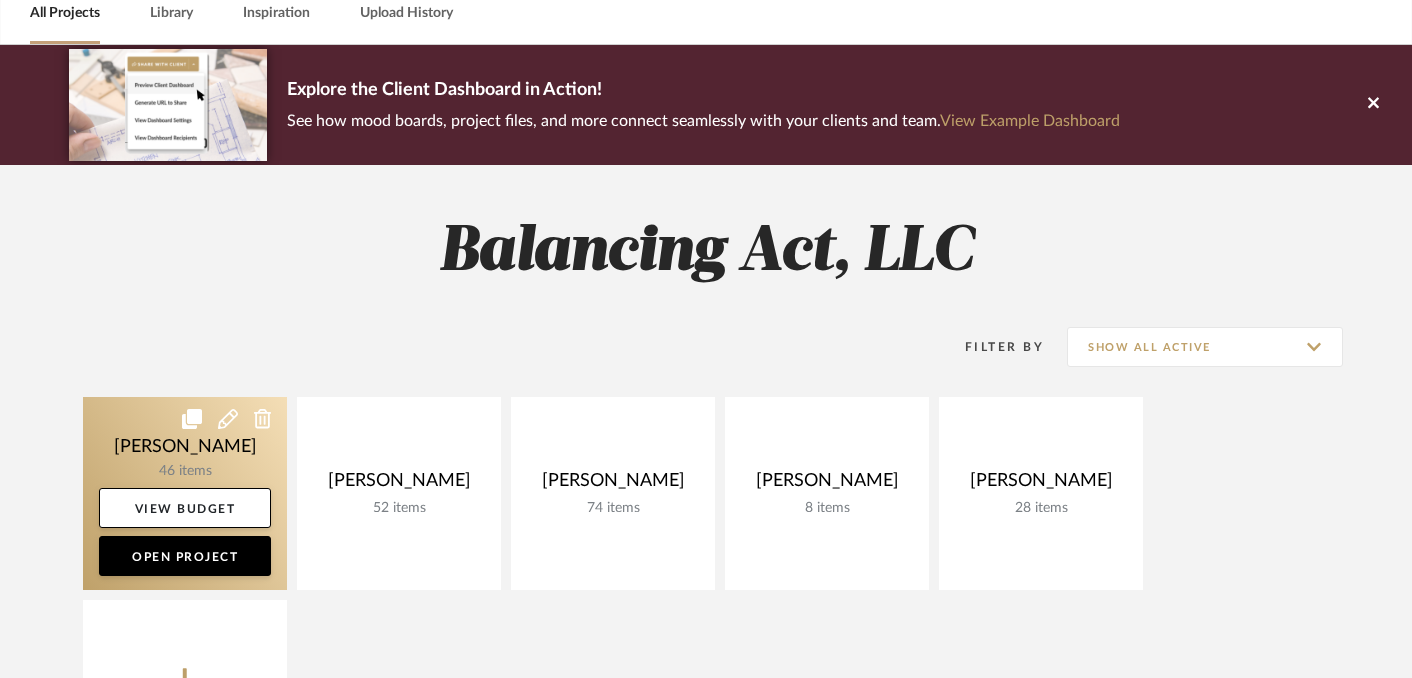scroll, scrollTop: 128, scrollLeft: 0, axis: vertical 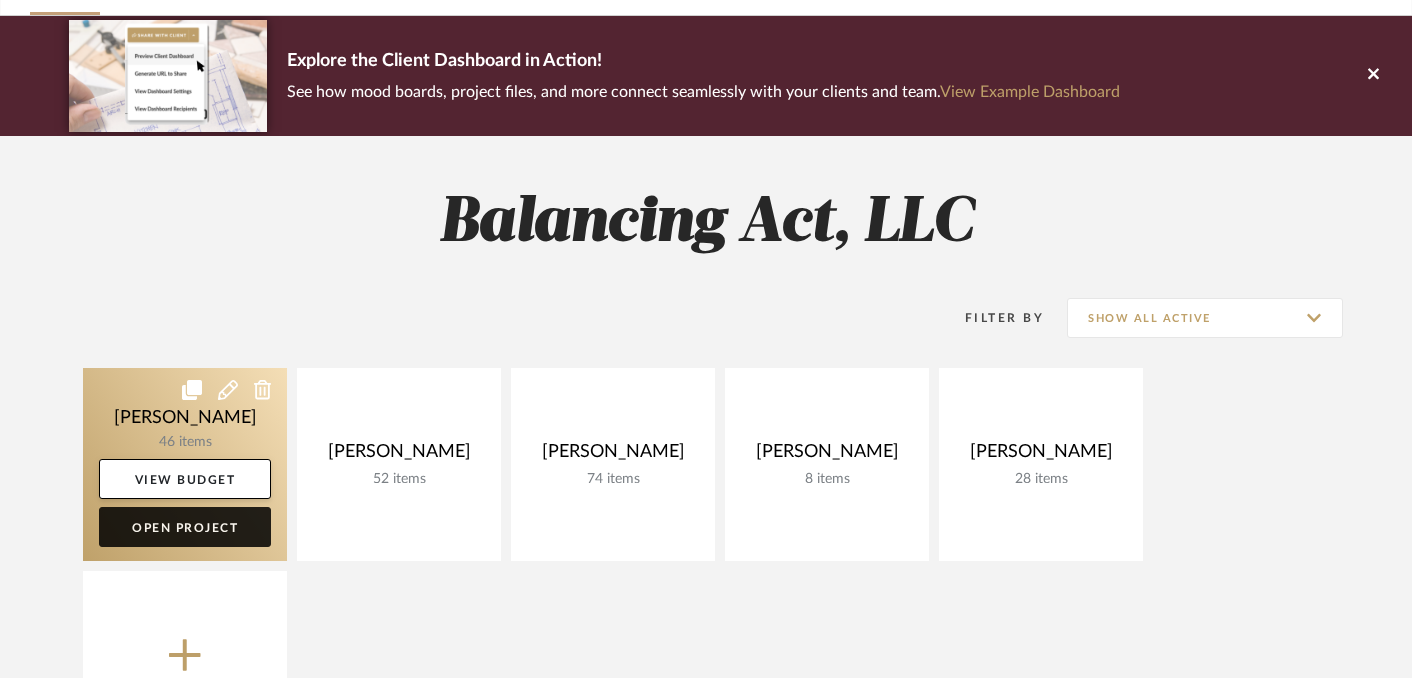 click on "Open Project" 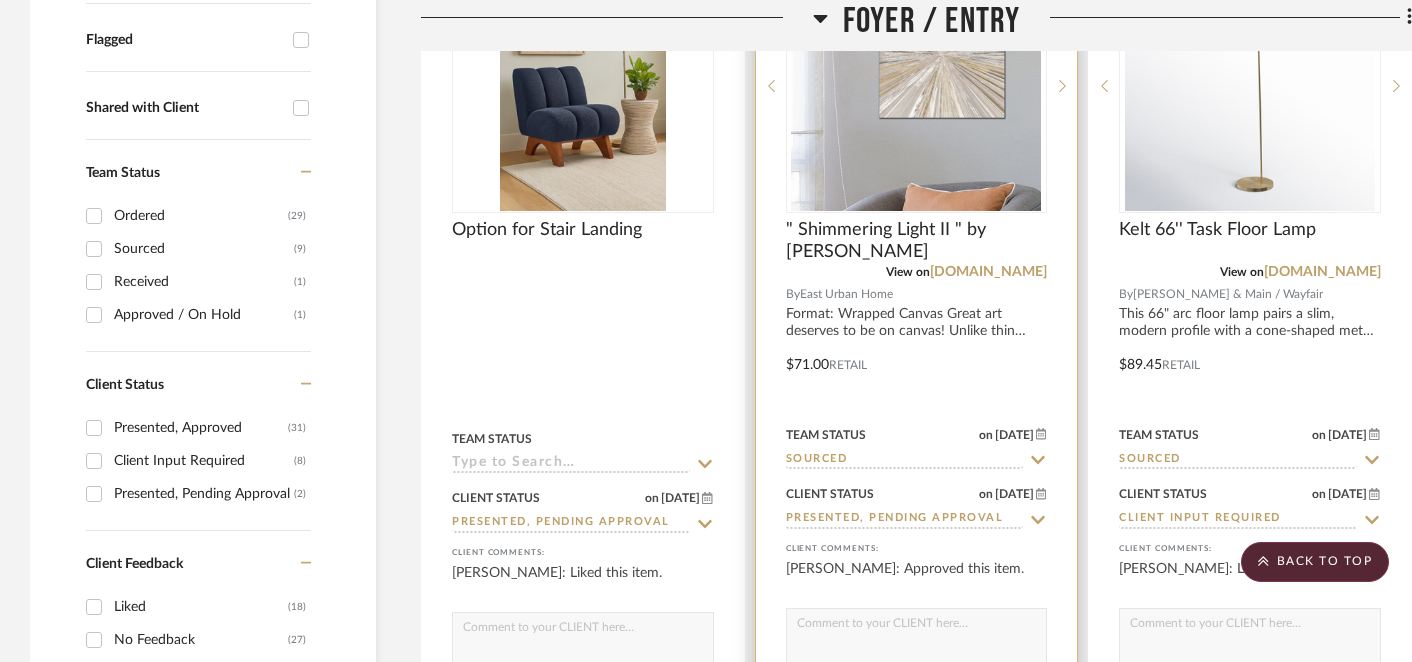 scroll, scrollTop: 721, scrollLeft: 0, axis: vertical 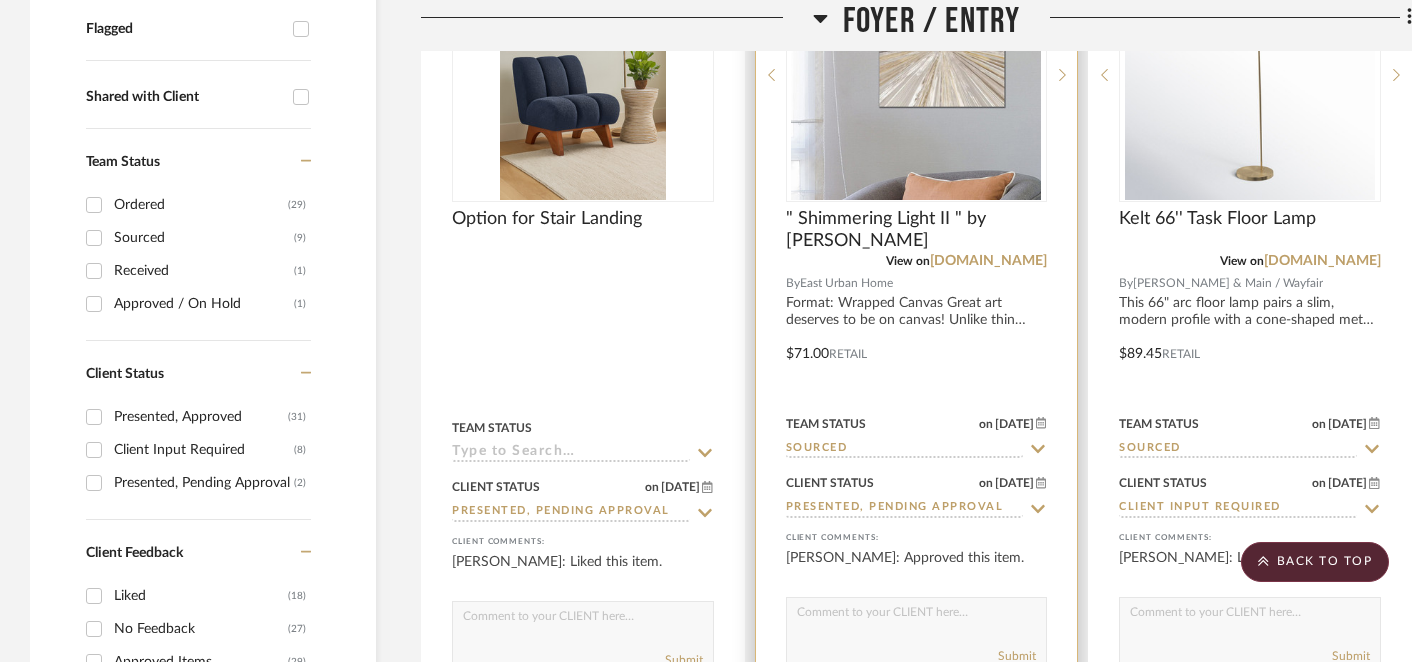 click 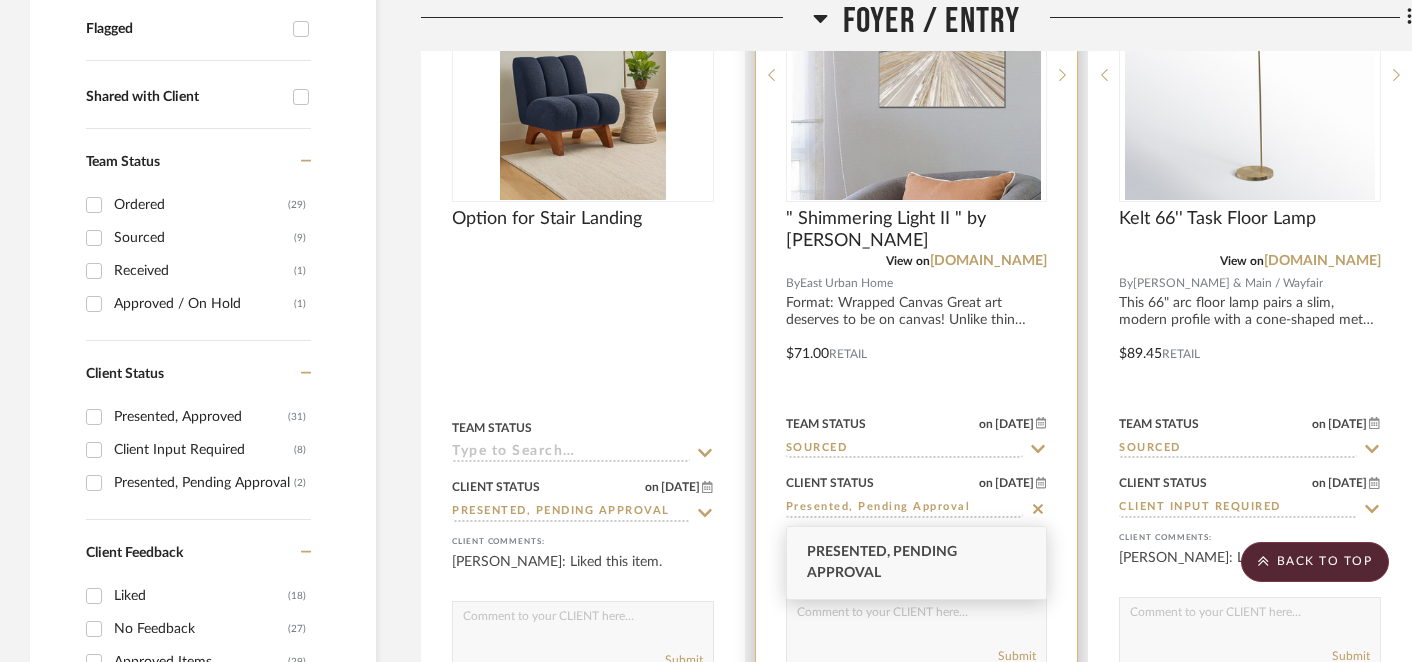 click 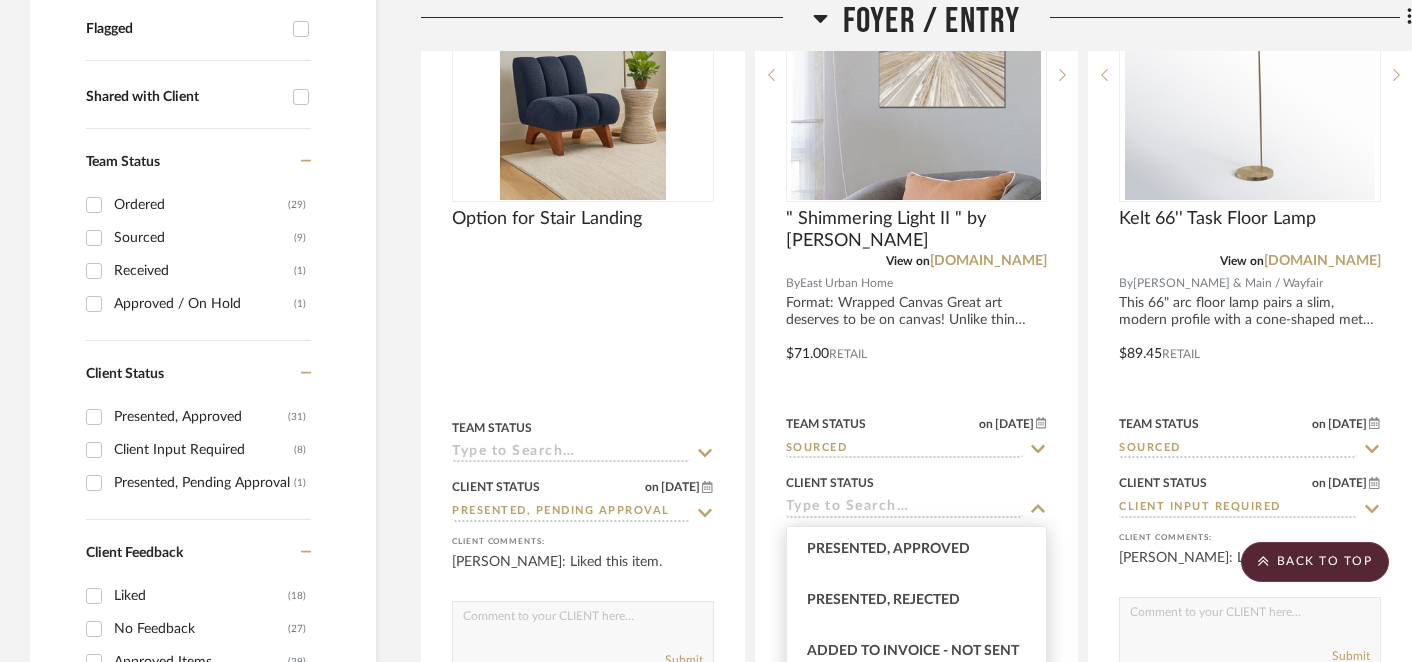 scroll, scrollTop: 275, scrollLeft: 0, axis: vertical 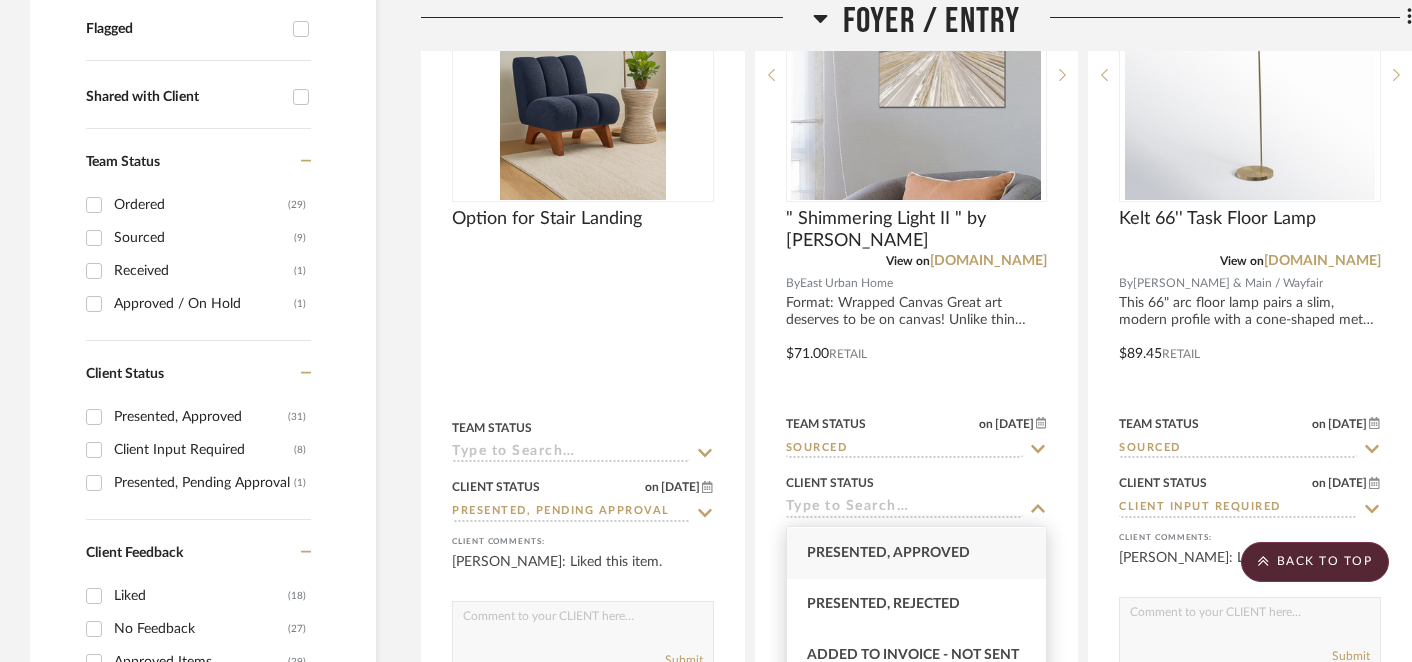 click on "Presented, Approved" at bounding box center (888, 553) 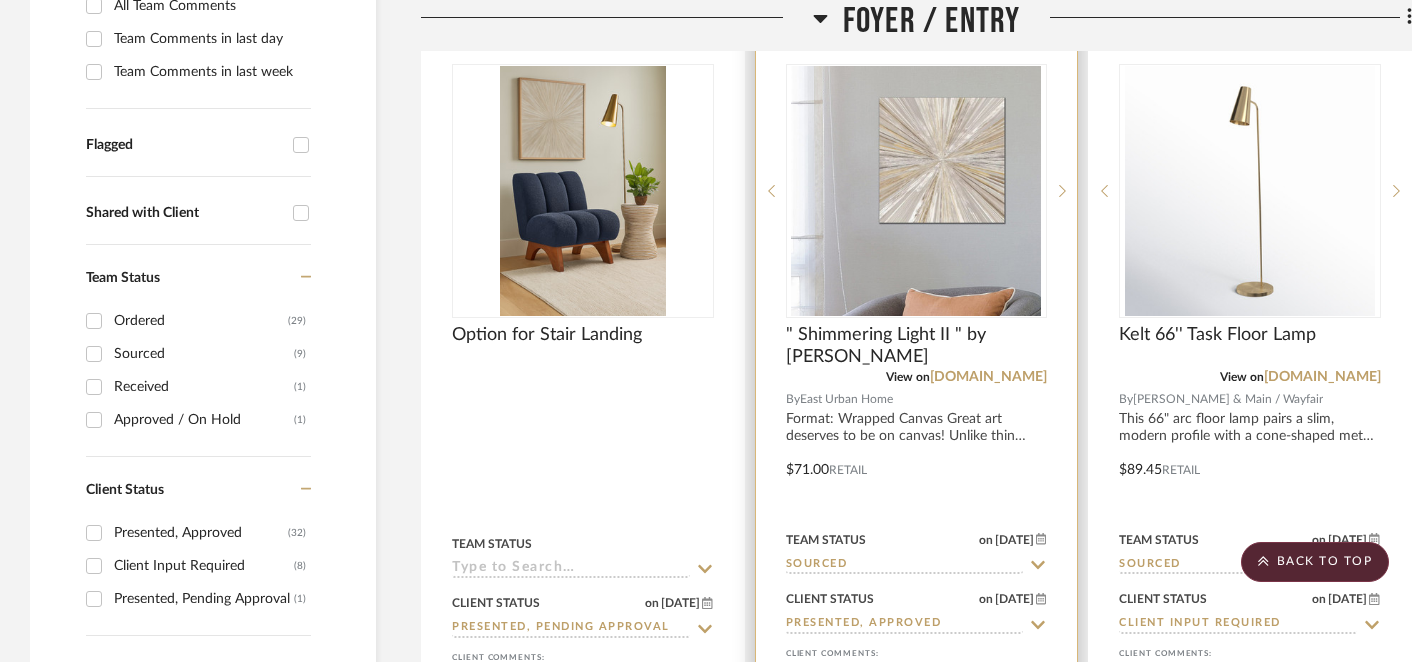 scroll, scrollTop: 589, scrollLeft: 0, axis: vertical 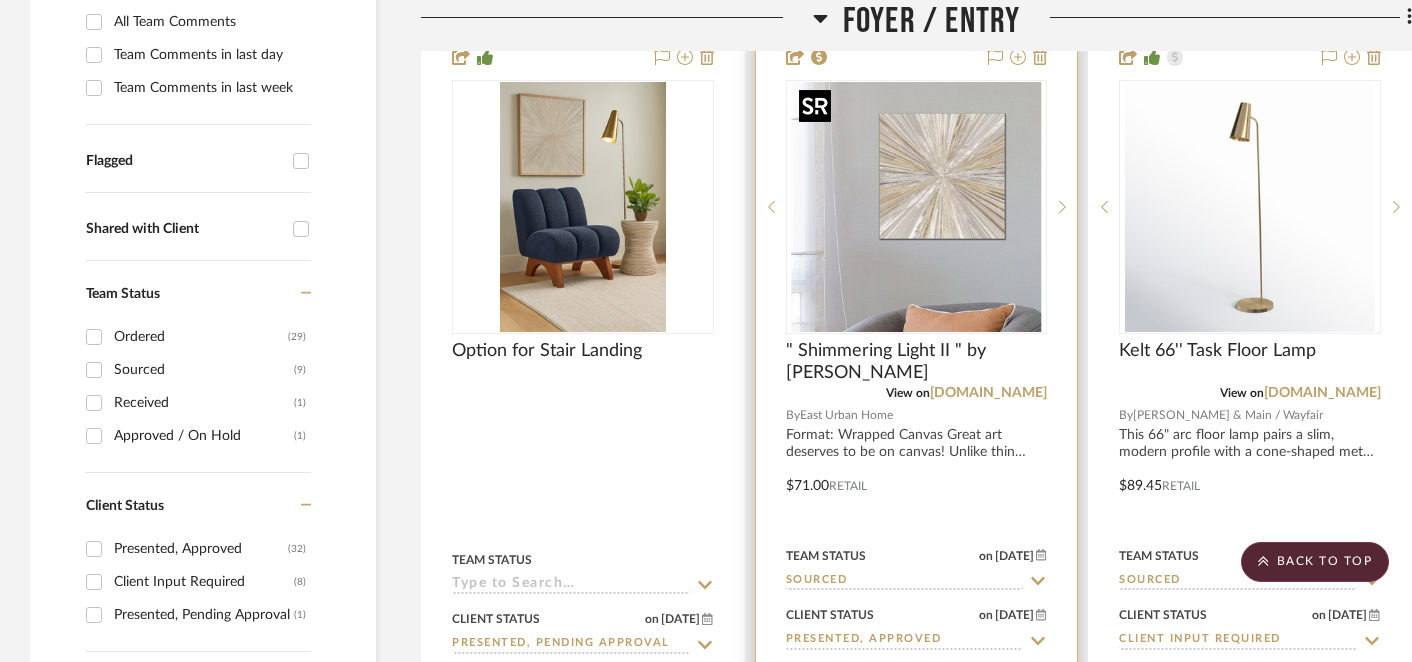 click at bounding box center [916, 207] 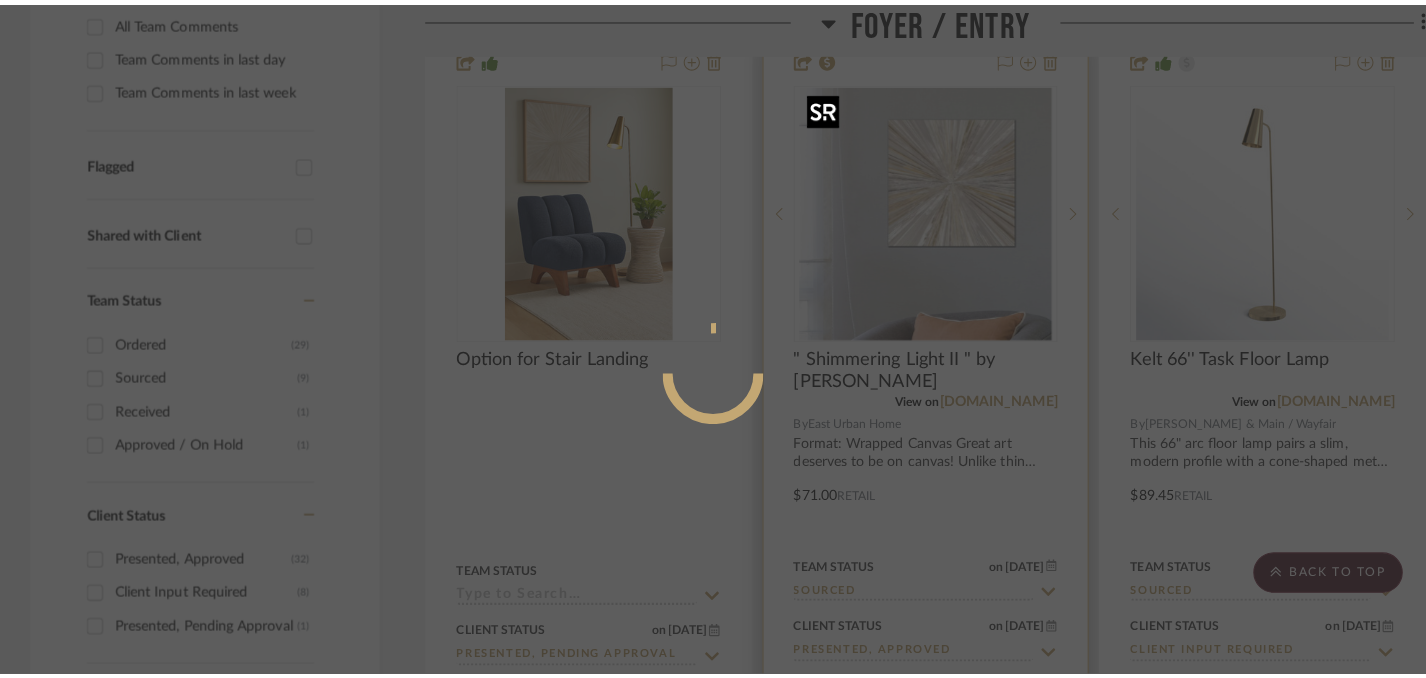 scroll, scrollTop: 0, scrollLeft: 0, axis: both 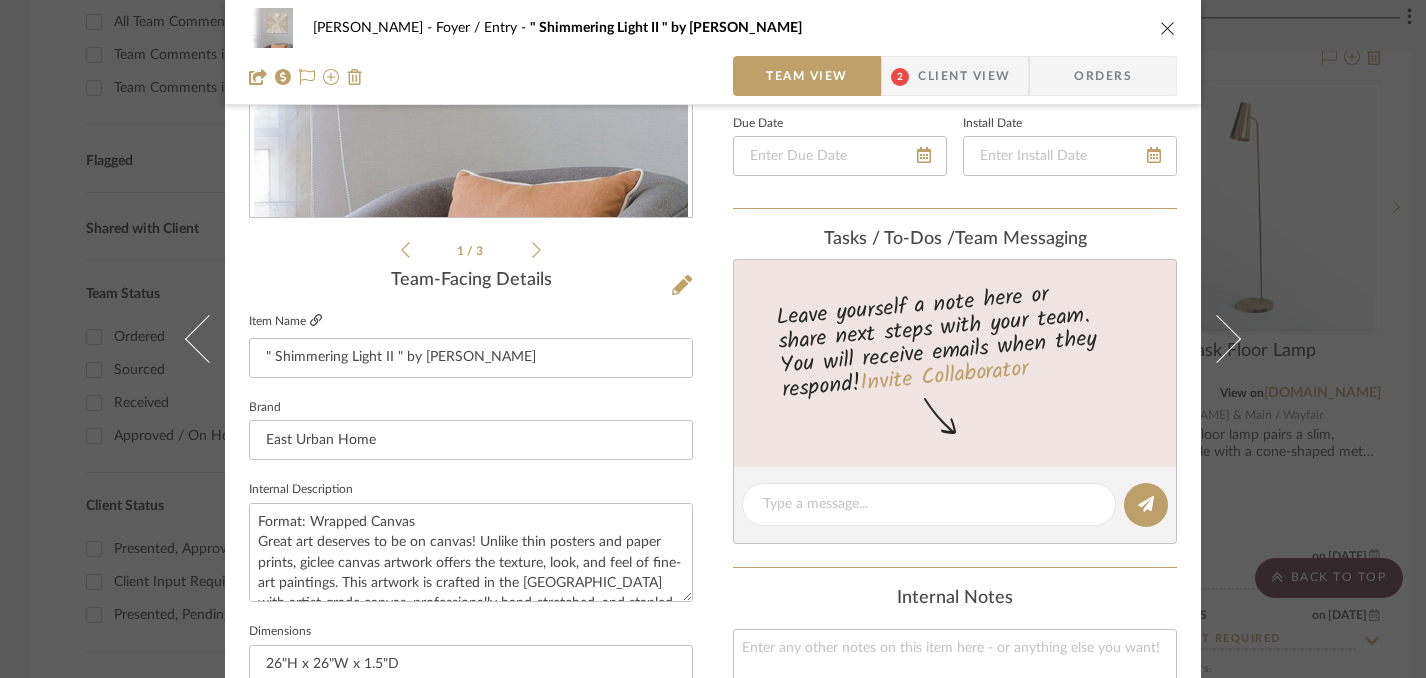 click 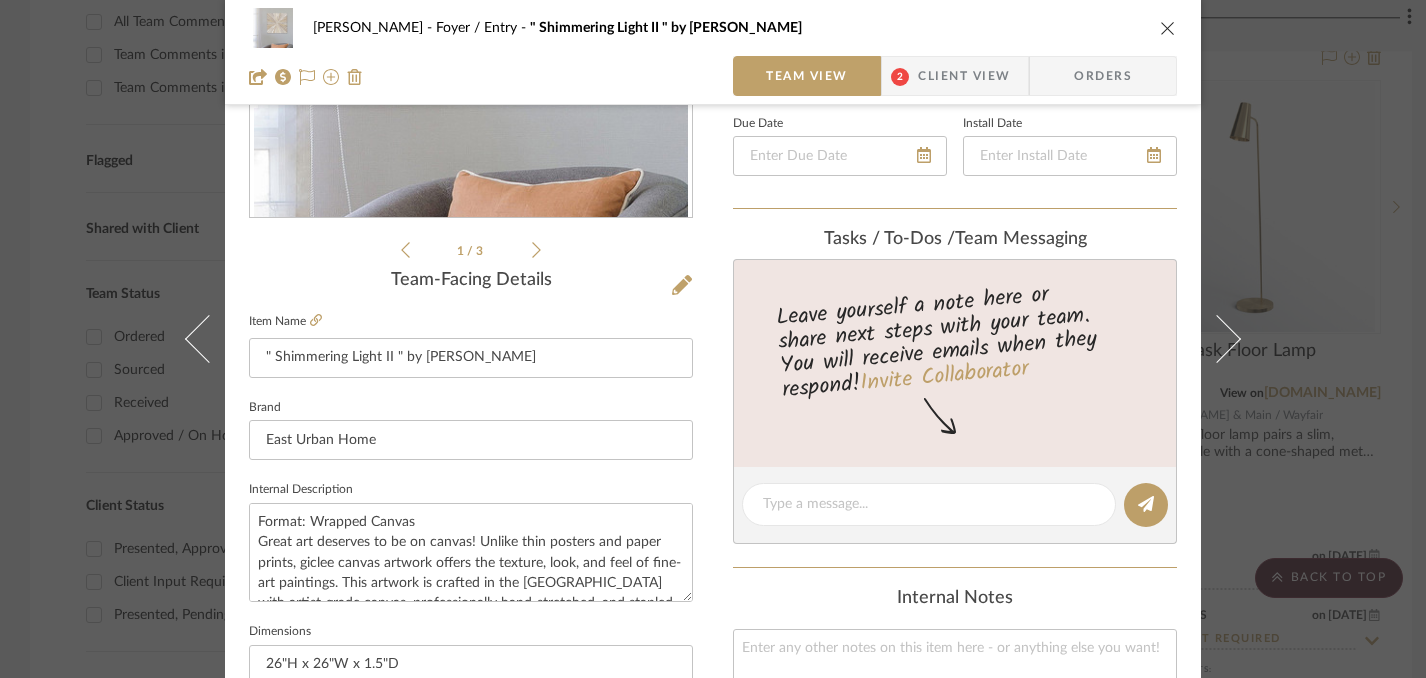 click at bounding box center [1168, 28] 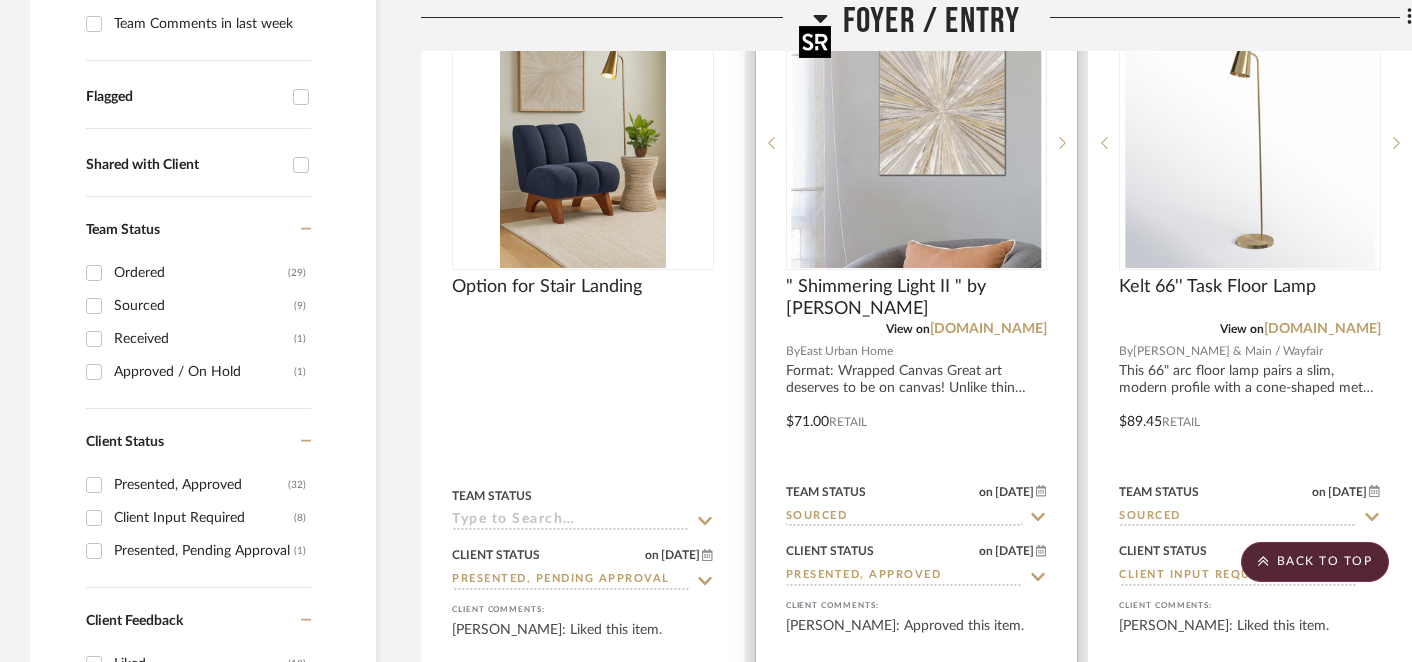 scroll, scrollTop: 656, scrollLeft: 0, axis: vertical 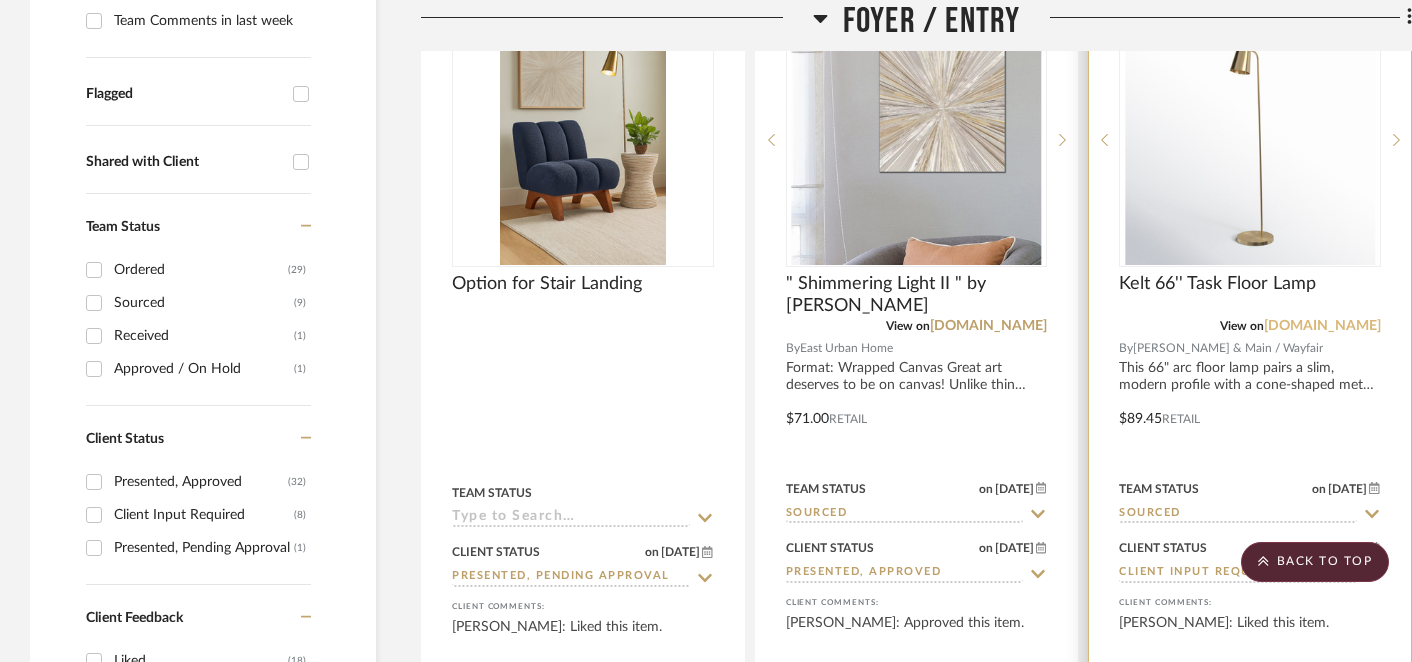click on "[DOMAIN_NAME]" at bounding box center (1322, 326) 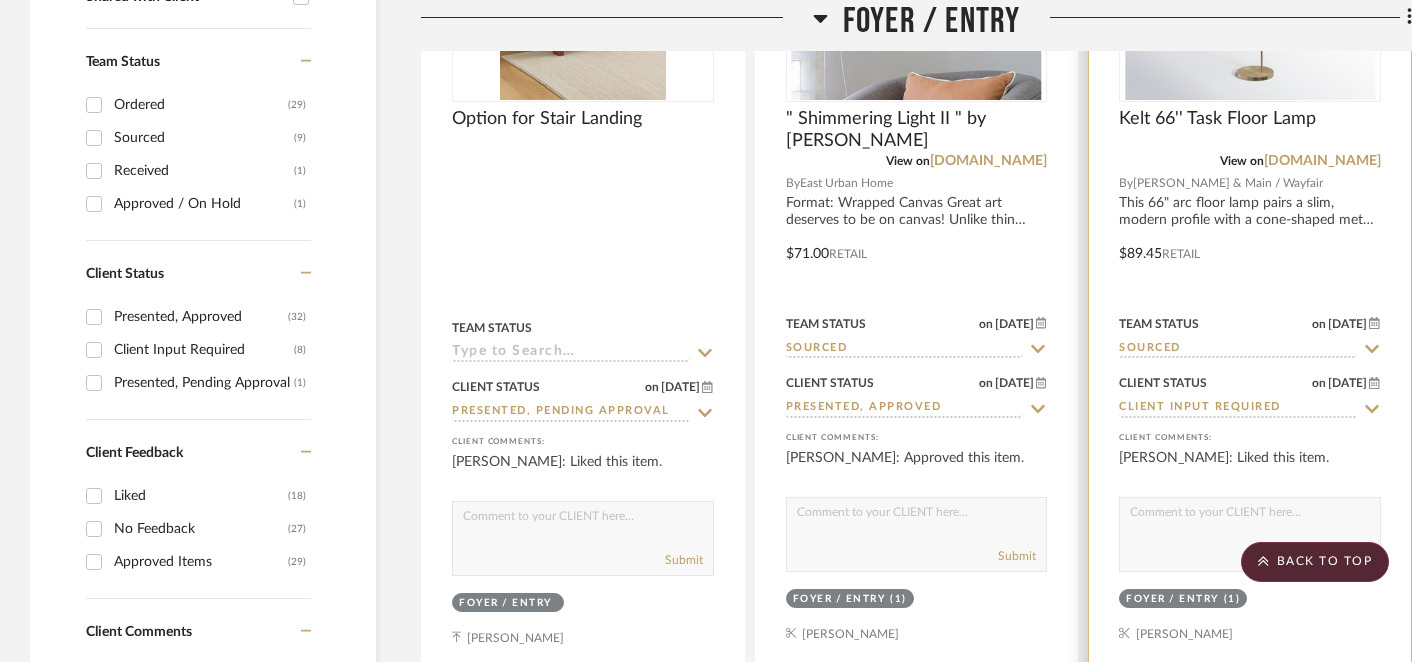 scroll, scrollTop: 833, scrollLeft: 0, axis: vertical 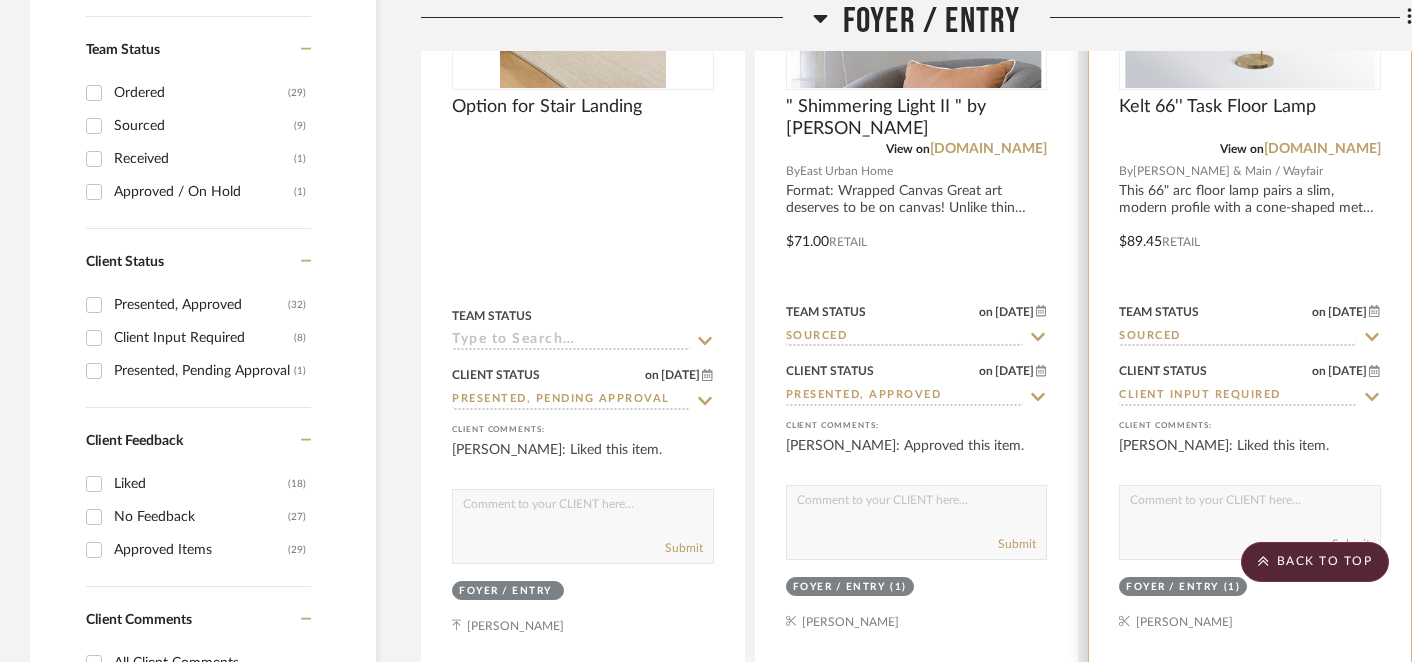 click 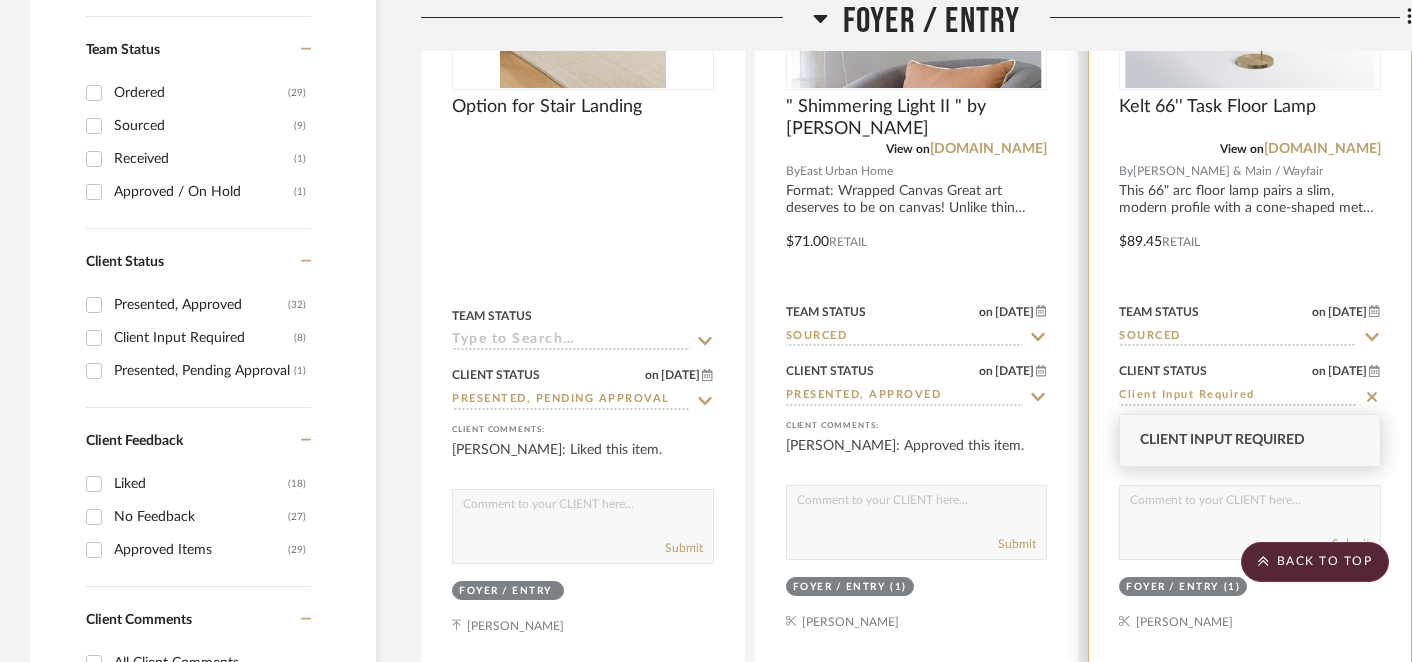click 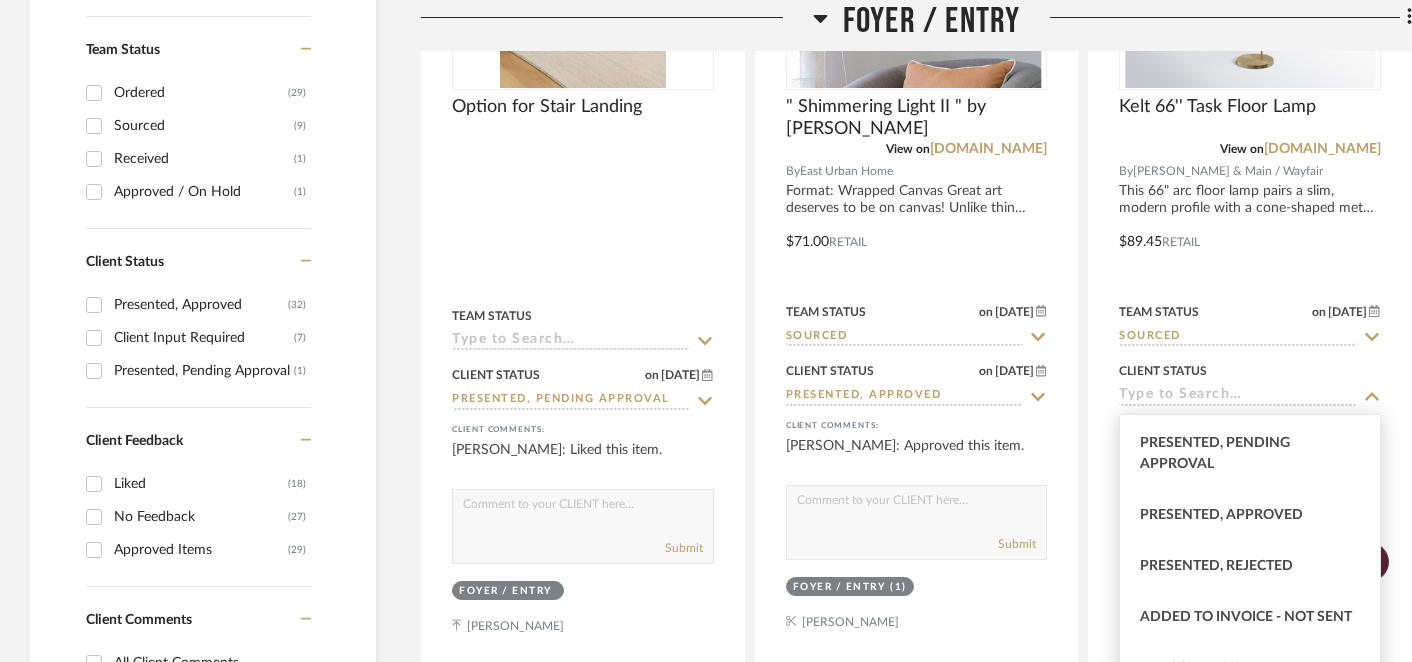 scroll, scrollTop: 203, scrollLeft: 0, axis: vertical 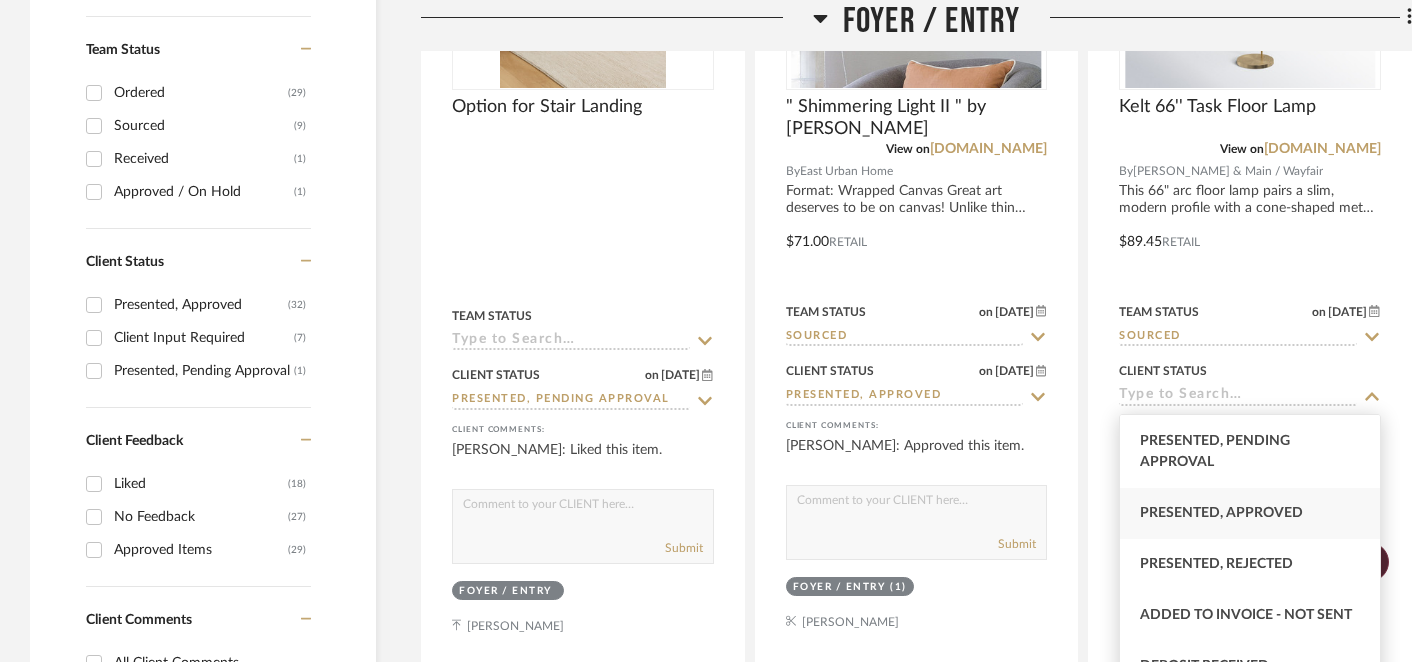 click on "Presented, Approved" at bounding box center (1221, 513) 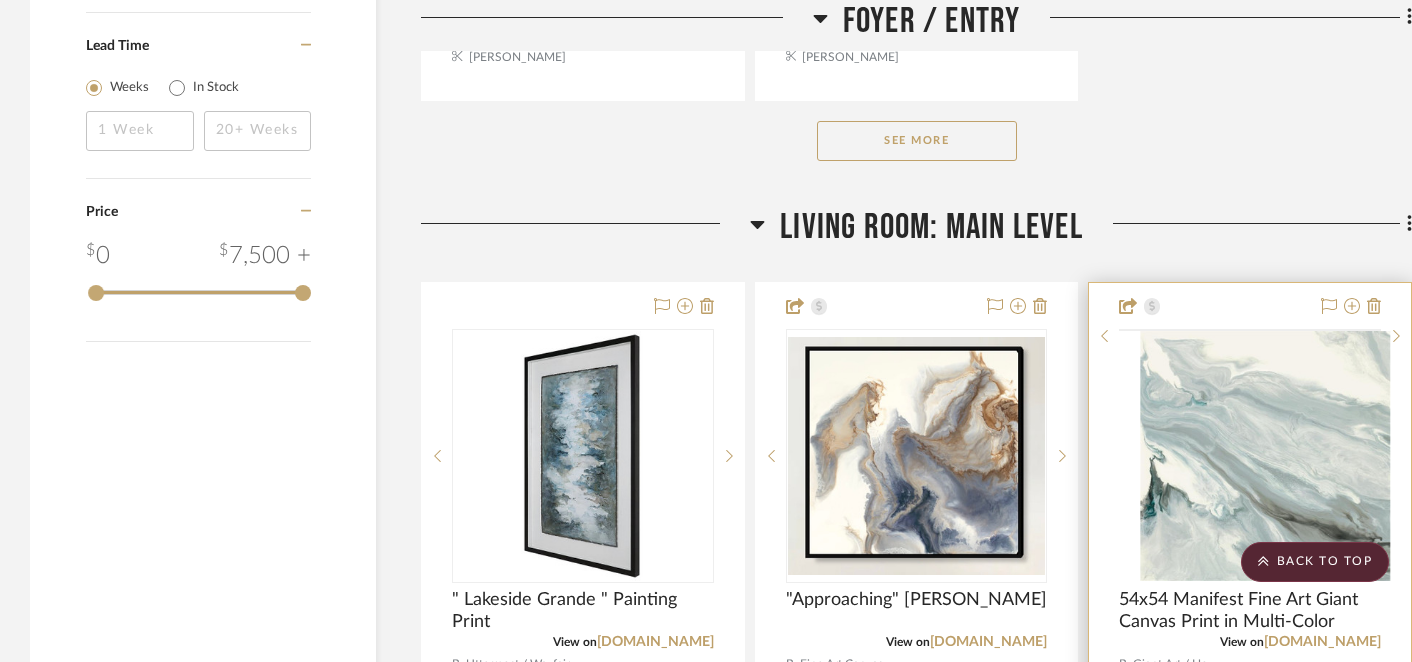 scroll, scrollTop: 3192, scrollLeft: 0, axis: vertical 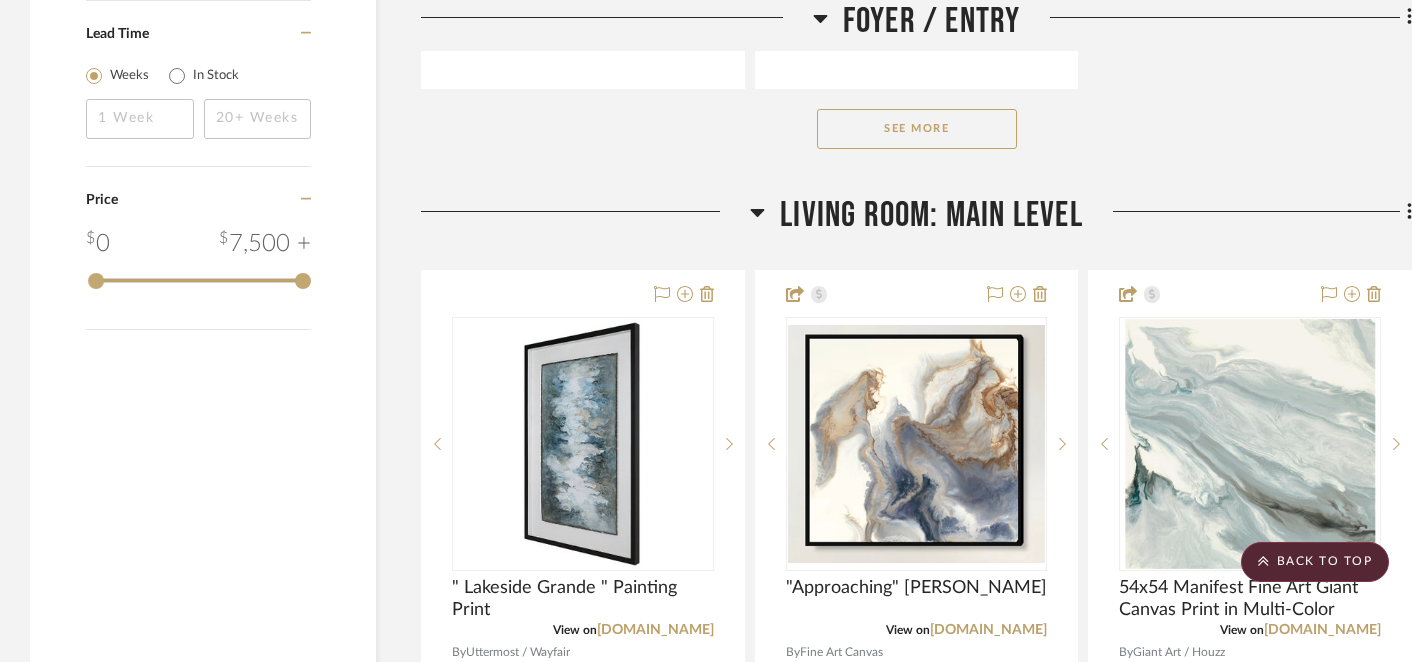 click on "See More" 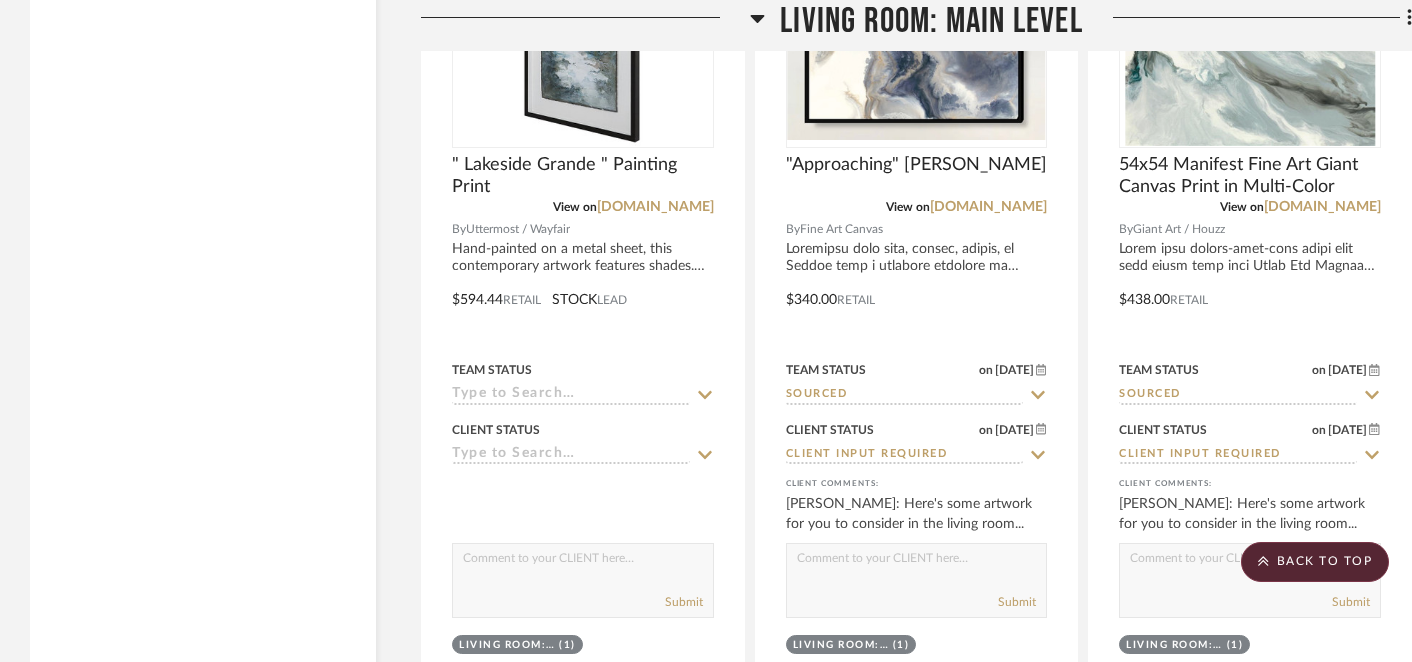 scroll, scrollTop: 3633, scrollLeft: 0, axis: vertical 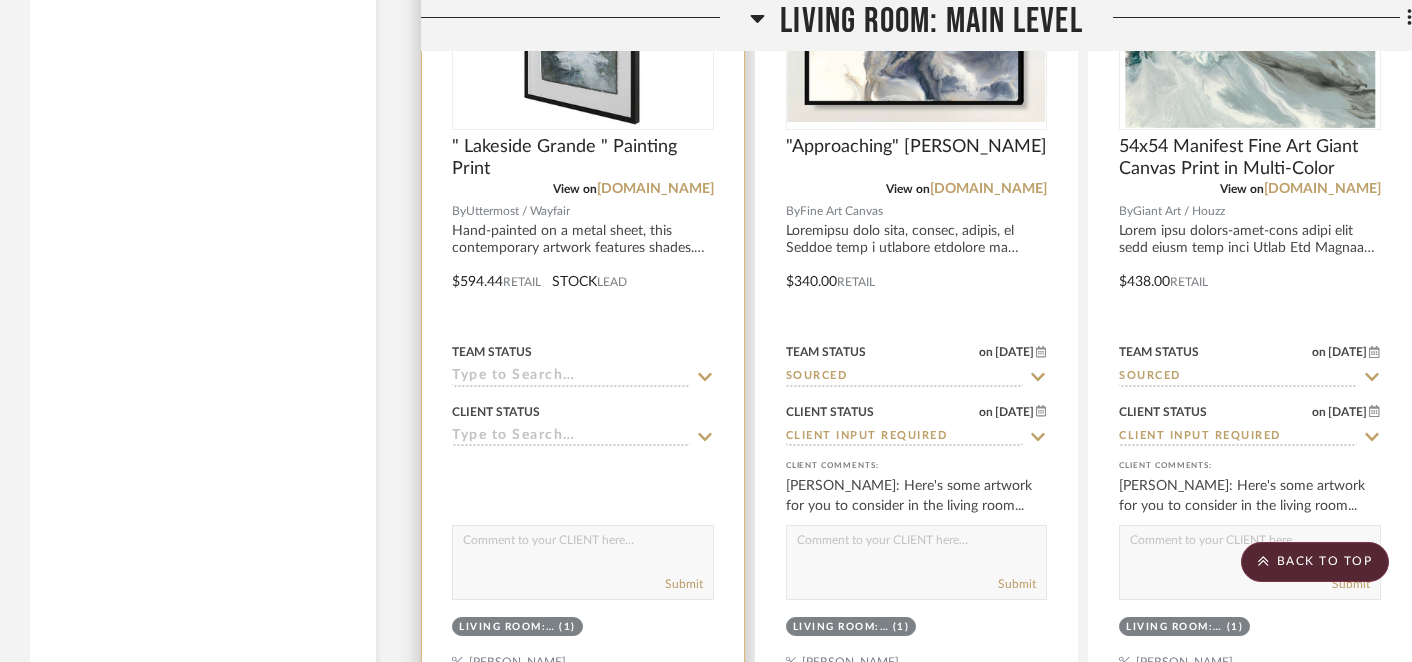 click 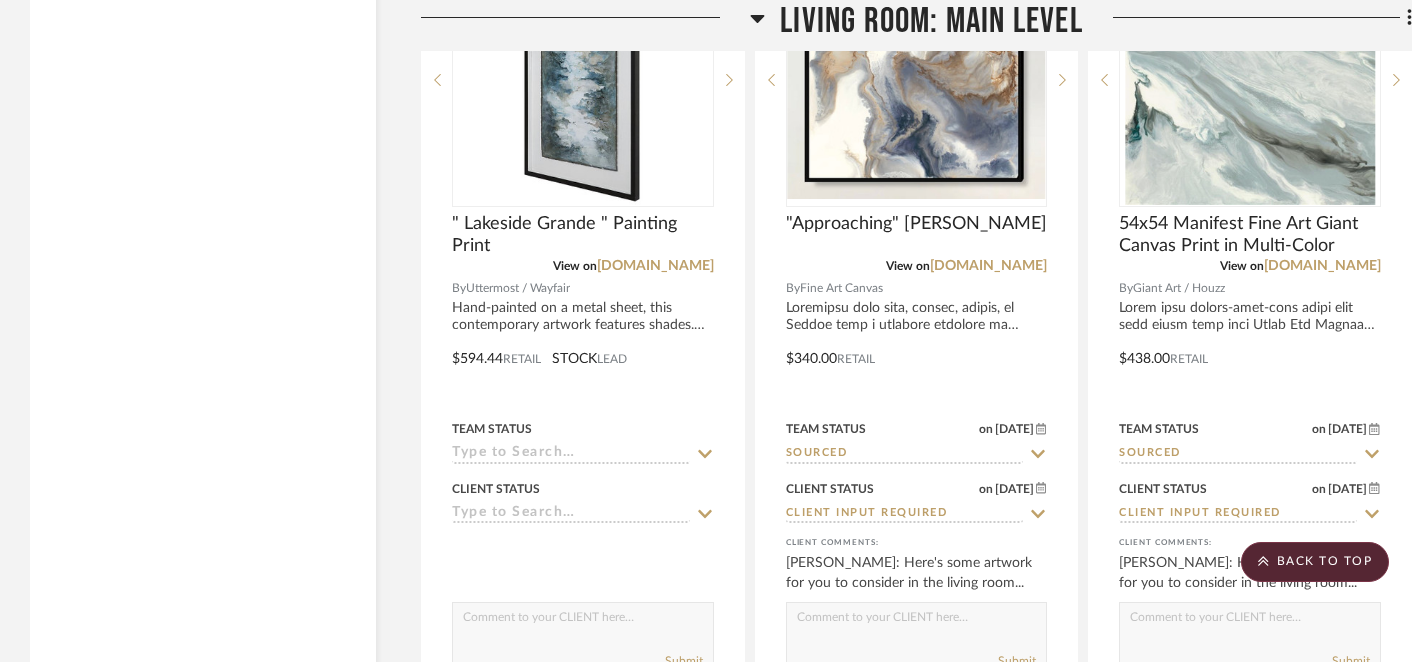 scroll, scrollTop: 3554, scrollLeft: 0, axis: vertical 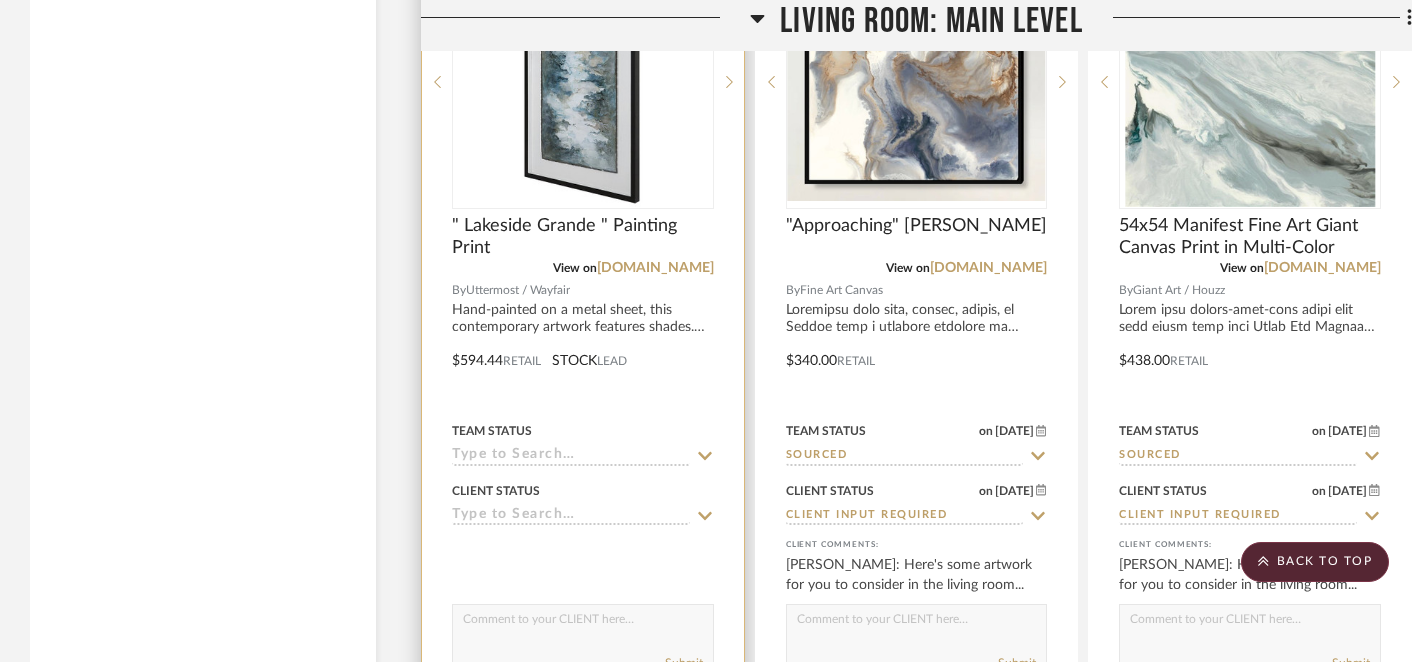 click 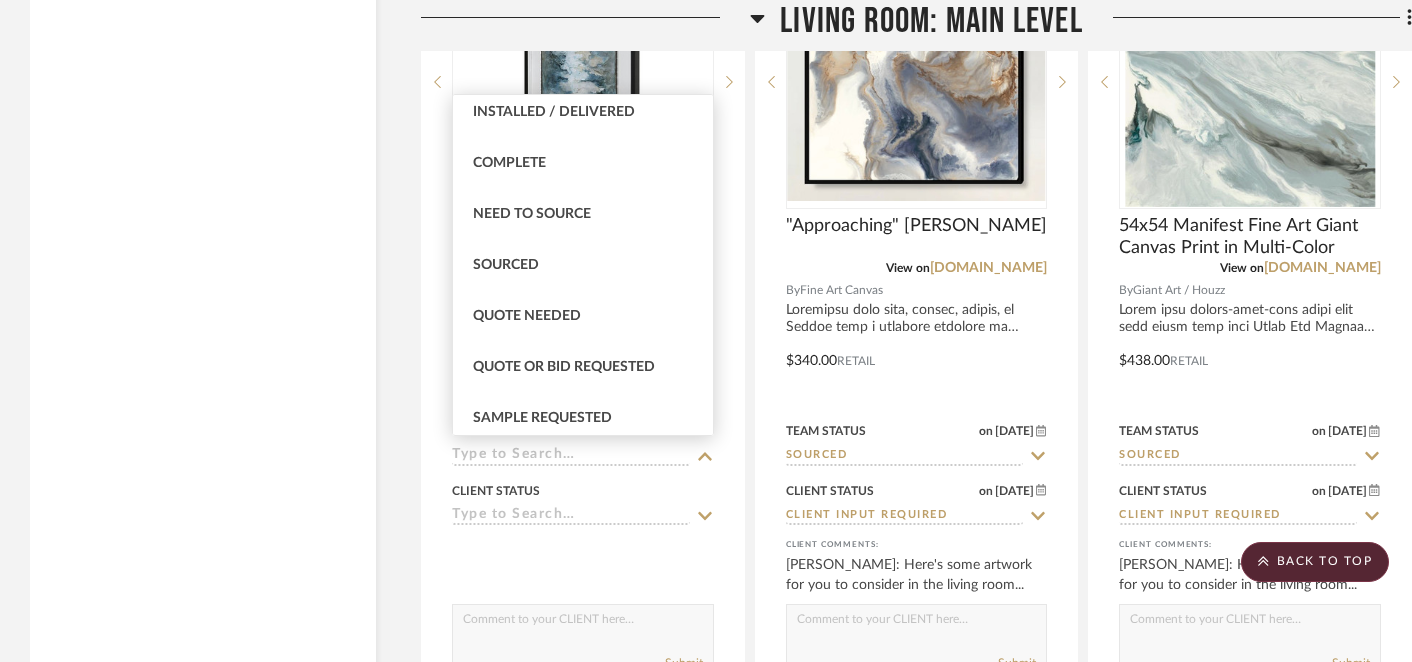 scroll, scrollTop: 524, scrollLeft: 0, axis: vertical 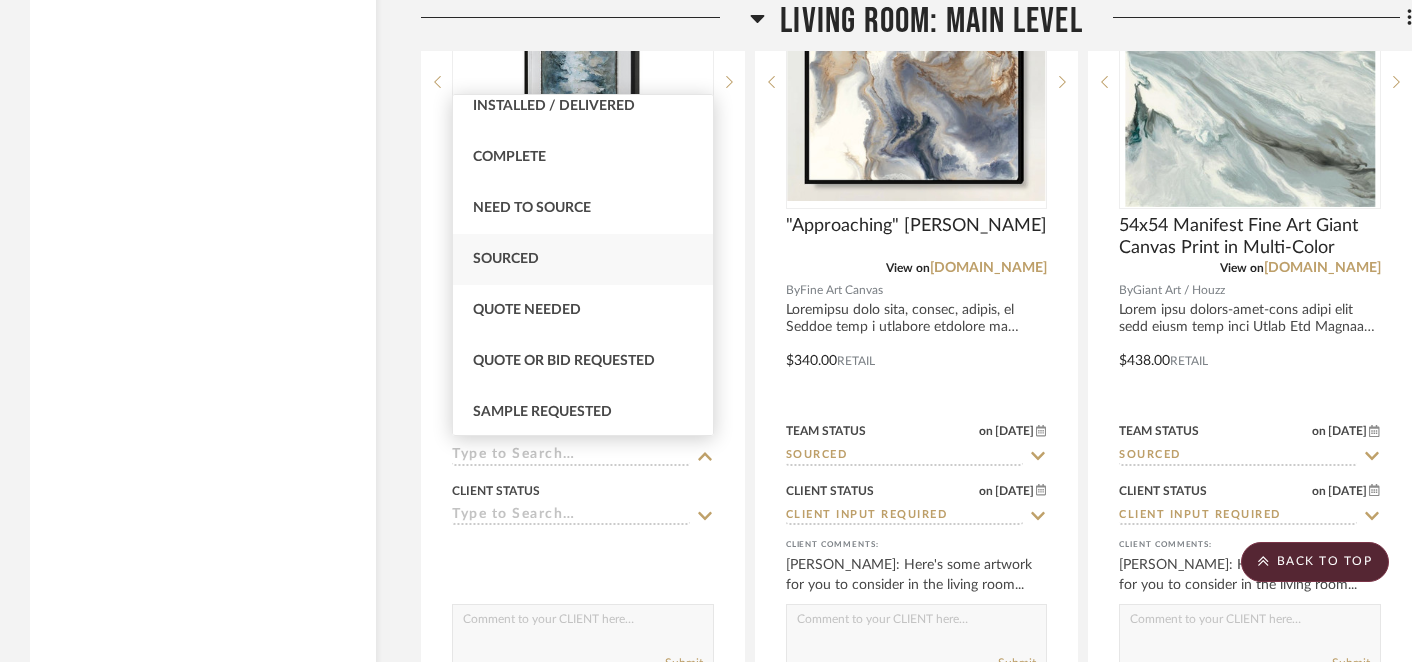 click on "Sourced" at bounding box center [506, 259] 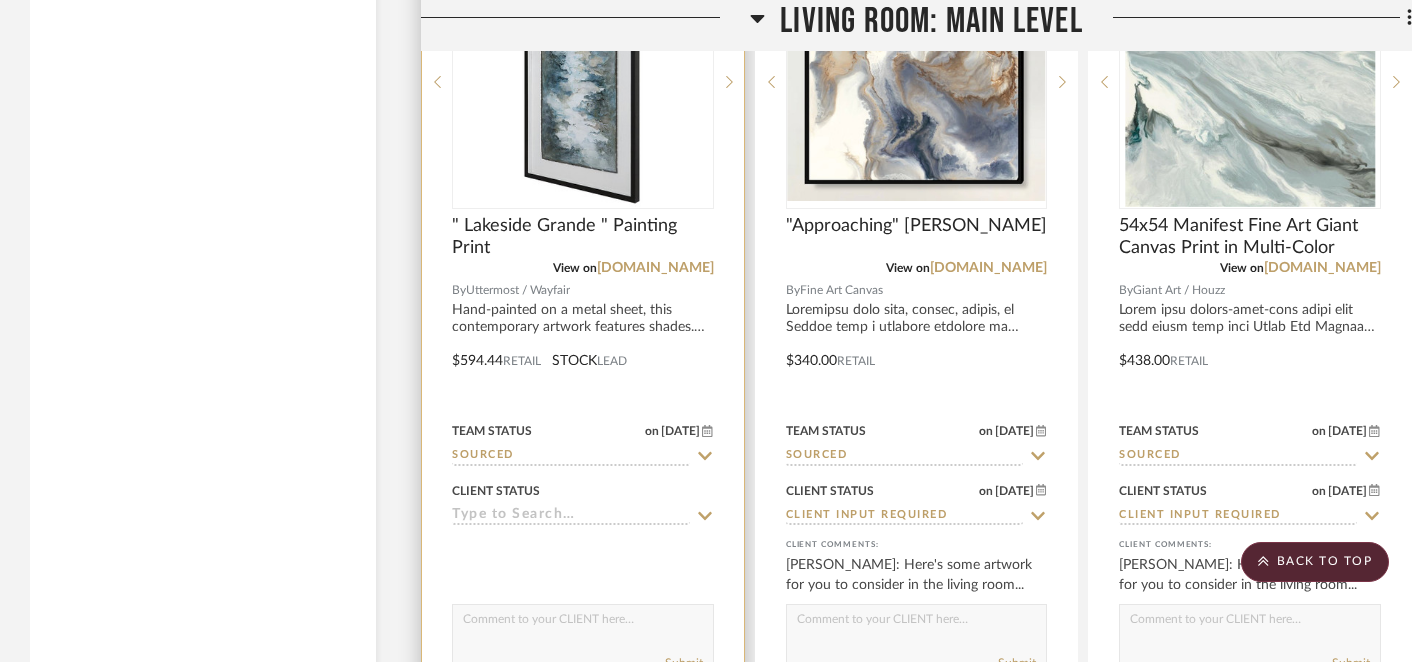 click on "Client Status" at bounding box center (583, 502) 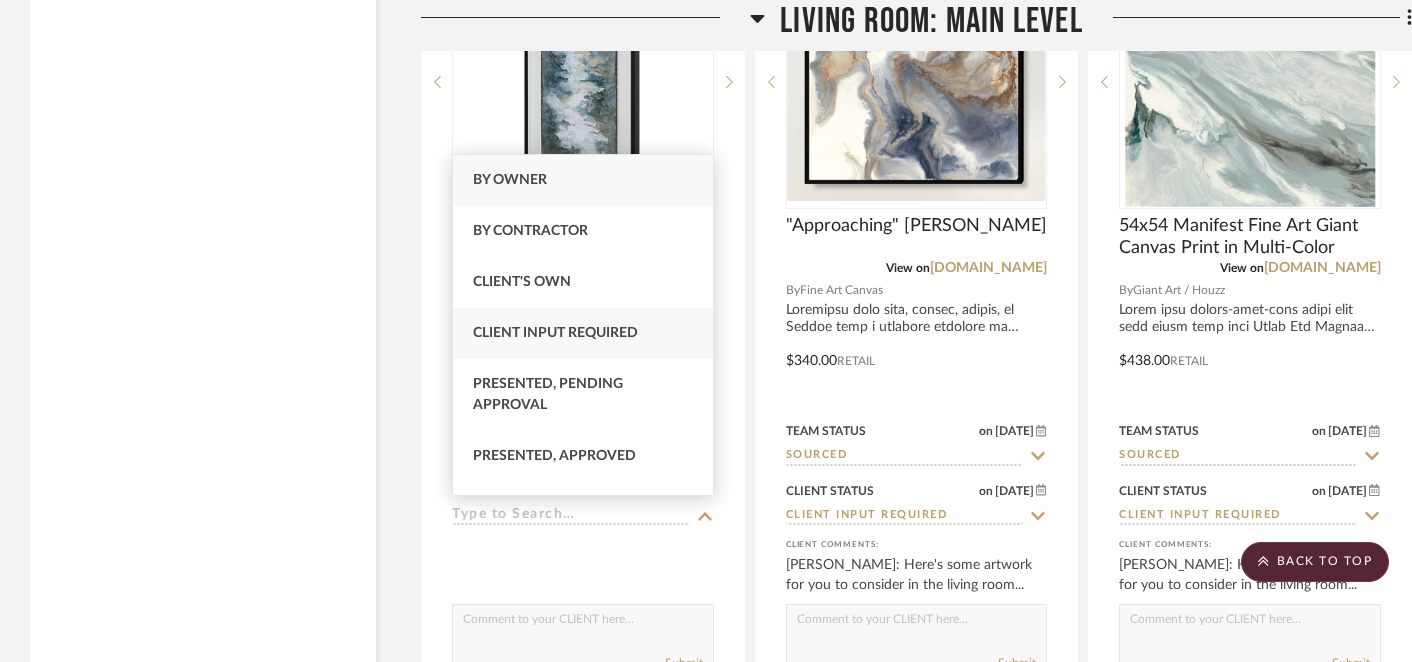 click on "Client Input Required" at bounding box center (583, 333) 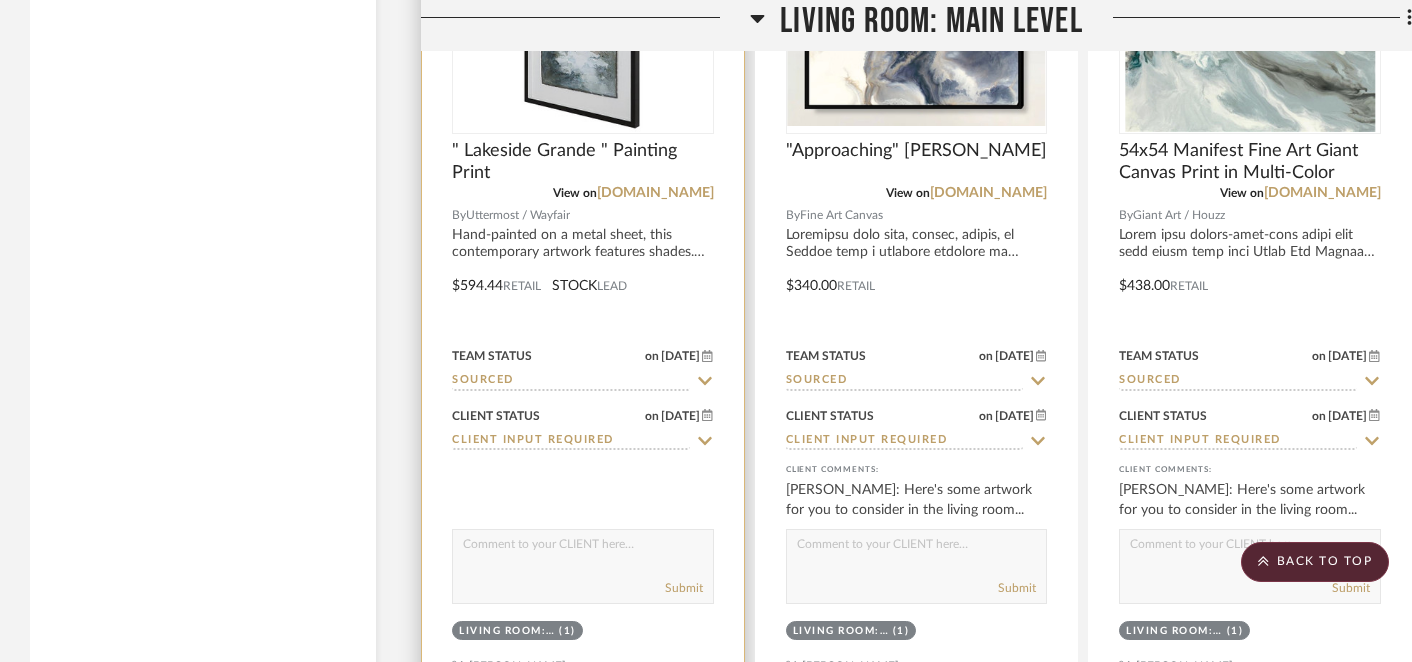 scroll, scrollTop: 3641, scrollLeft: 0, axis: vertical 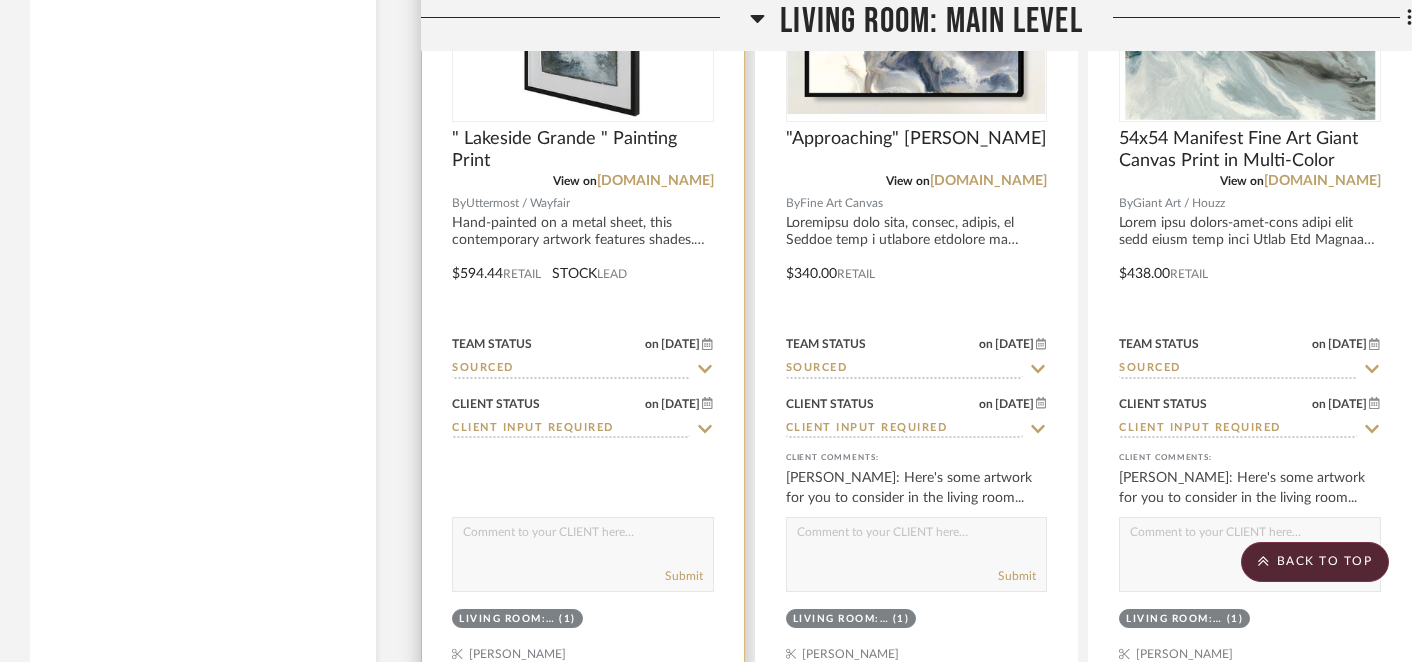 click at bounding box center [583, 537] 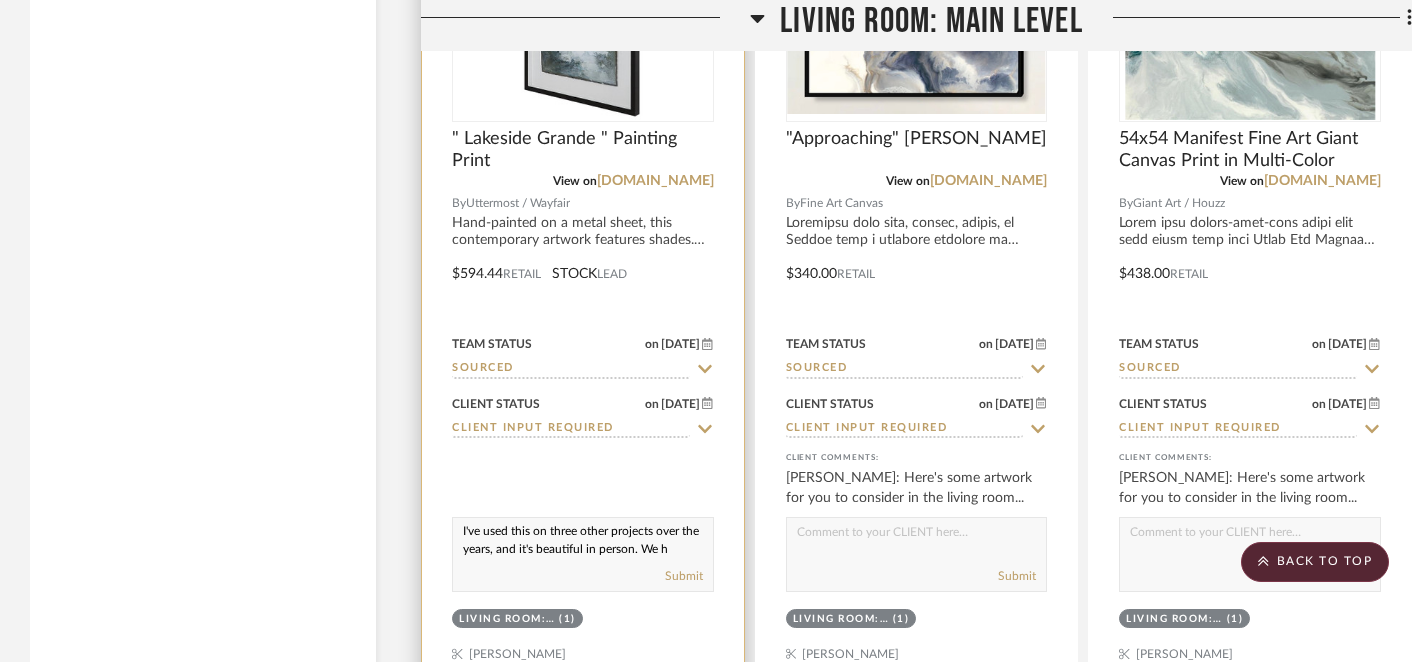 scroll, scrollTop: 19, scrollLeft: 0, axis: vertical 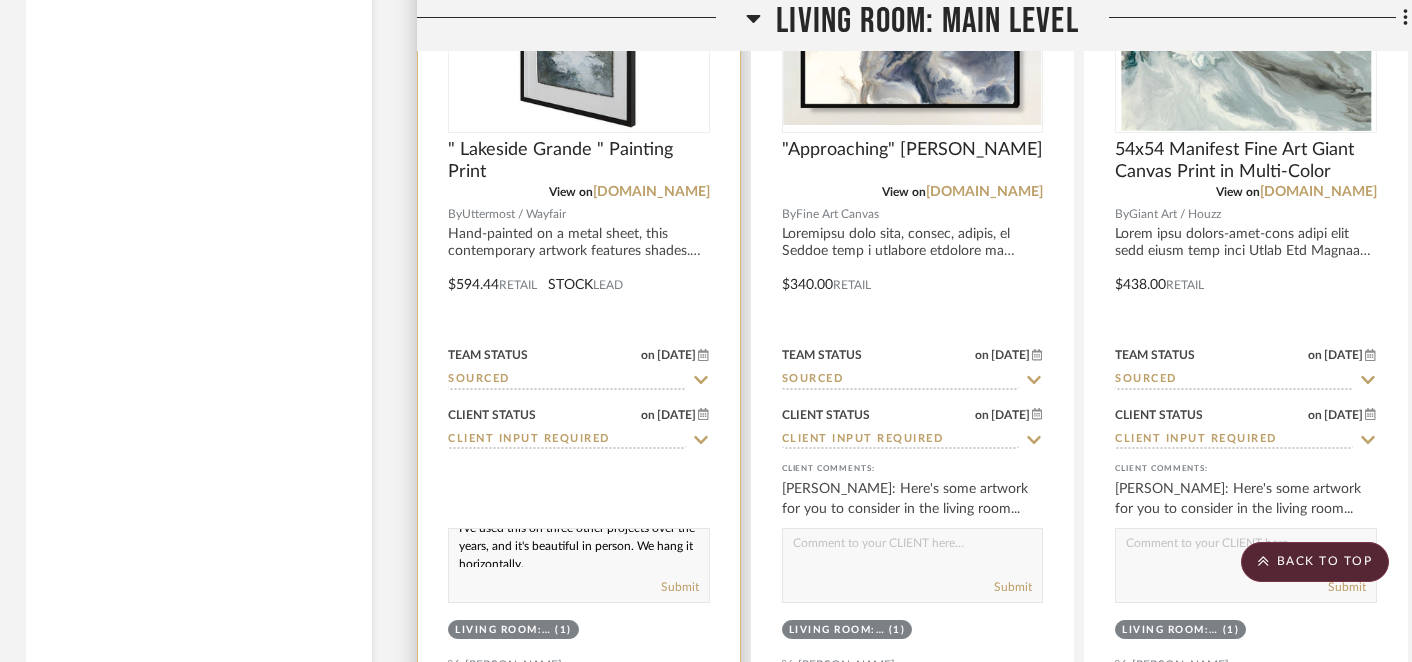 click on "I've used this on three other projects over the years, and it's beautiful in person. We hang it horizontally." at bounding box center [579, 548] 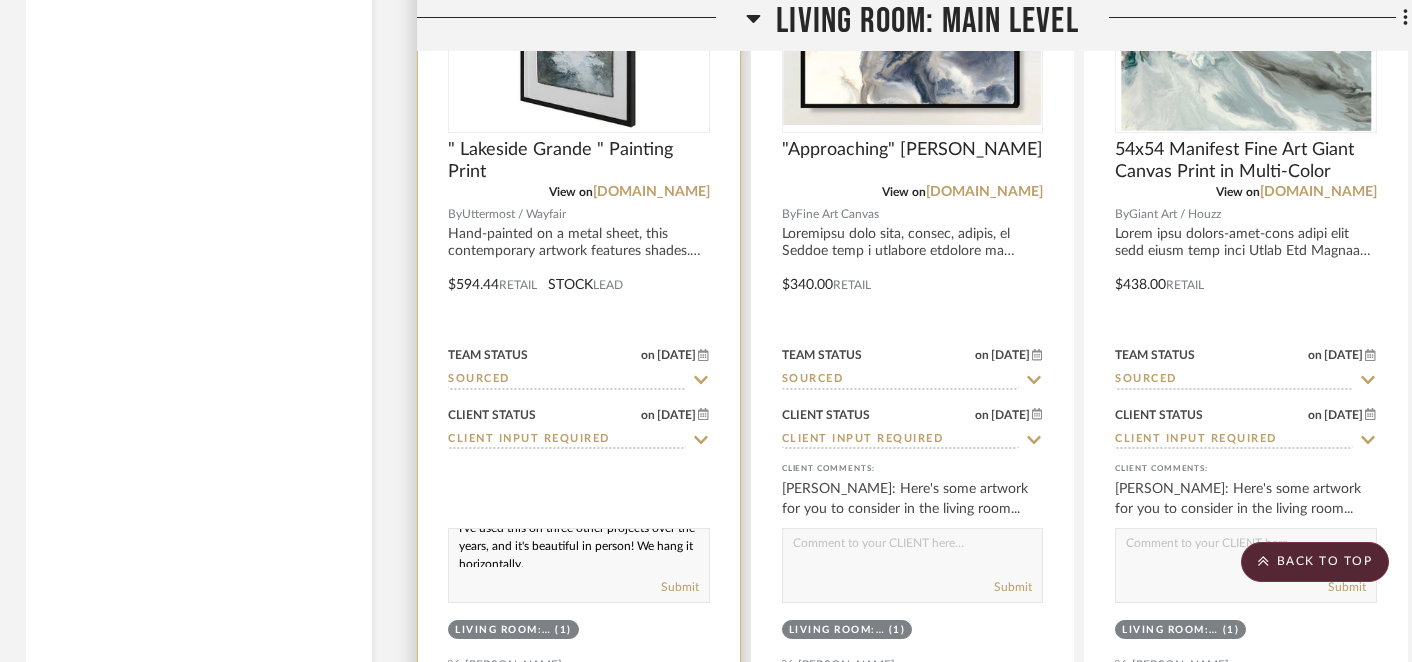 scroll, scrollTop: 26, scrollLeft: 0, axis: vertical 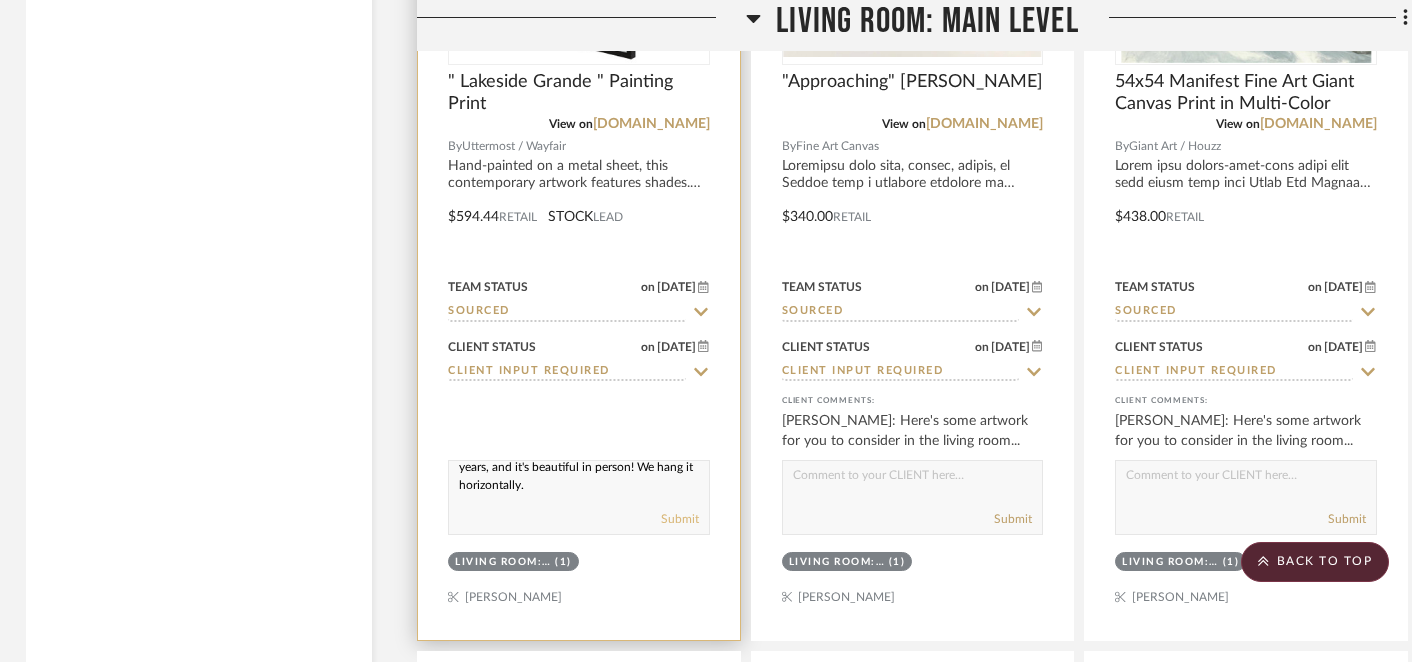 type on "I've used this on three other projects over the years, and it's beautiful in person! We hang it horizontally." 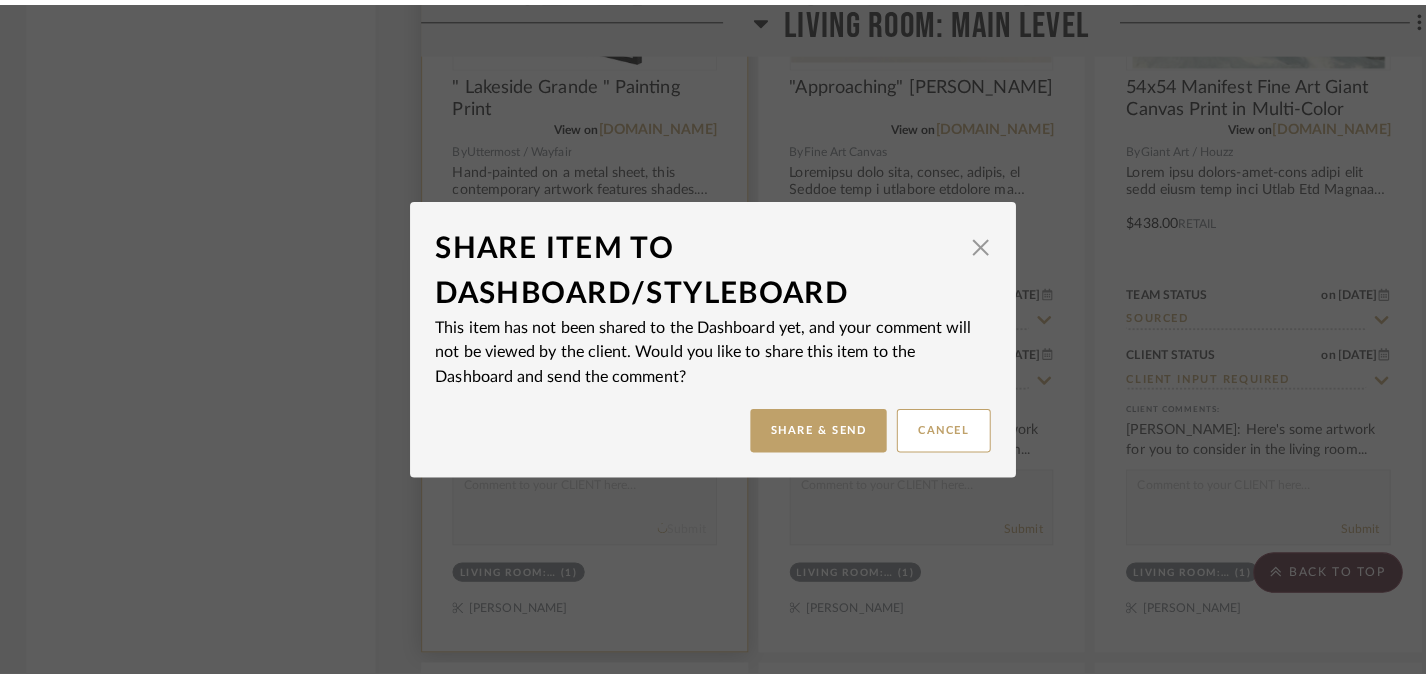 scroll, scrollTop: 0, scrollLeft: 0, axis: both 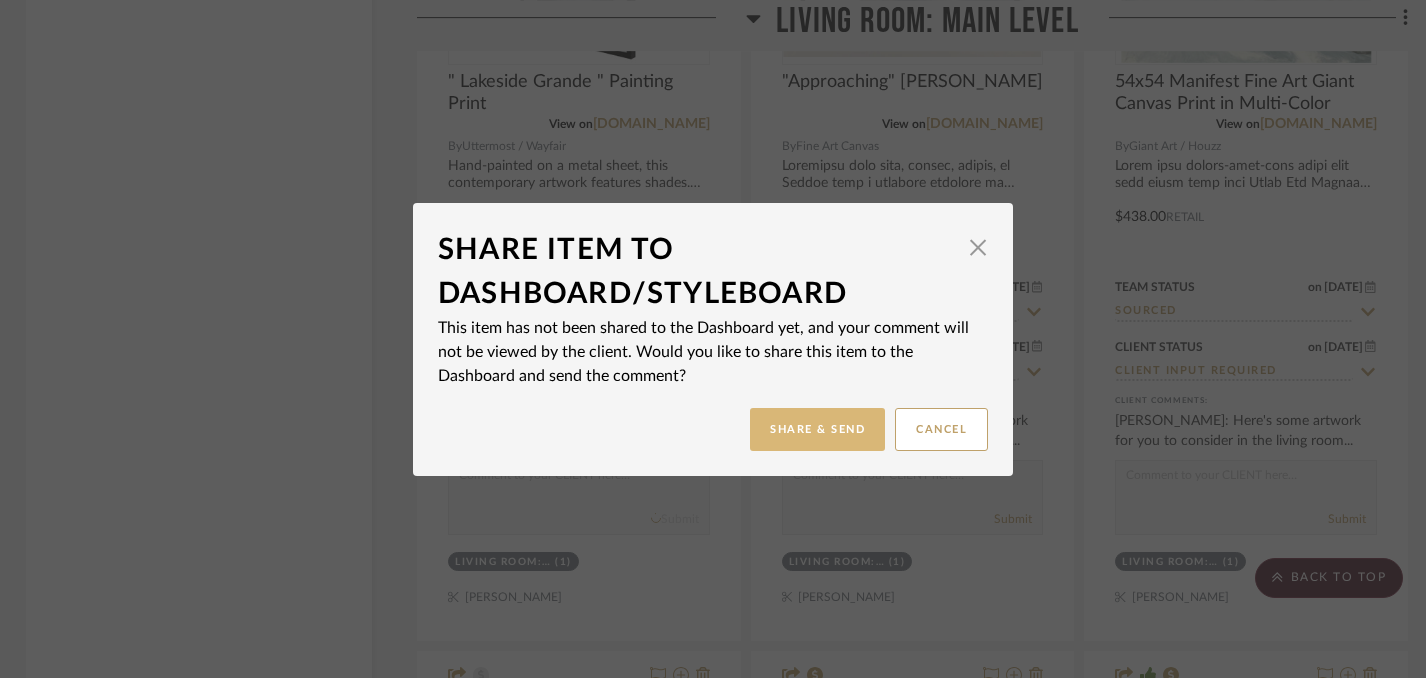 click on "Share & Send" at bounding box center (817, 429) 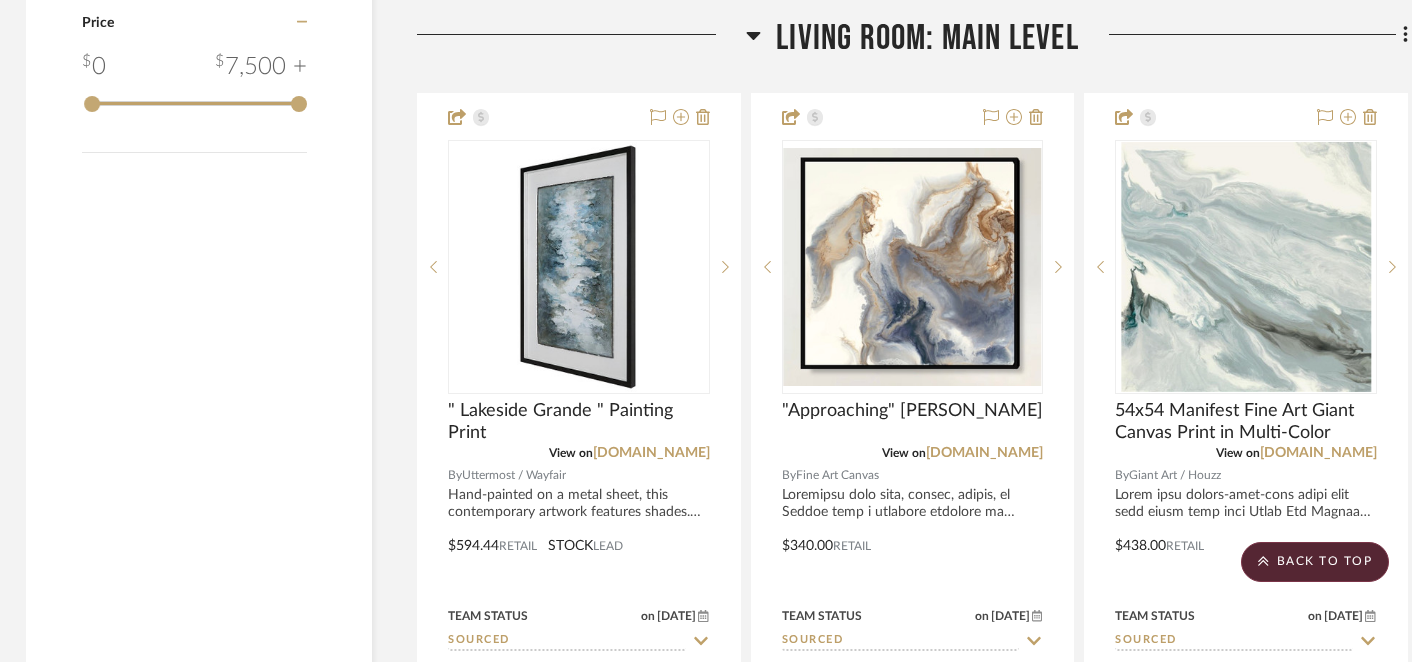 scroll, scrollTop: 3368, scrollLeft: 4, axis: both 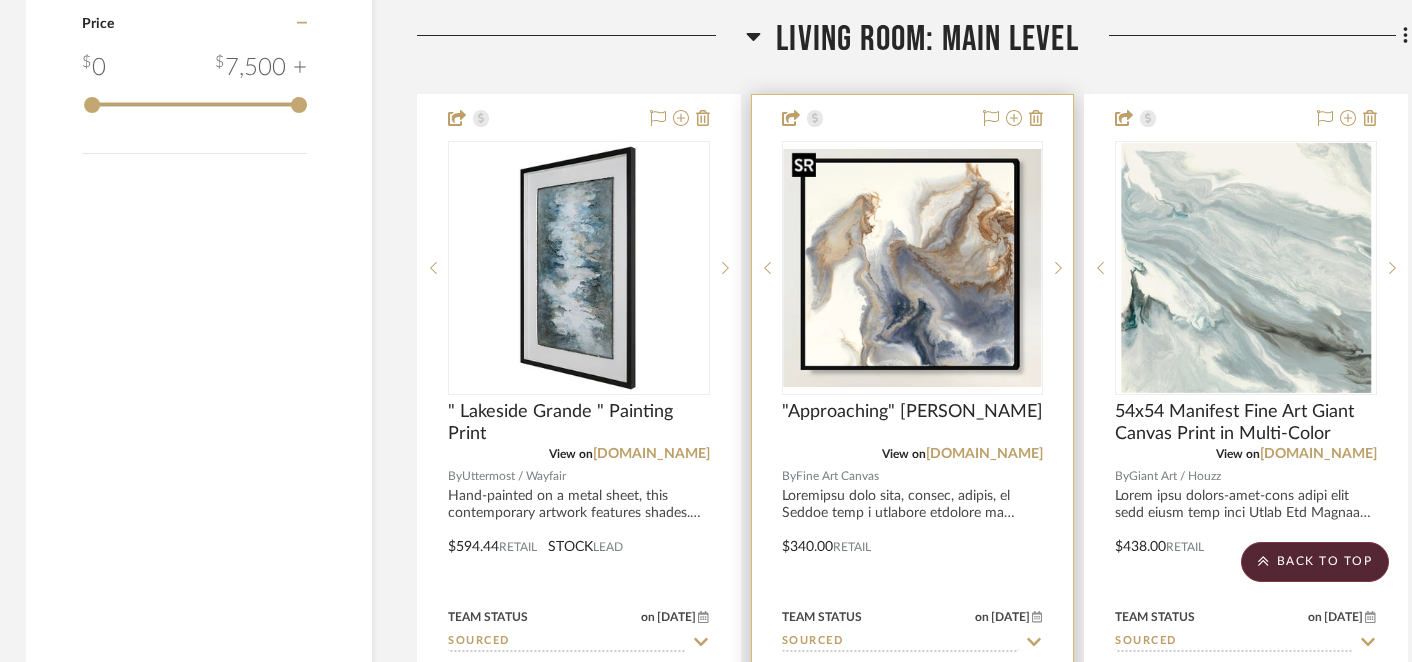 click at bounding box center (913, 268) 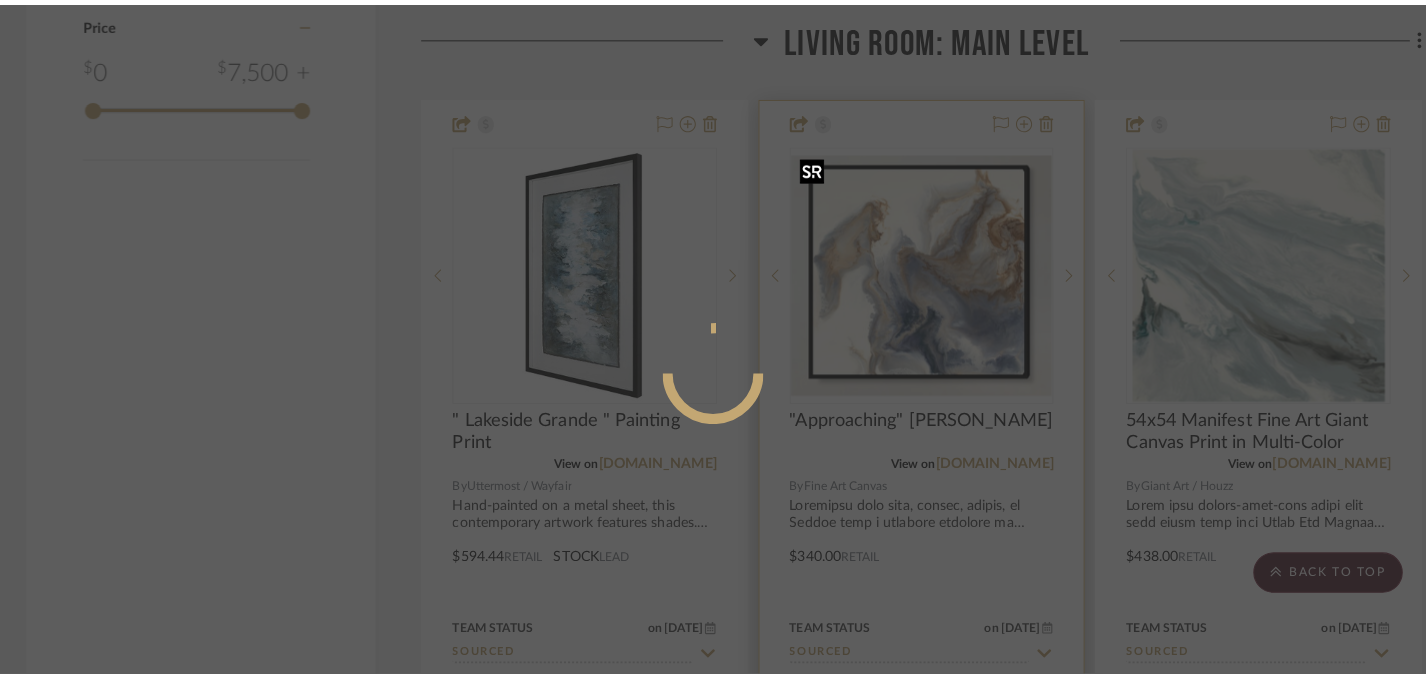 scroll, scrollTop: 0, scrollLeft: 0, axis: both 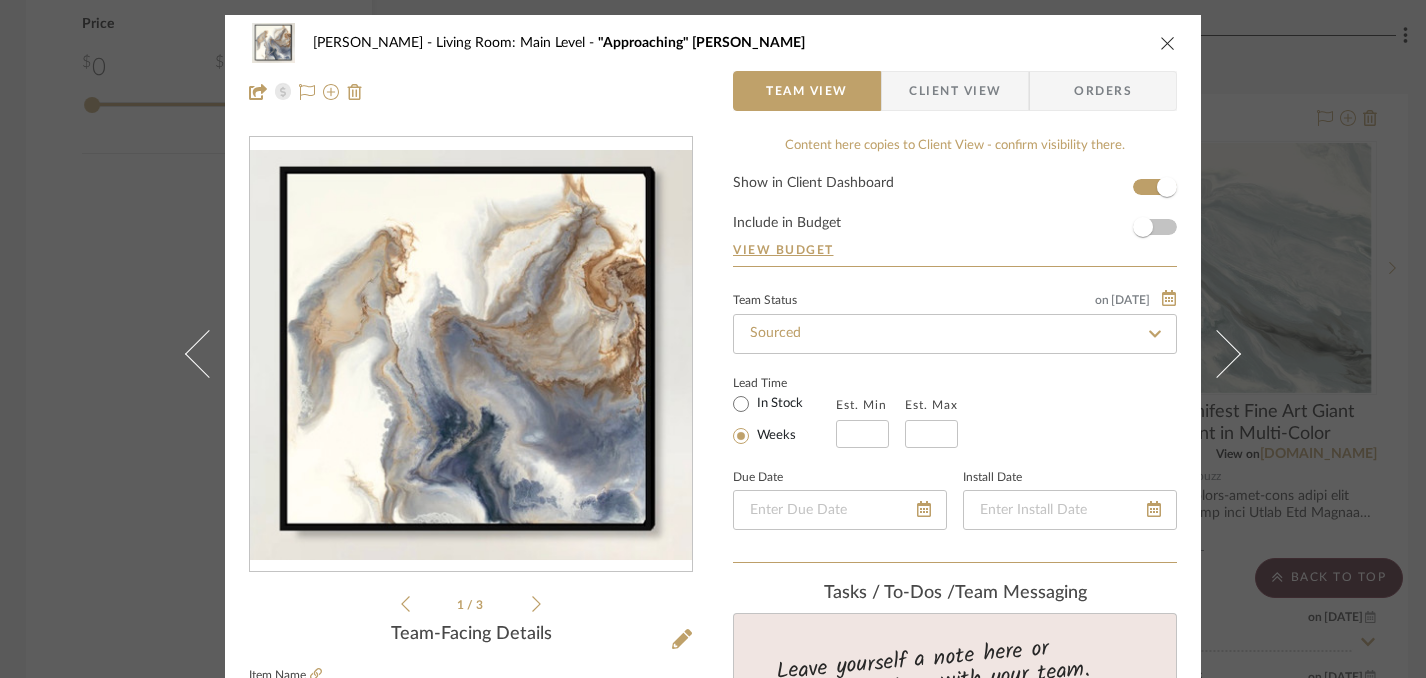click at bounding box center [1168, 43] 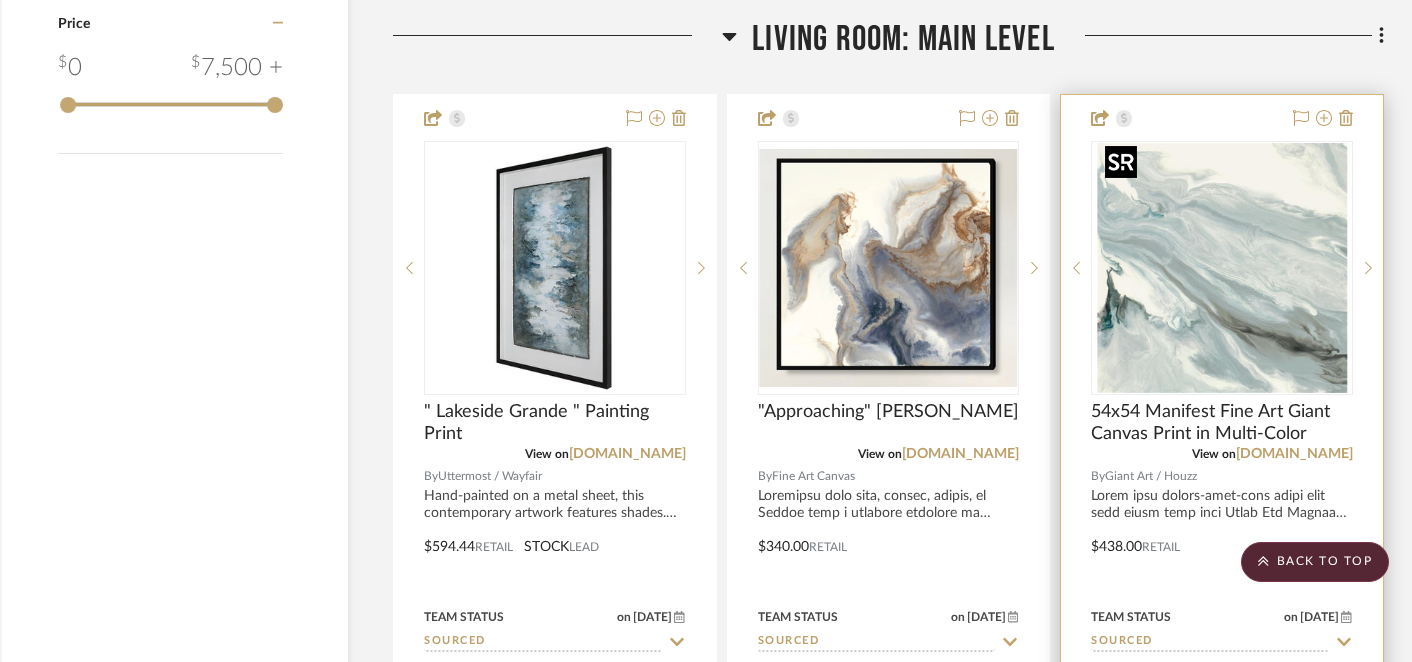 click at bounding box center (1222, 268) 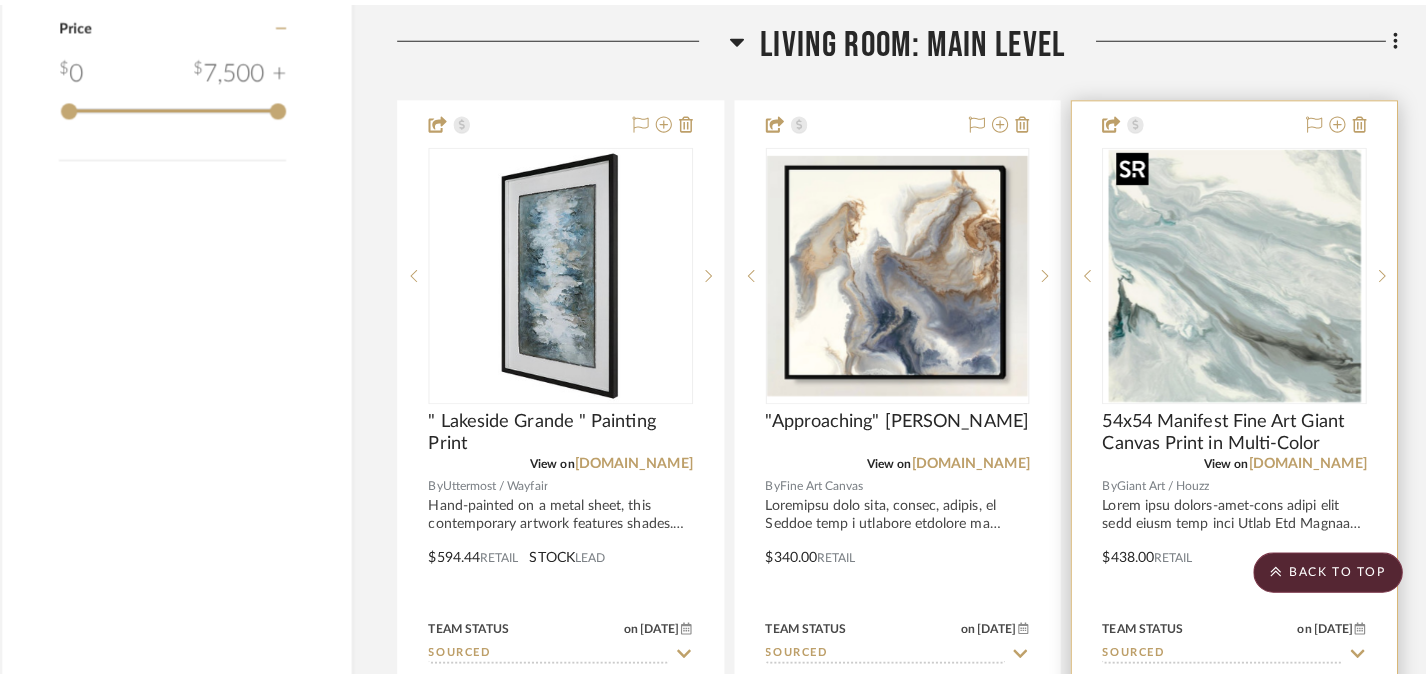 scroll, scrollTop: 0, scrollLeft: 0, axis: both 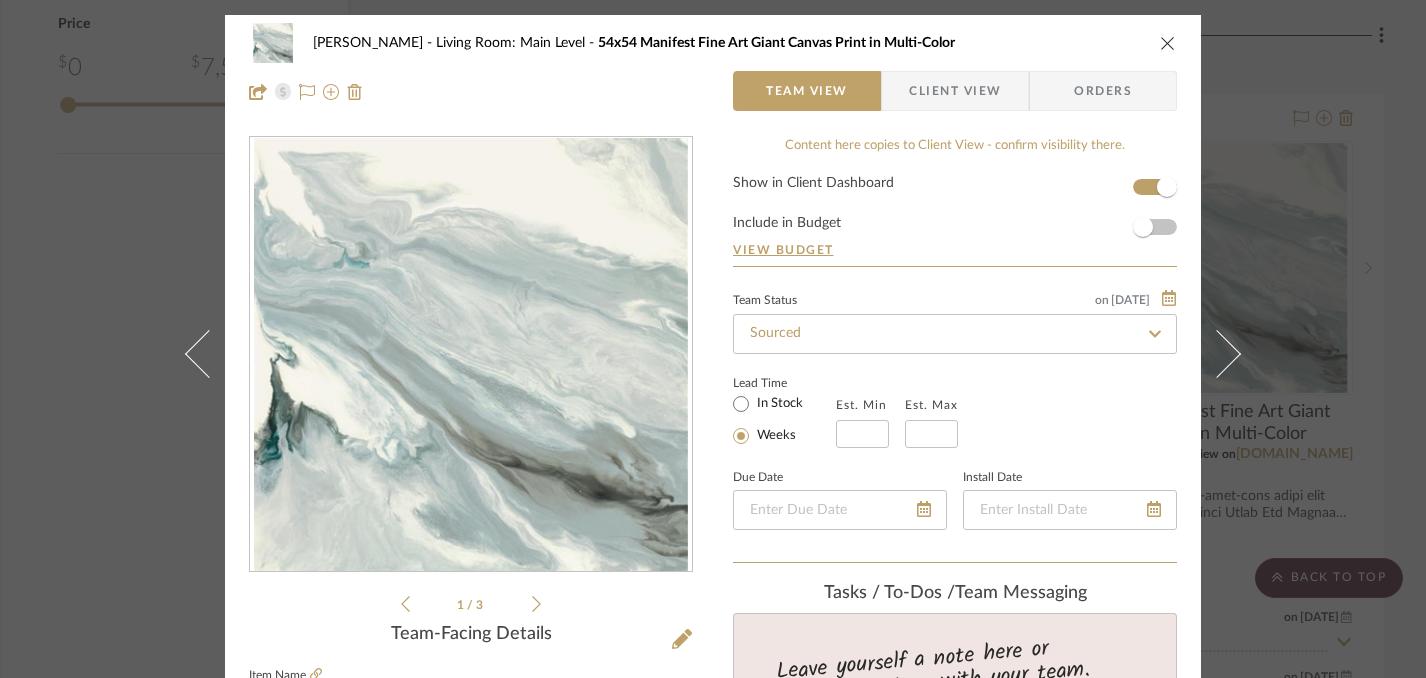 click at bounding box center (1168, 43) 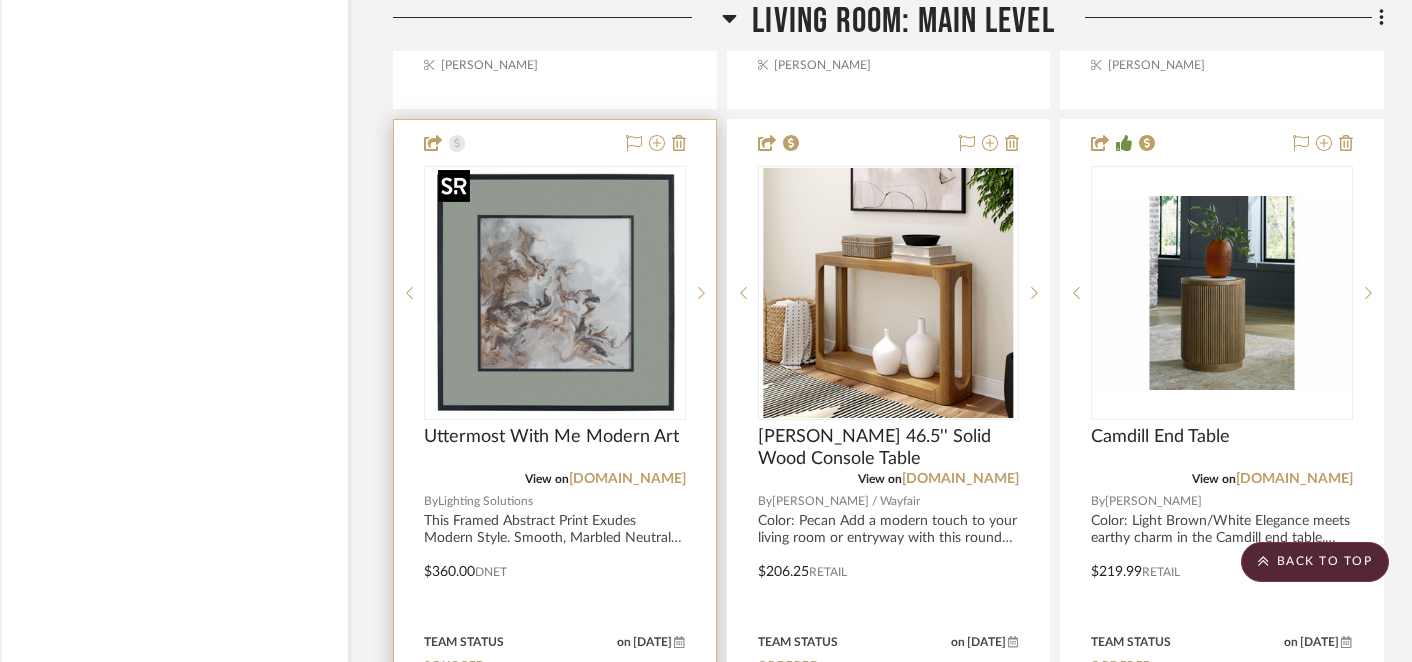 click at bounding box center [0, 0] 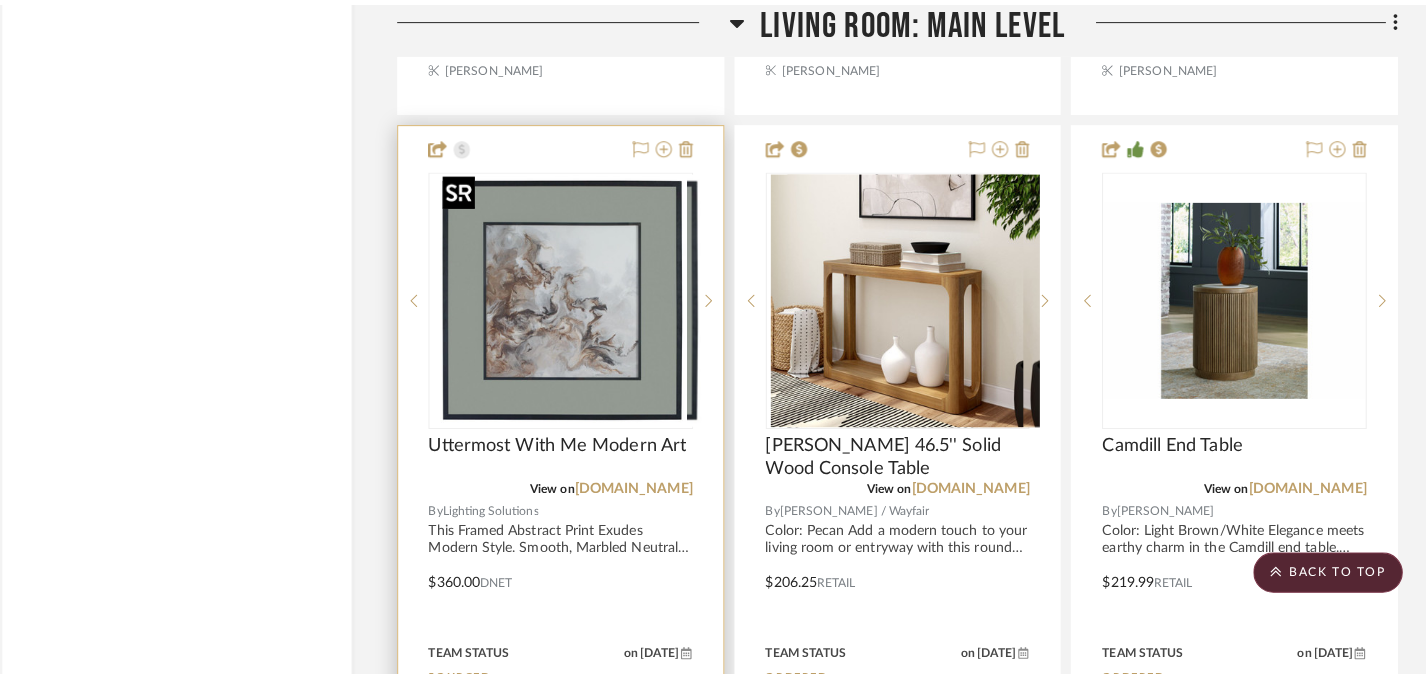 scroll, scrollTop: 0, scrollLeft: 0, axis: both 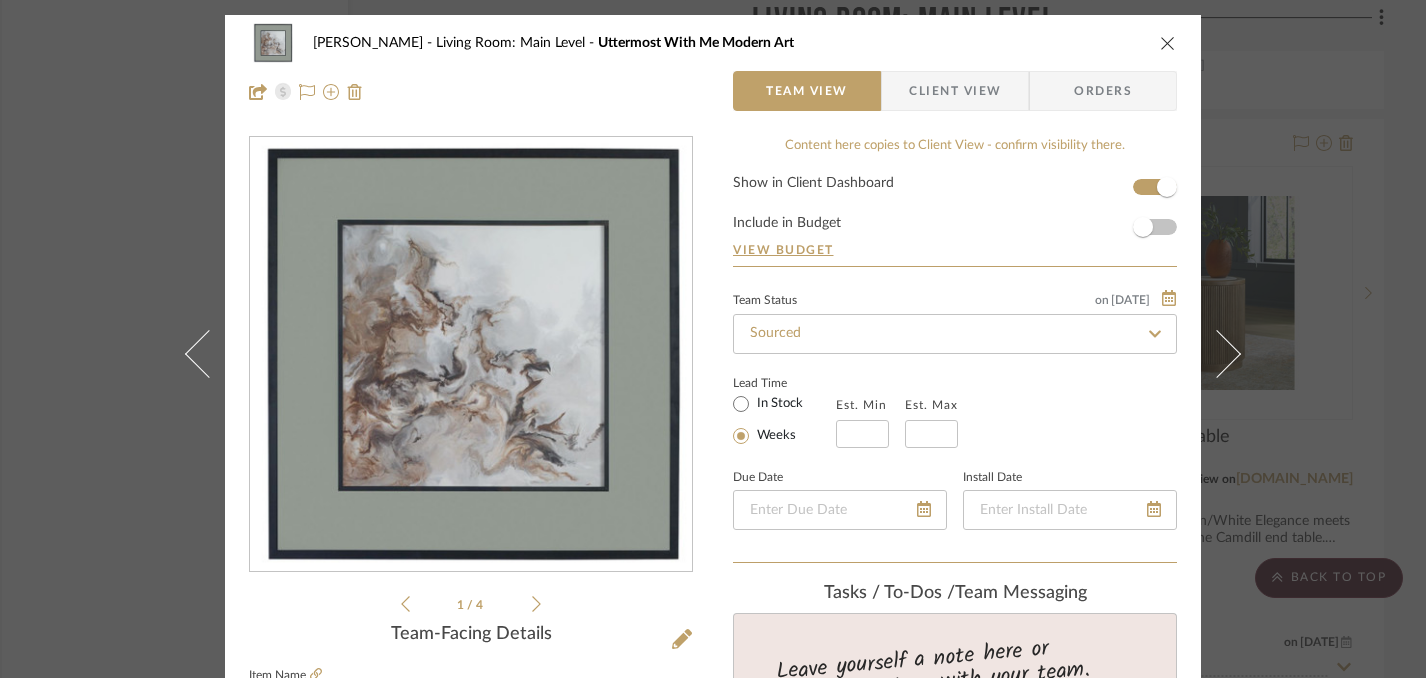 click at bounding box center [1168, 43] 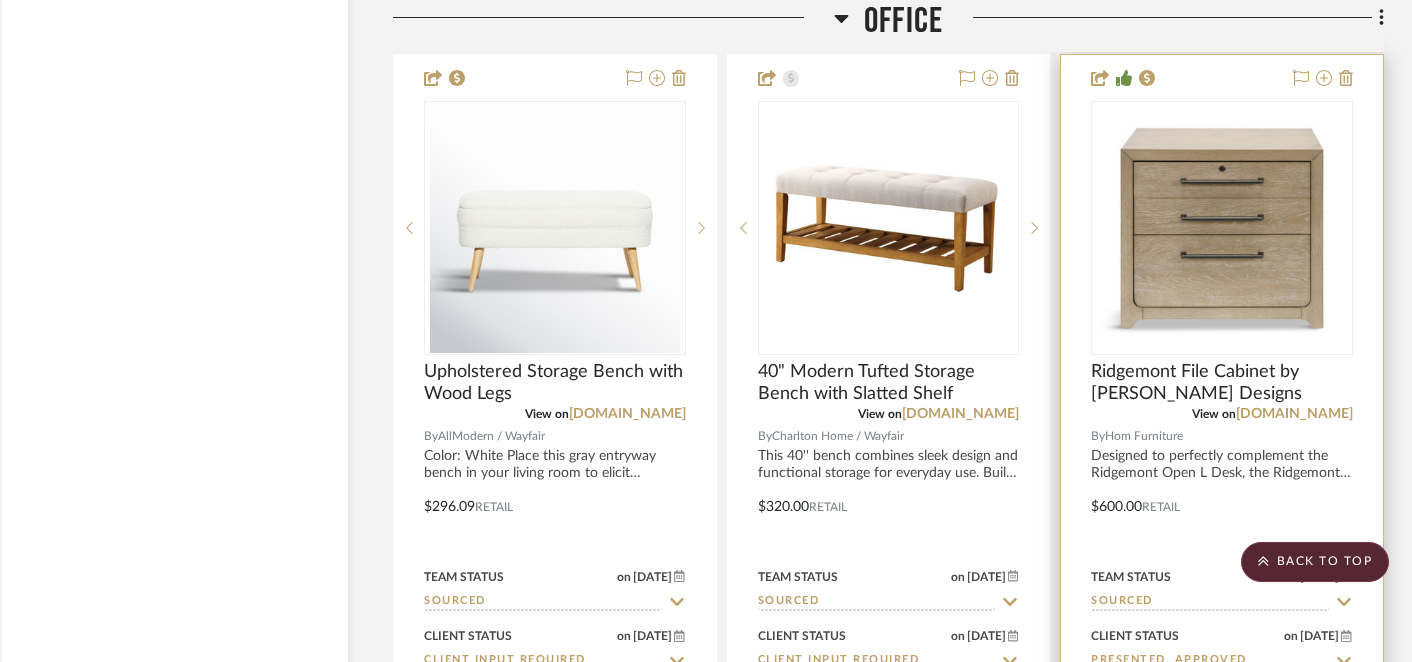 scroll, scrollTop: 6392, scrollLeft: 28, axis: both 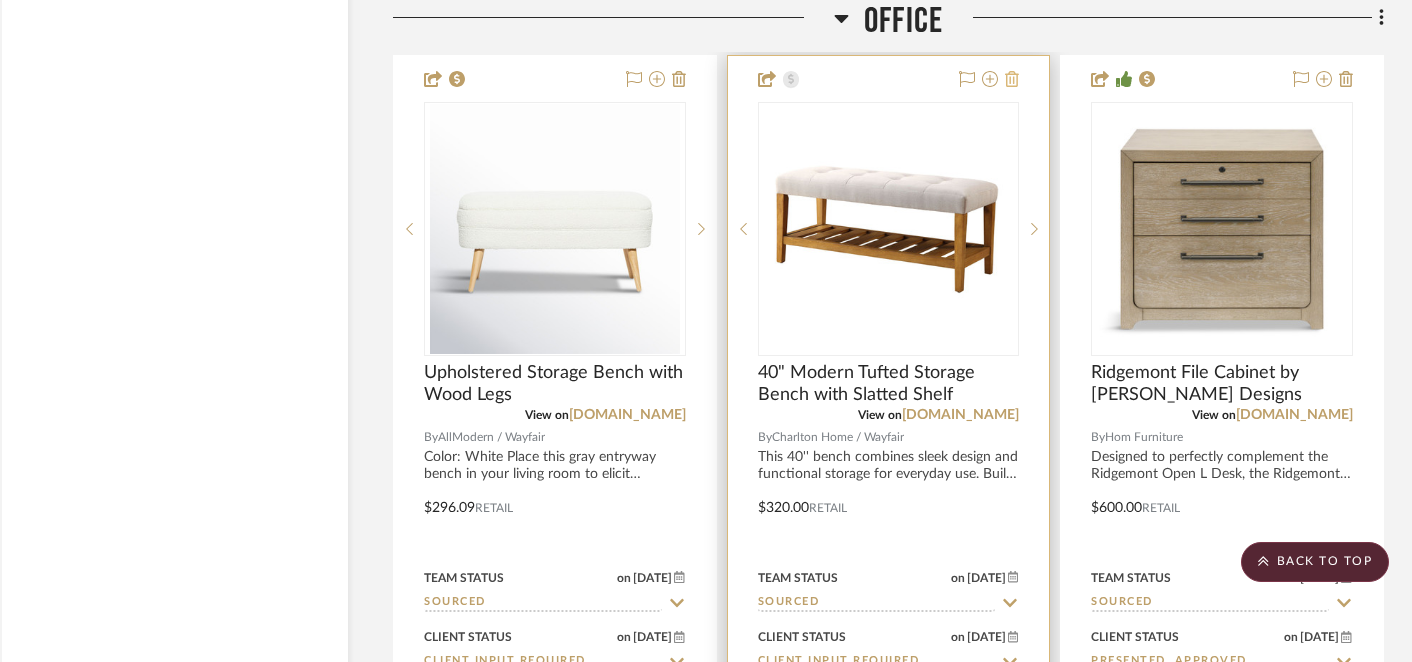 click 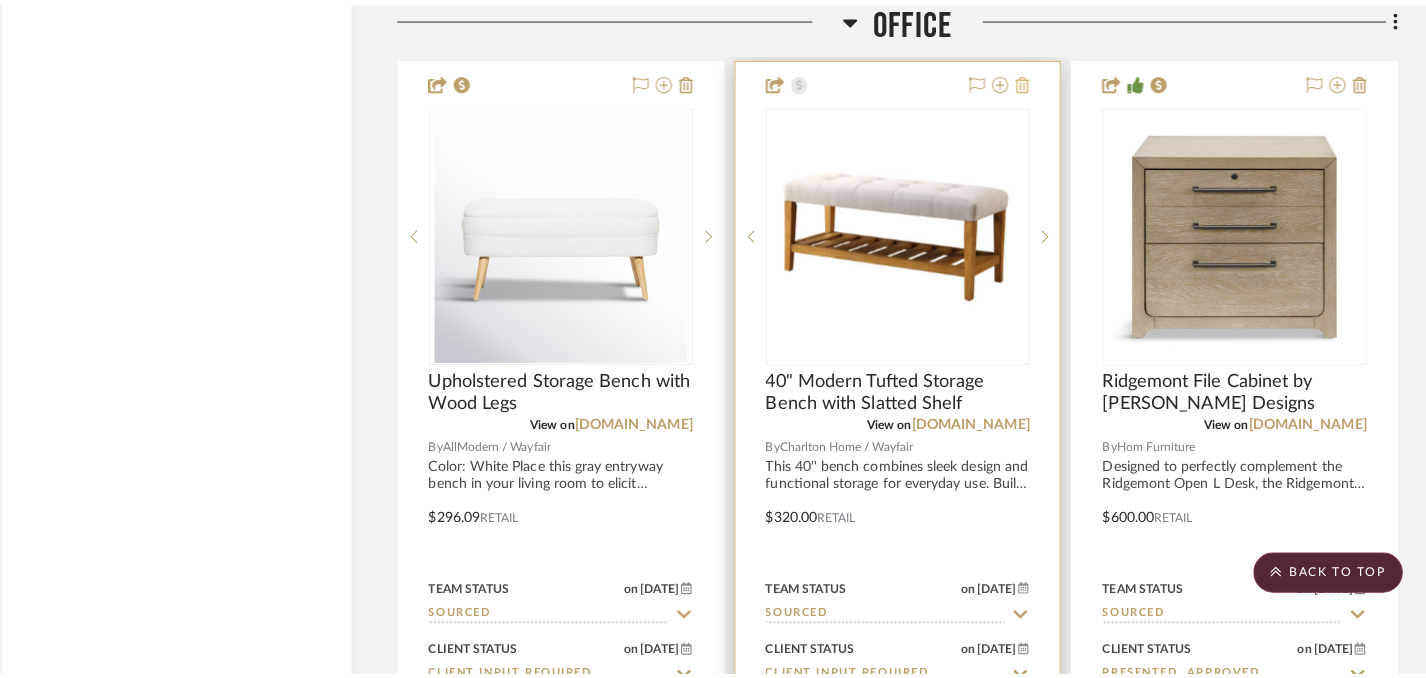 scroll, scrollTop: 0, scrollLeft: 0, axis: both 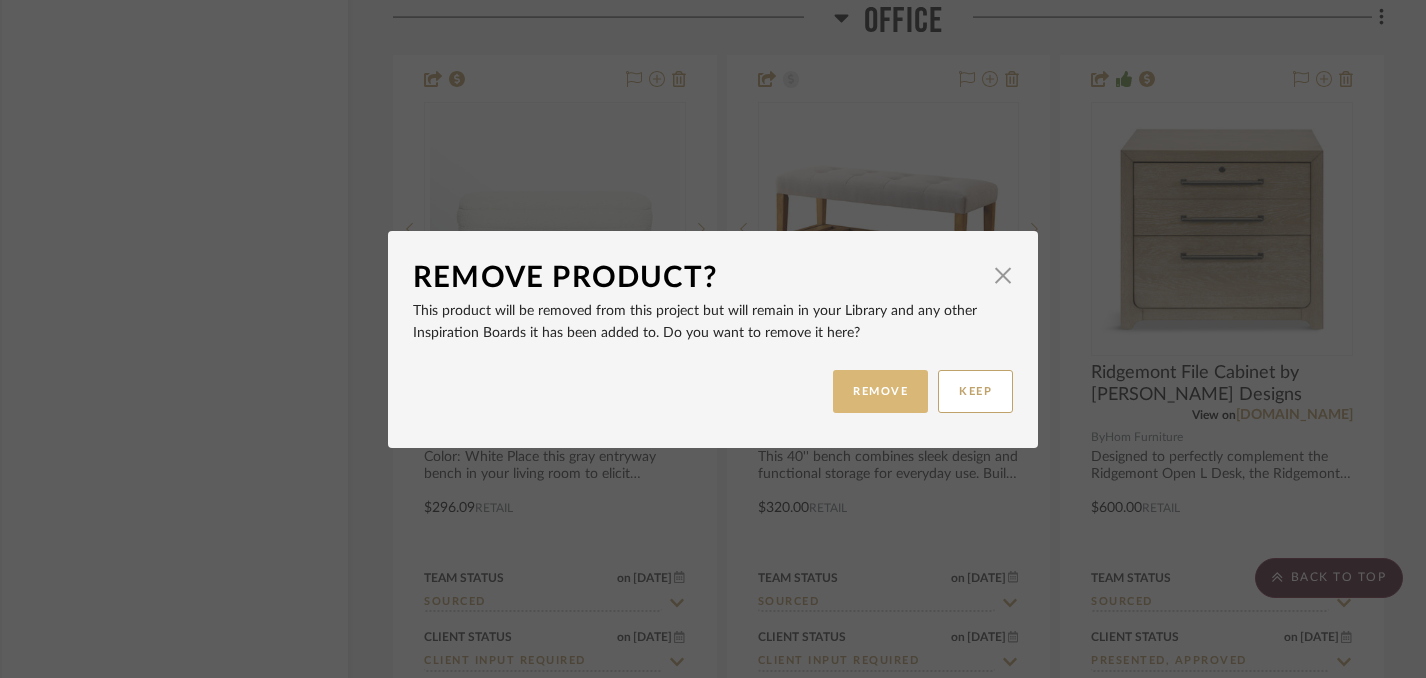 click on "REMOVE" at bounding box center (880, 391) 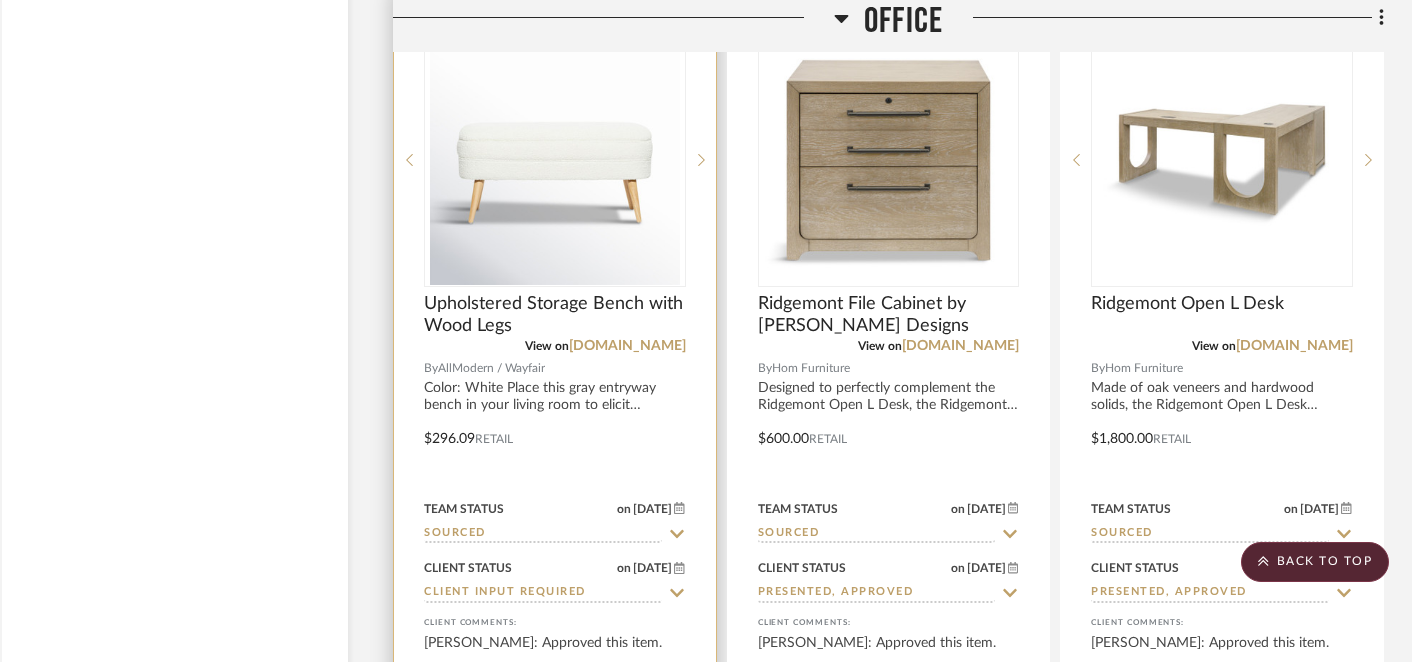 scroll, scrollTop: 6480, scrollLeft: 28, axis: both 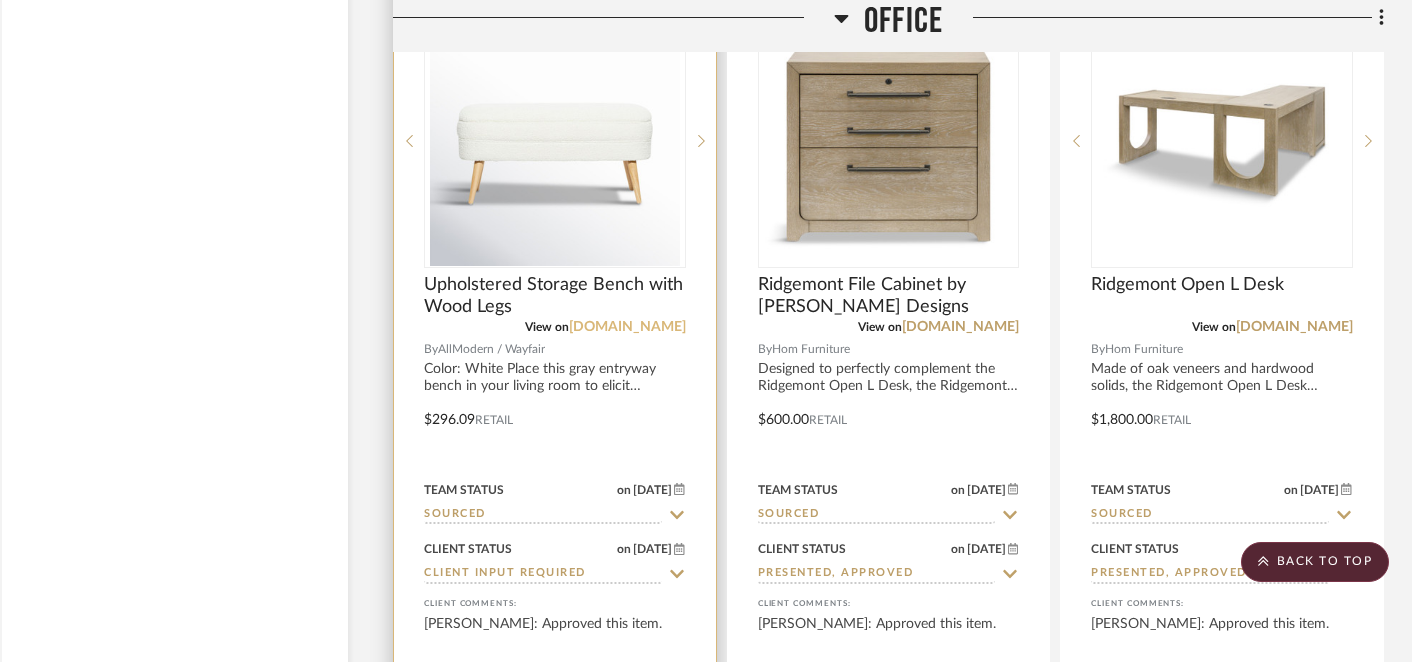click on "[DOMAIN_NAME]" at bounding box center (627, 327) 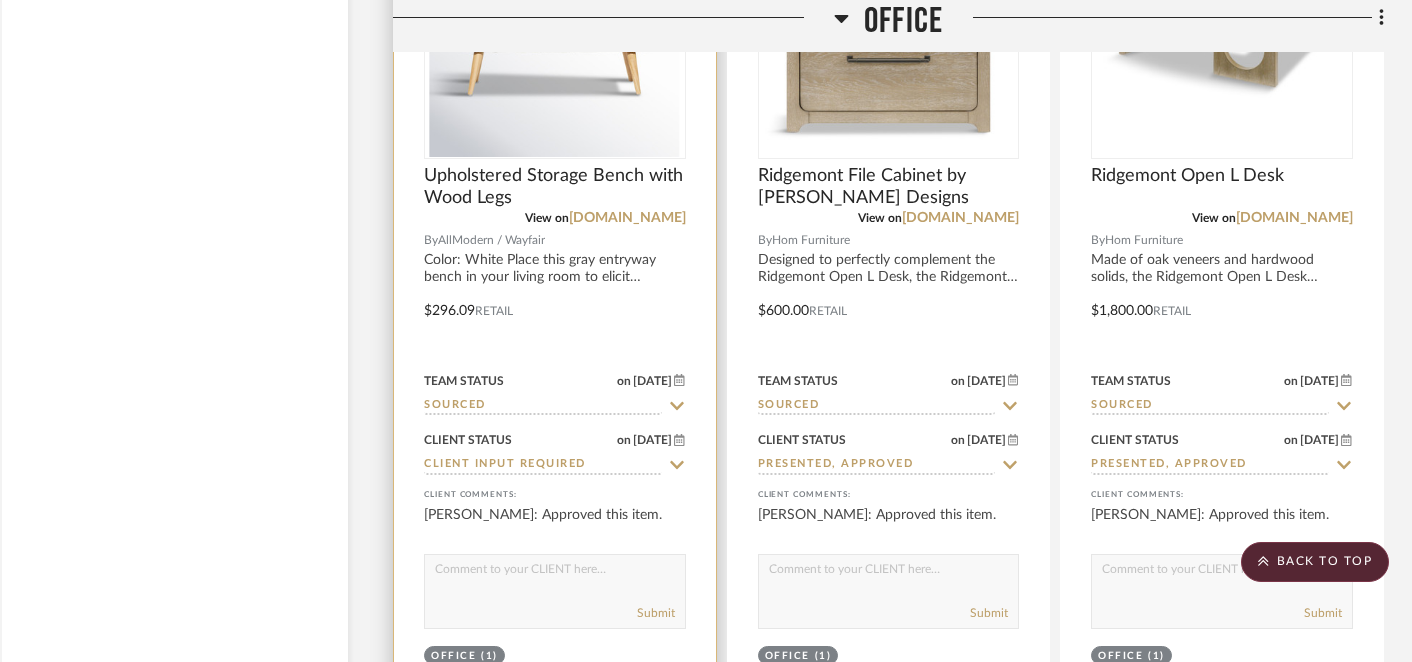 scroll, scrollTop: 6592, scrollLeft: 28, axis: both 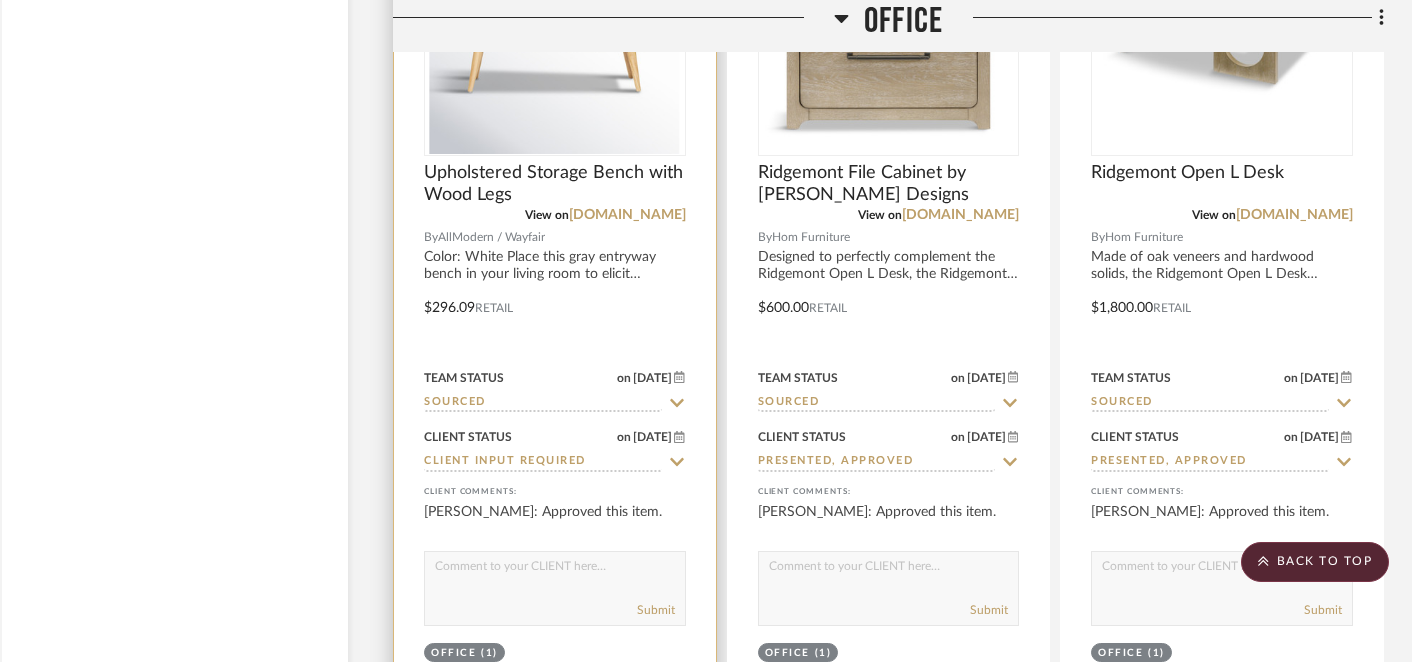 click at bounding box center (555, 571) 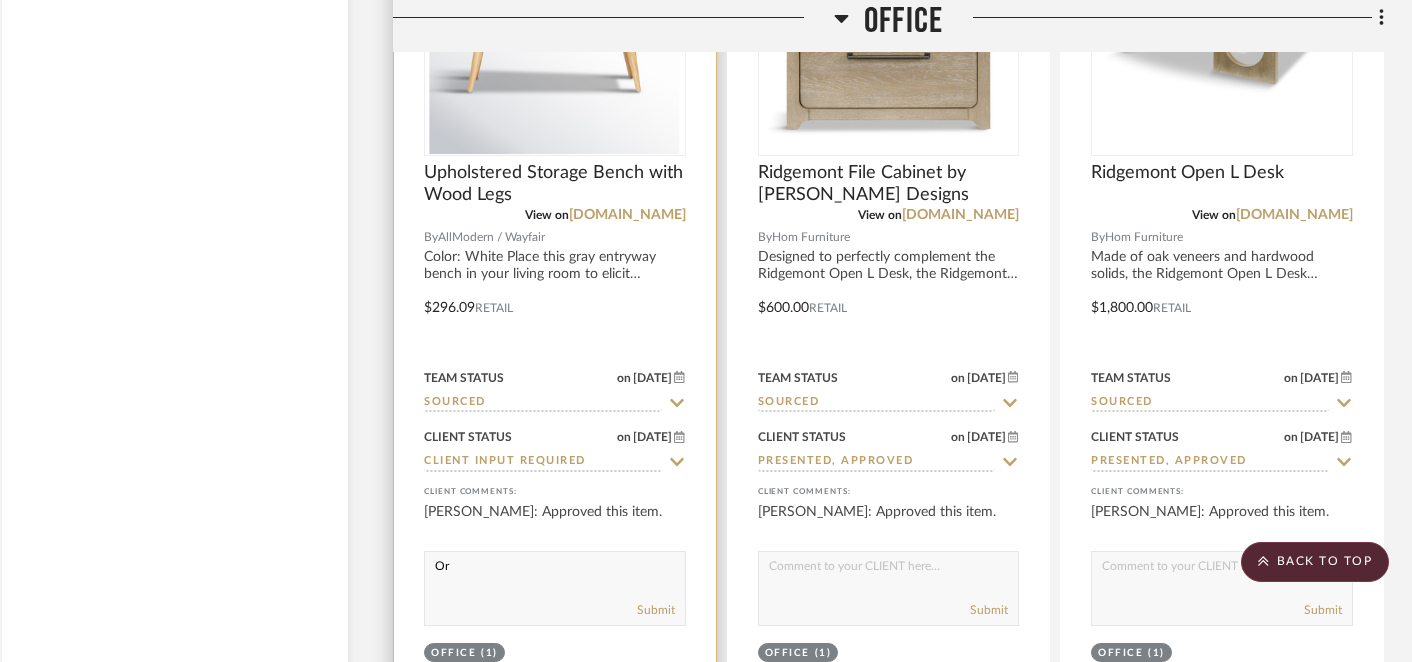 type on "O" 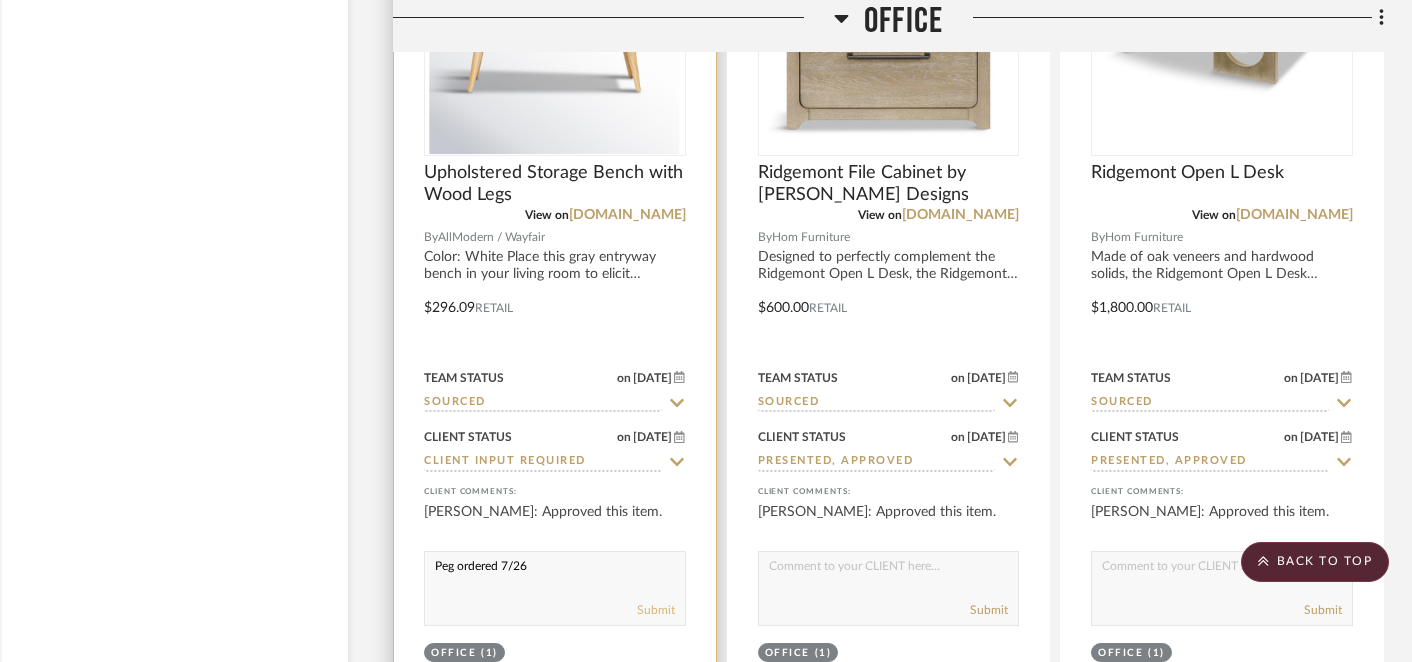 type on "Peg ordered 7/26" 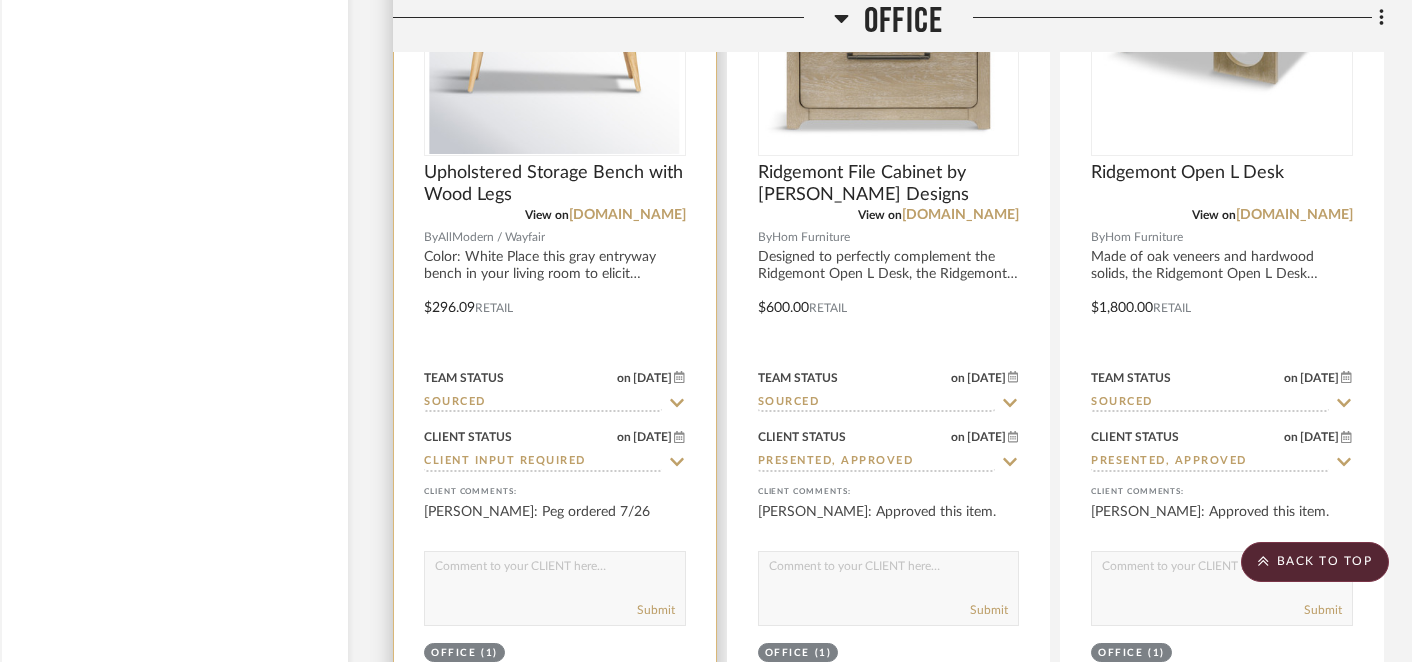click 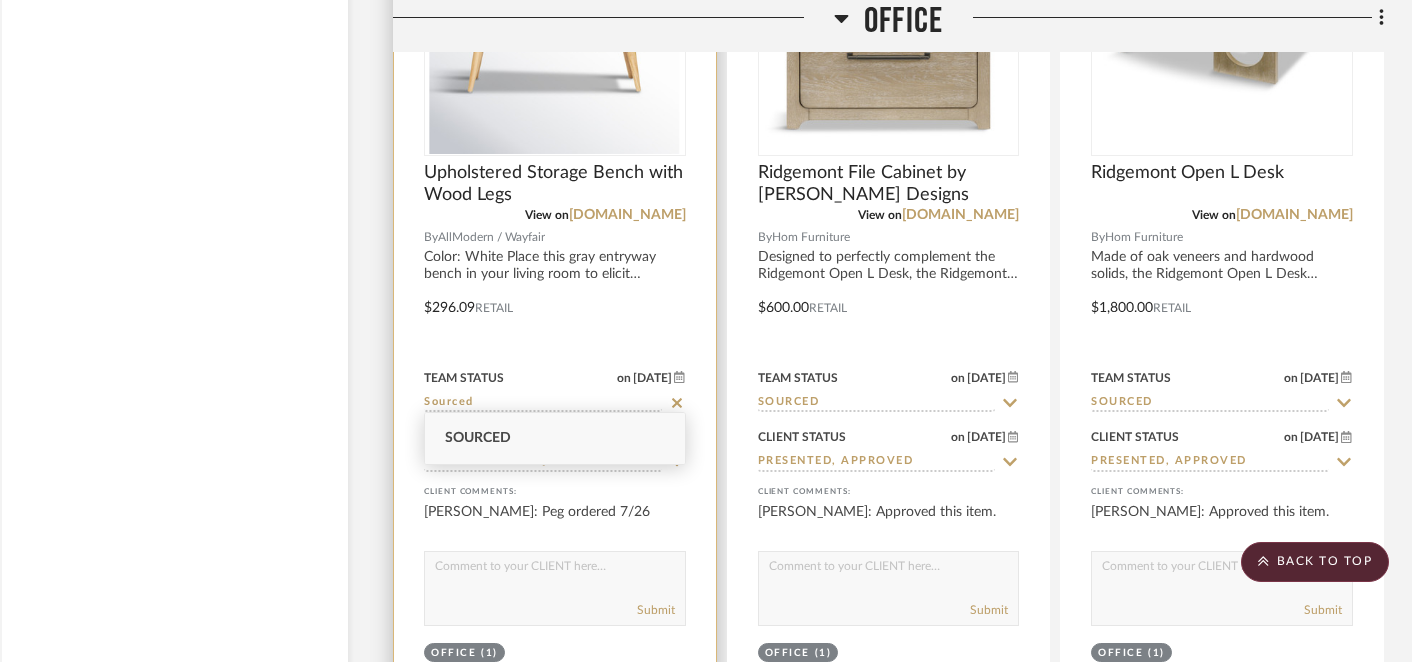 click 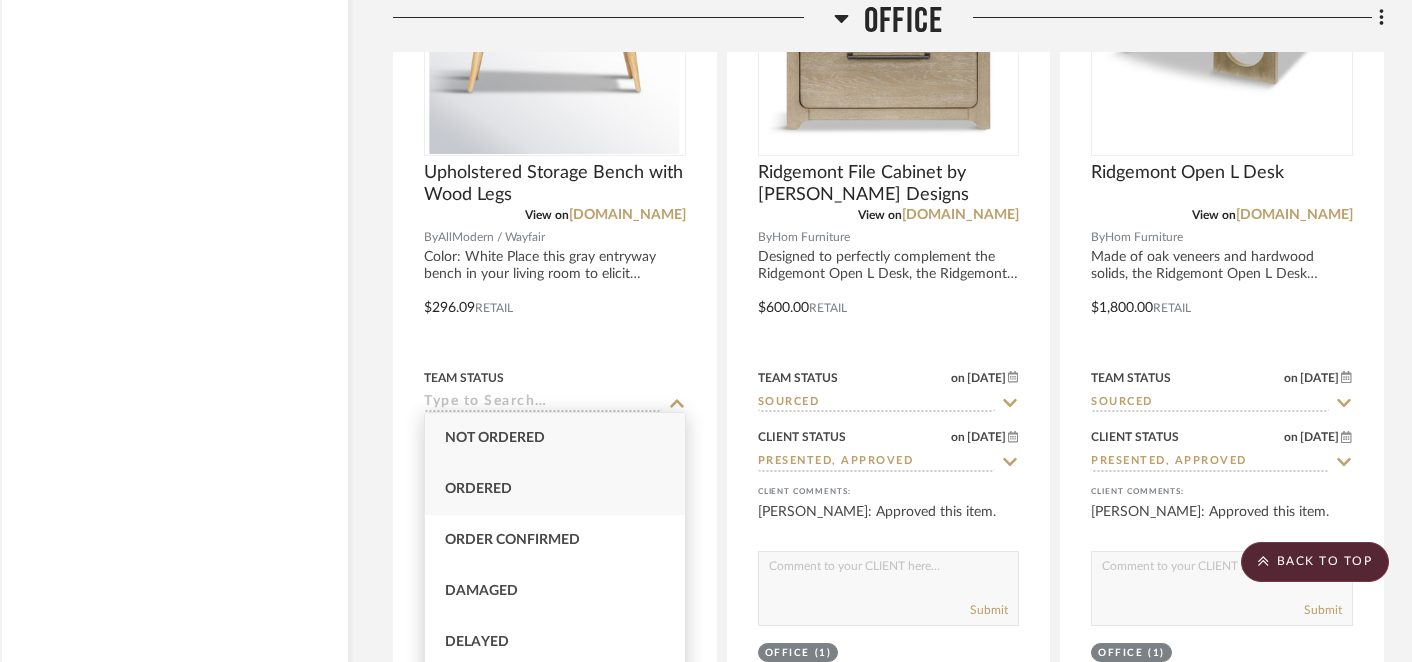 click on "Ordered" at bounding box center (555, 489) 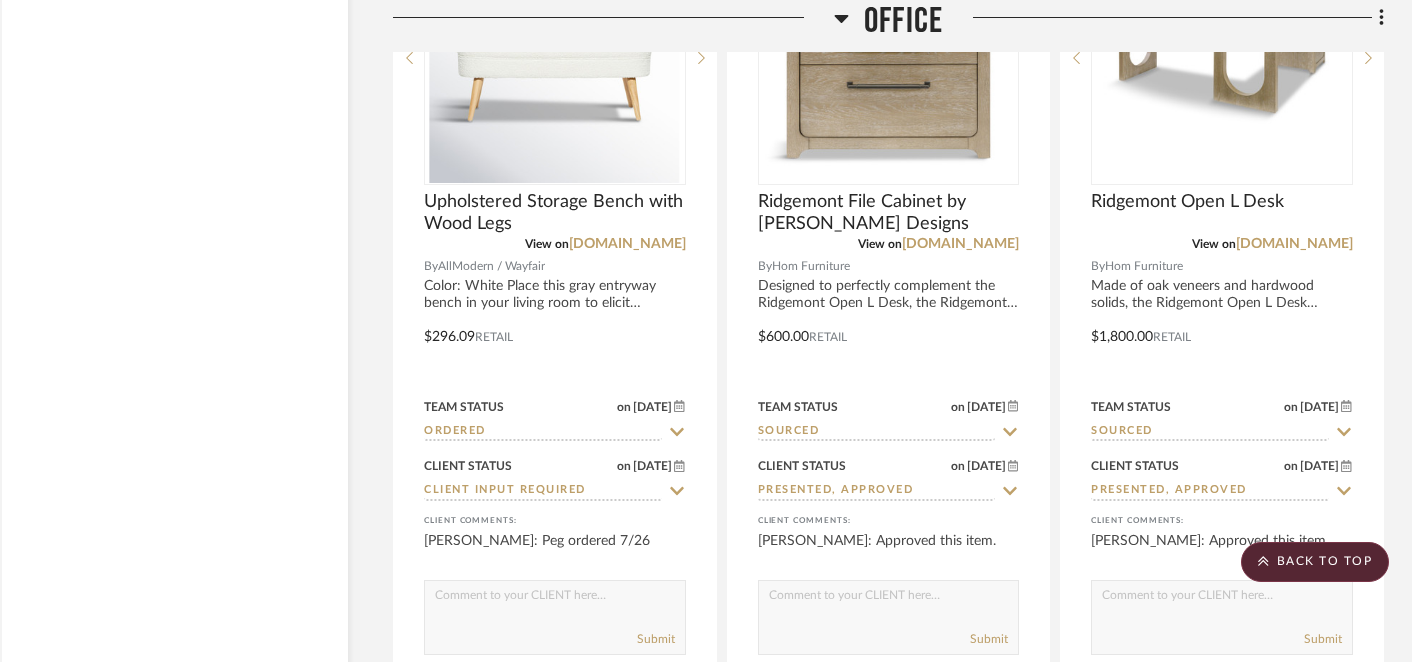 scroll, scrollTop: 6569, scrollLeft: 28, axis: both 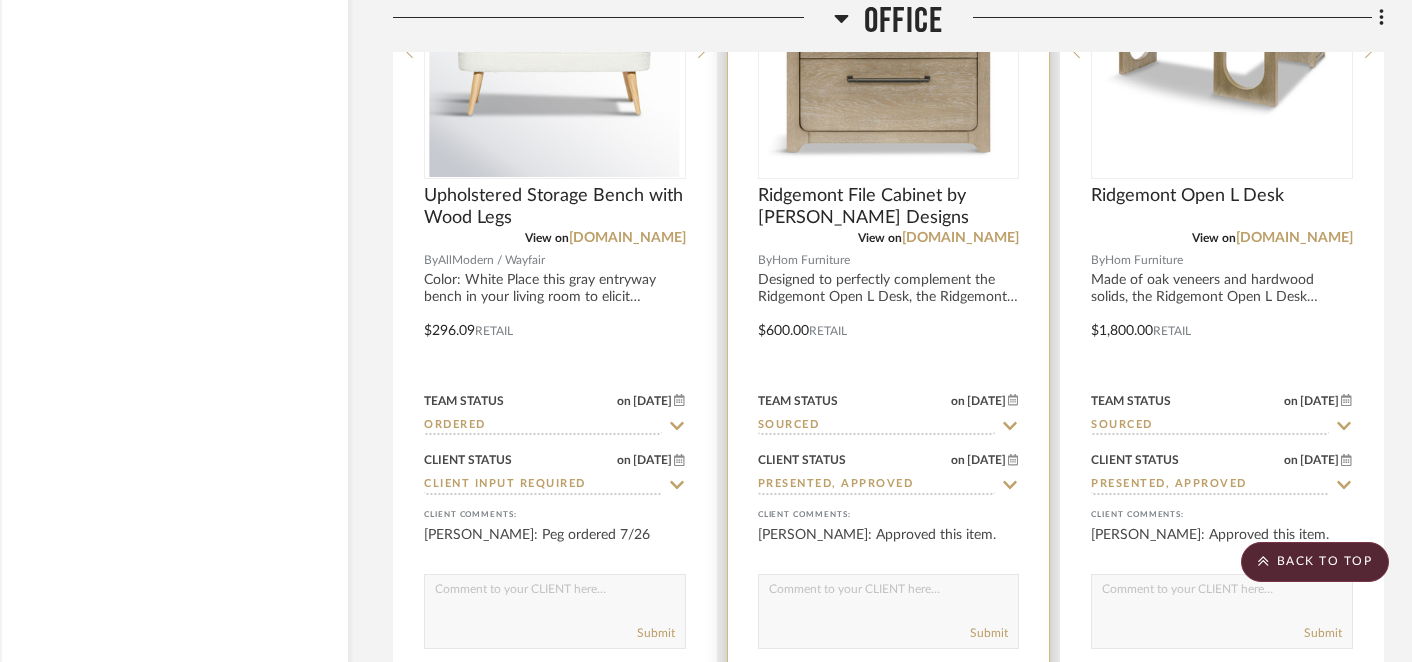 click 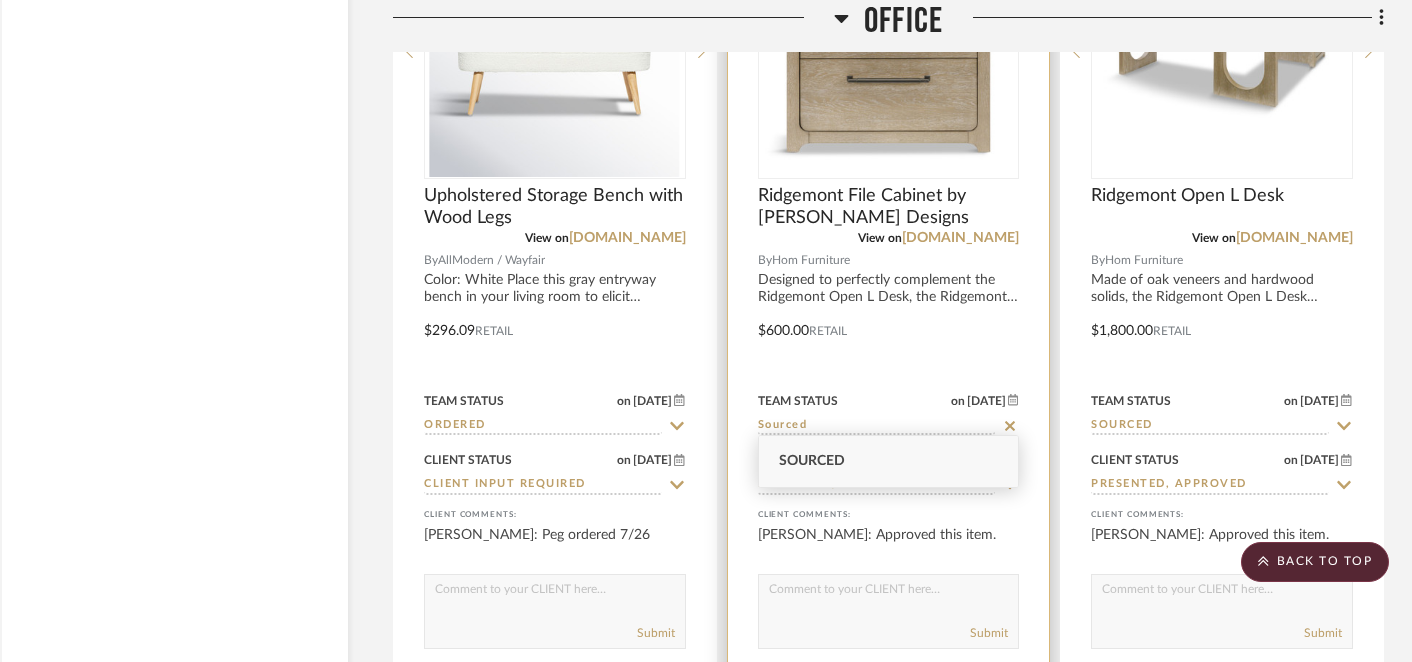 click 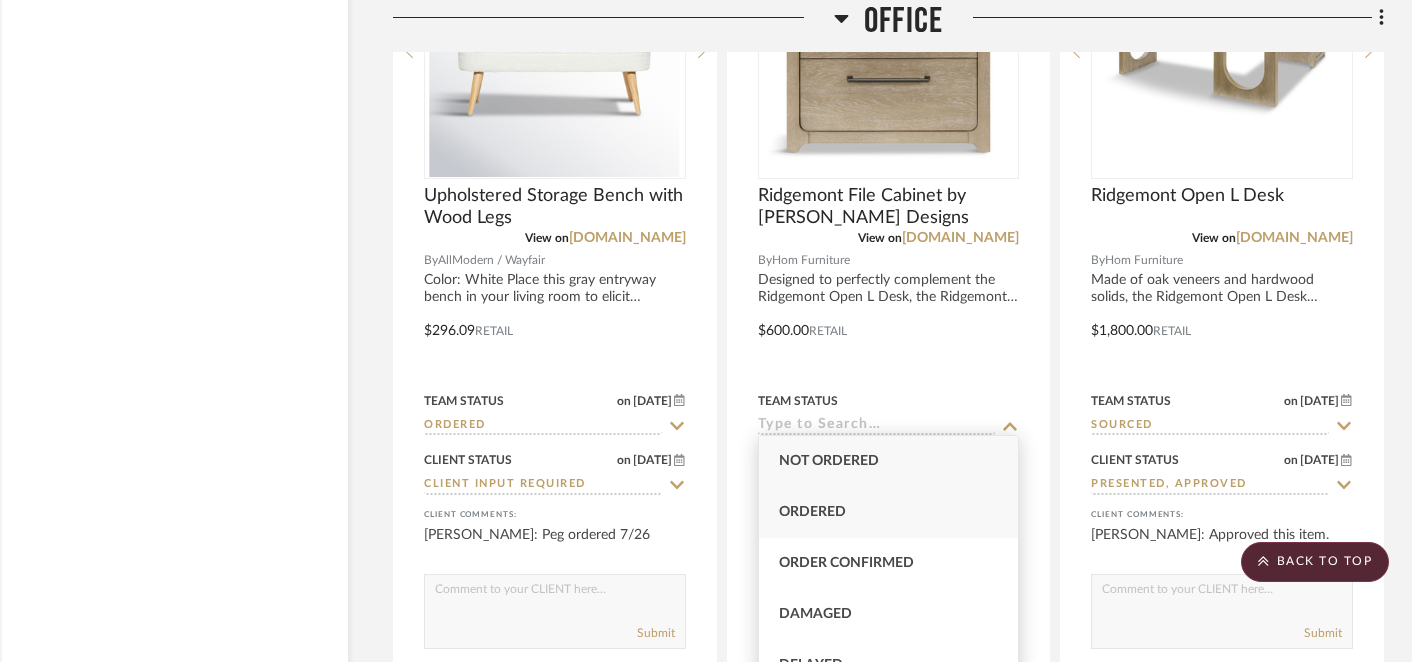 click on "Ordered" at bounding box center [889, 512] 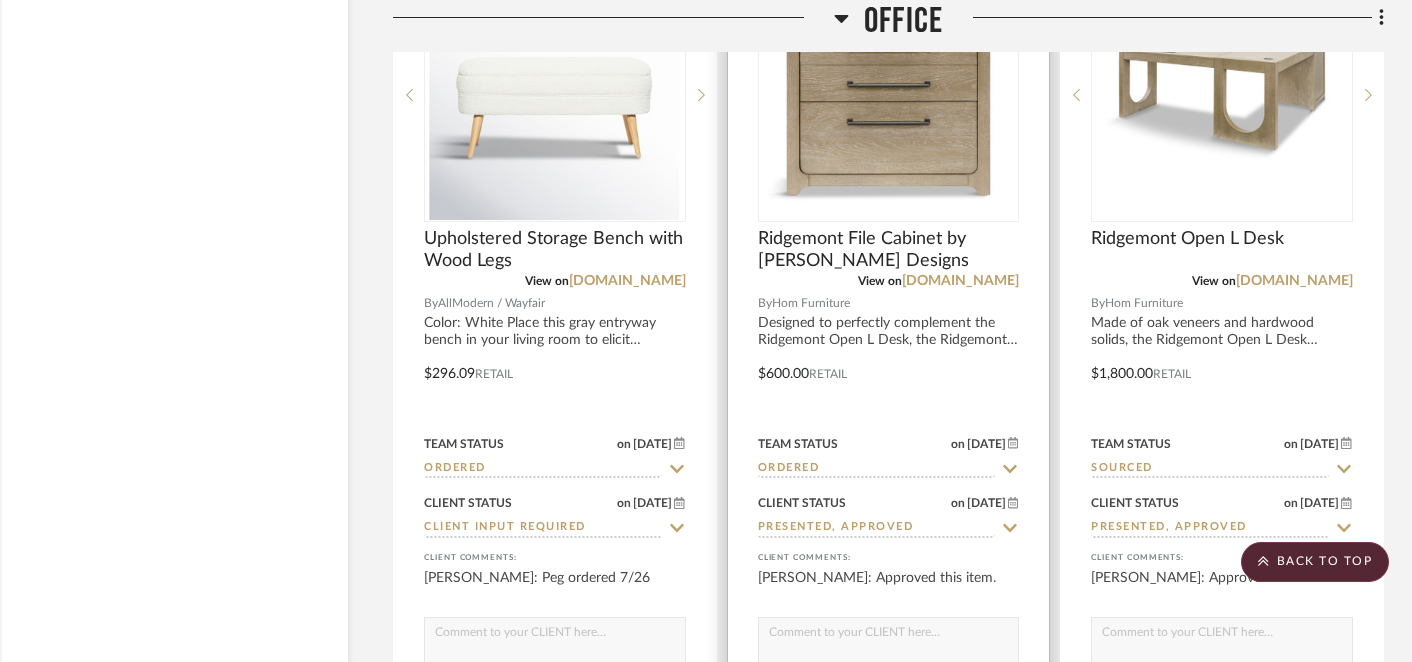 scroll, scrollTop: 6532, scrollLeft: 28, axis: both 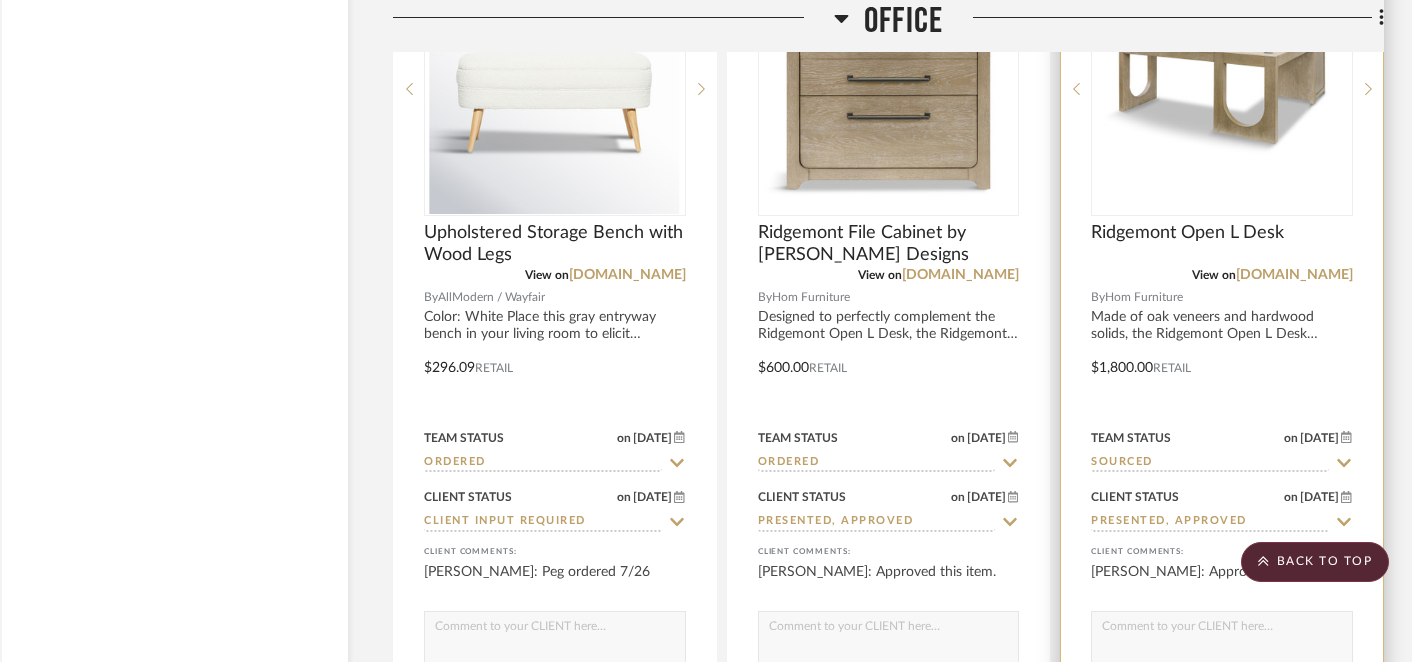 click 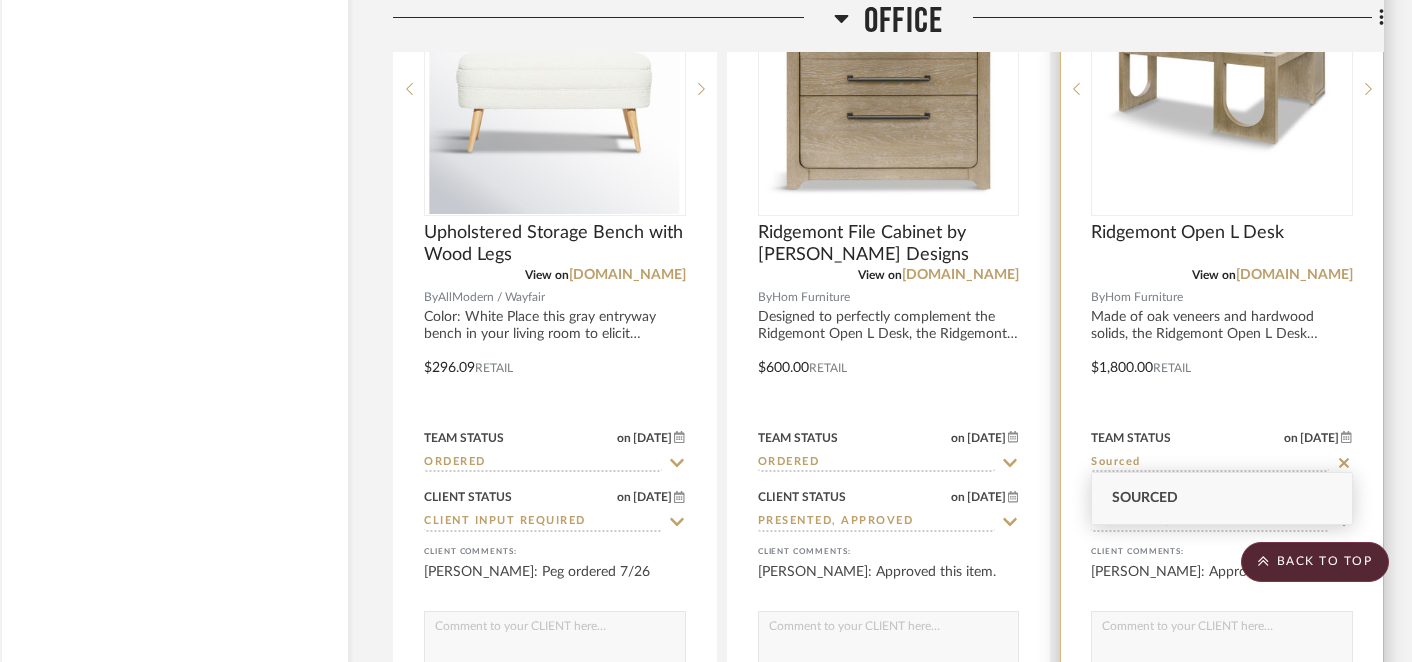 click 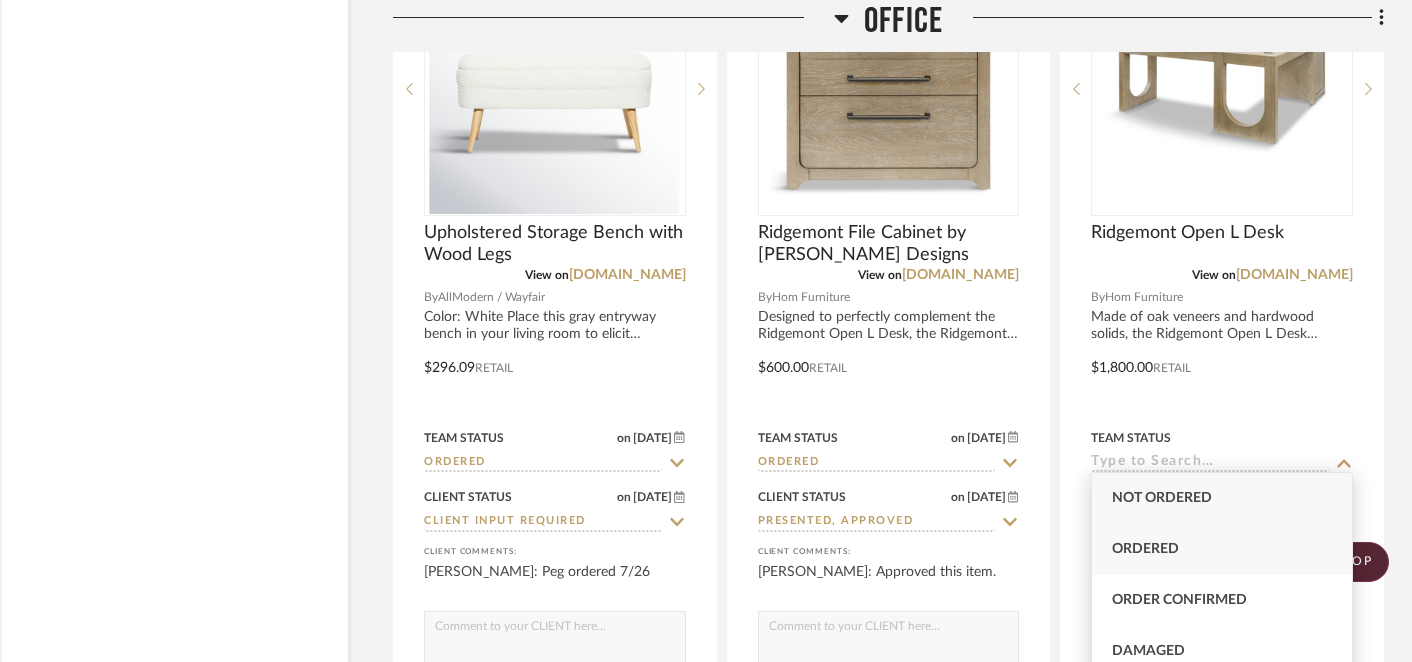 click on "Ordered" at bounding box center [1222, 549] 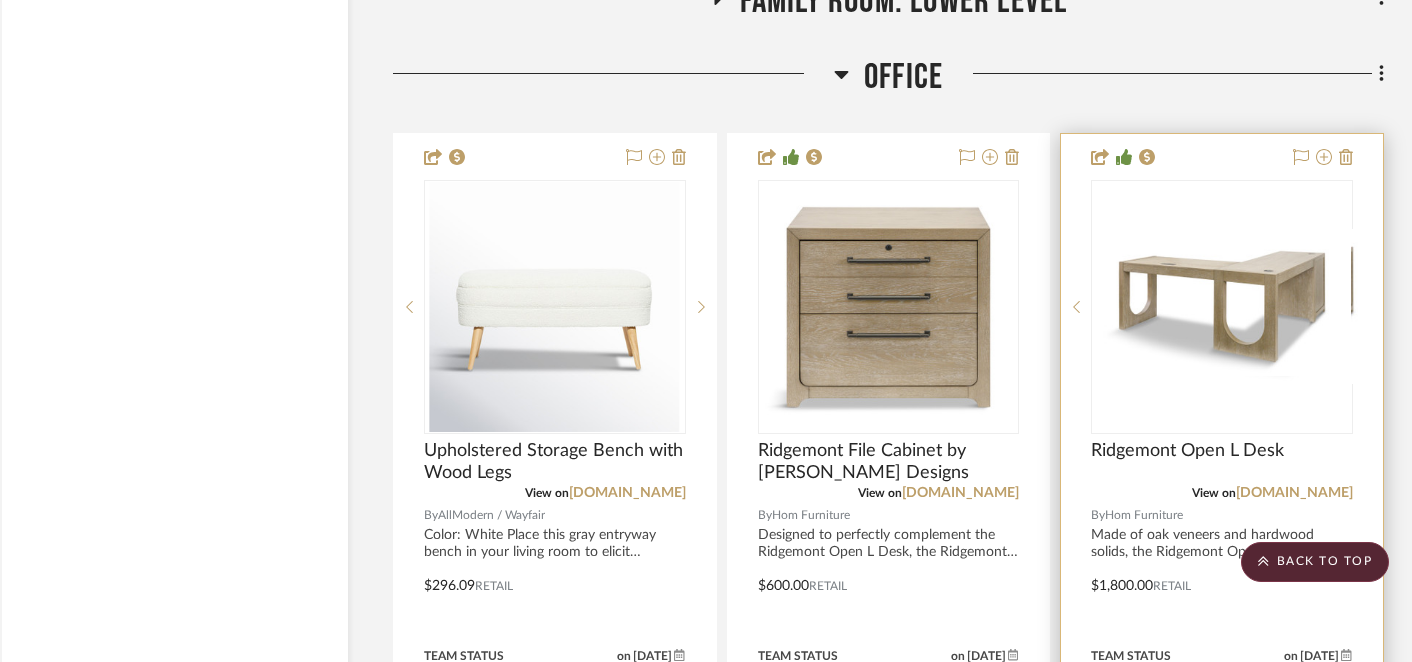 scroll, scrollTop: 6311, scrollLeft: 28, axis: both 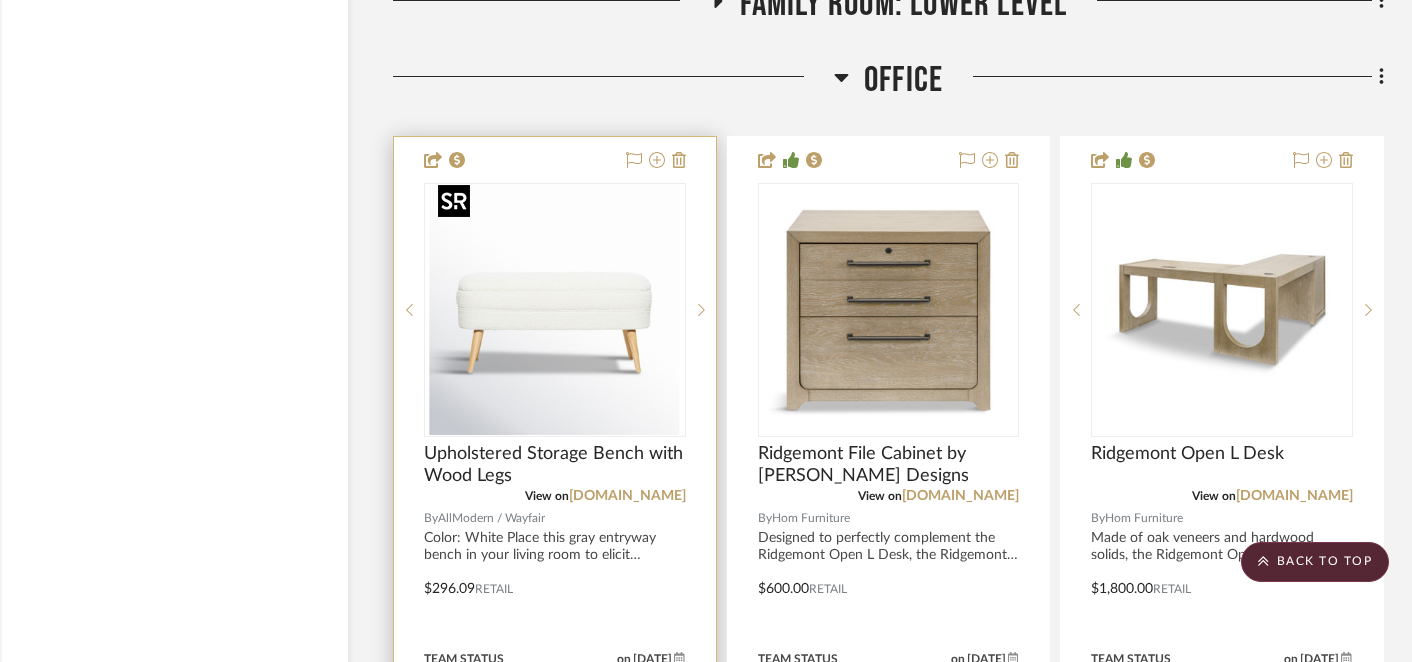 click at bounding box center [555, 310] 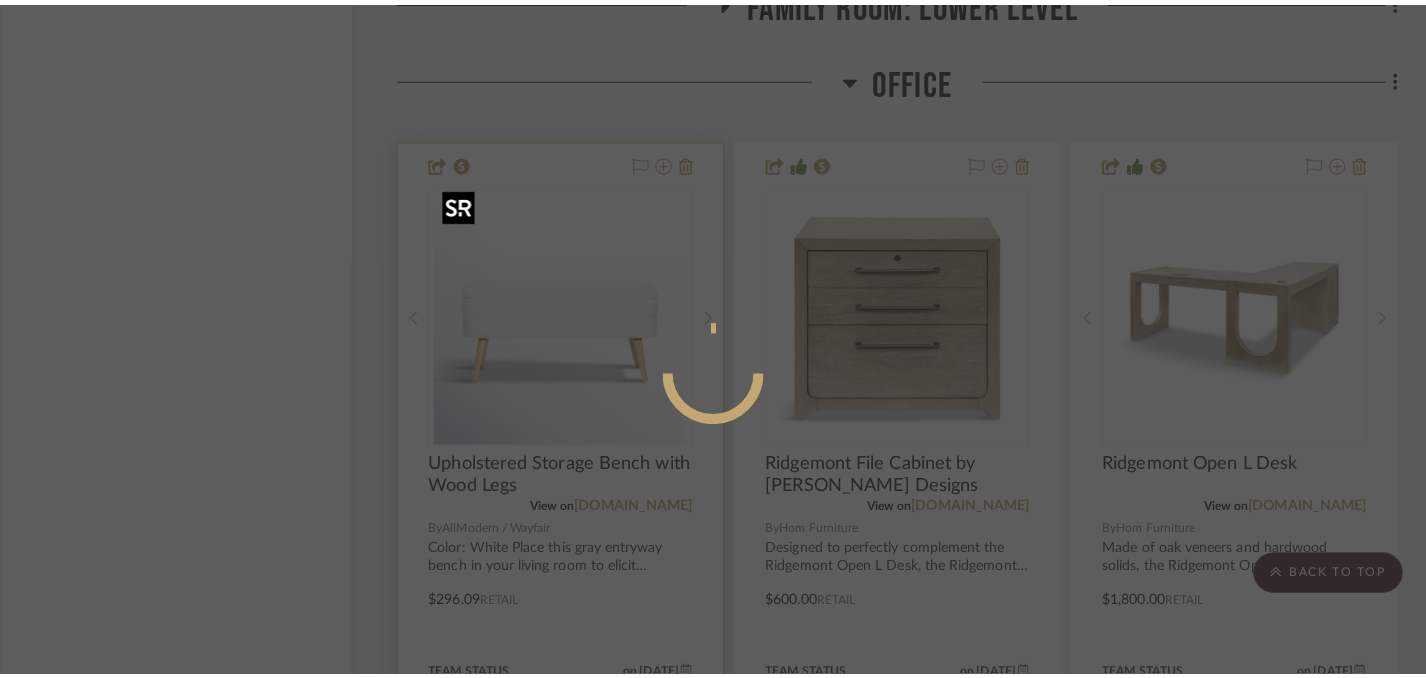 scroll, scrollTop: 0, scrollLeft: 0, axis: both 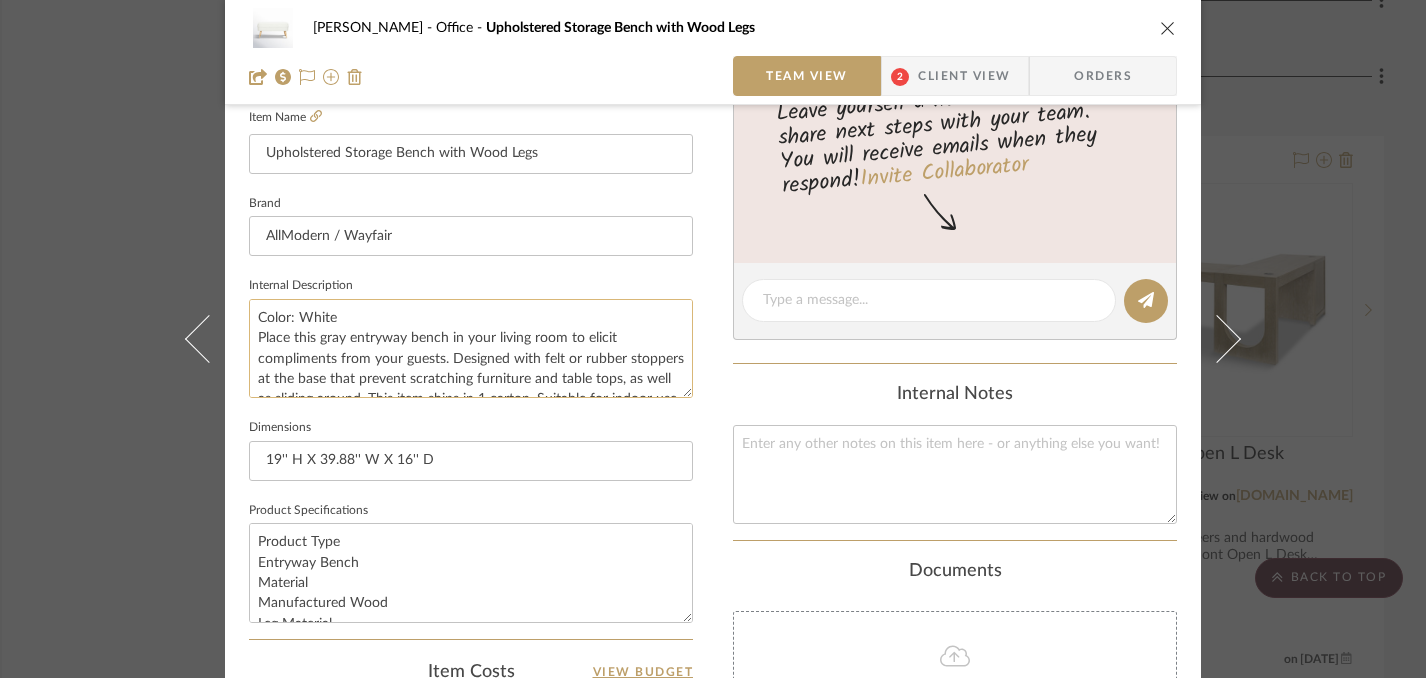 click on "Color: White
Place this gray entryway bench in your living room to elicit compliments from your guests. Designed with felt or rubber stoppers at the base that prevent scratching furniture and table tops, as well as sliding around. This item ships in 1 carton. Suitable for indoor use only. This item ships fully assembled in one piece. Maximum weight limit is 250 lbs. Can accommodate 2 people. This is a single gray colored entryway bench. Contemporary style." 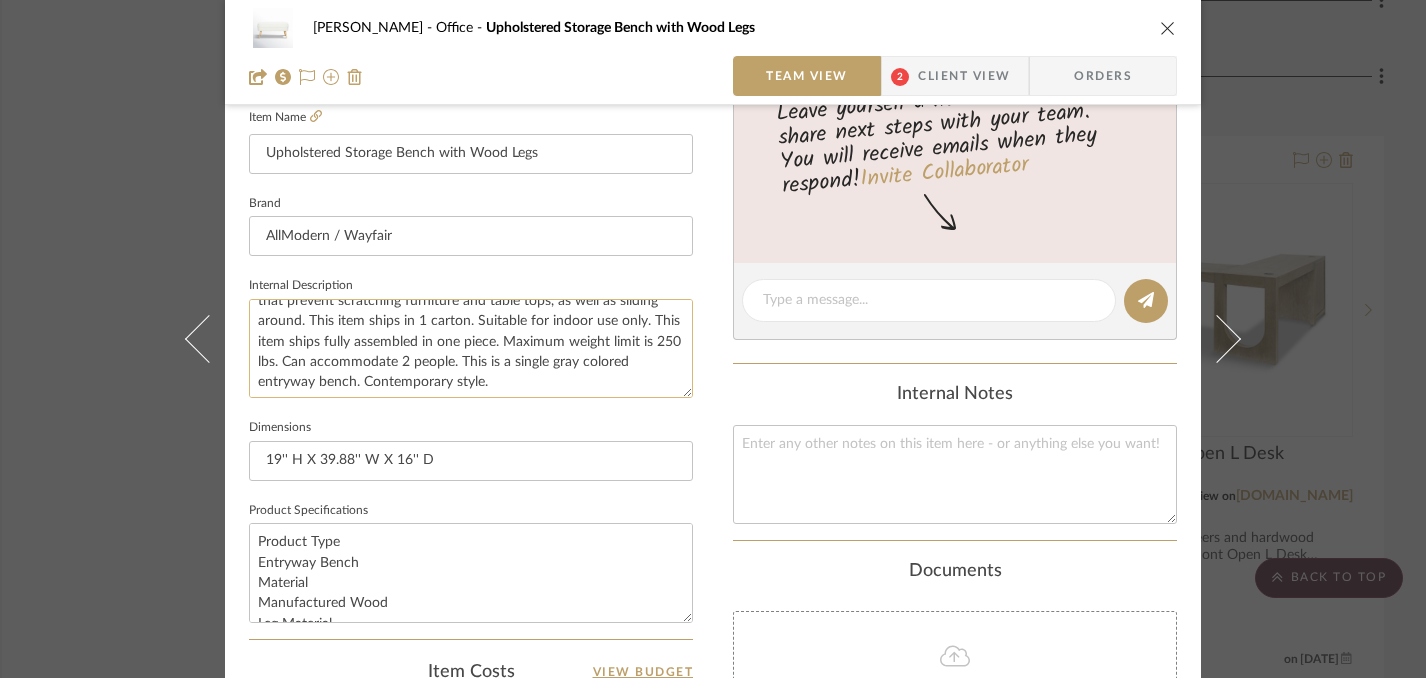 scroll, scrollTop: 81, scrollLeft: 0, axis: vertical 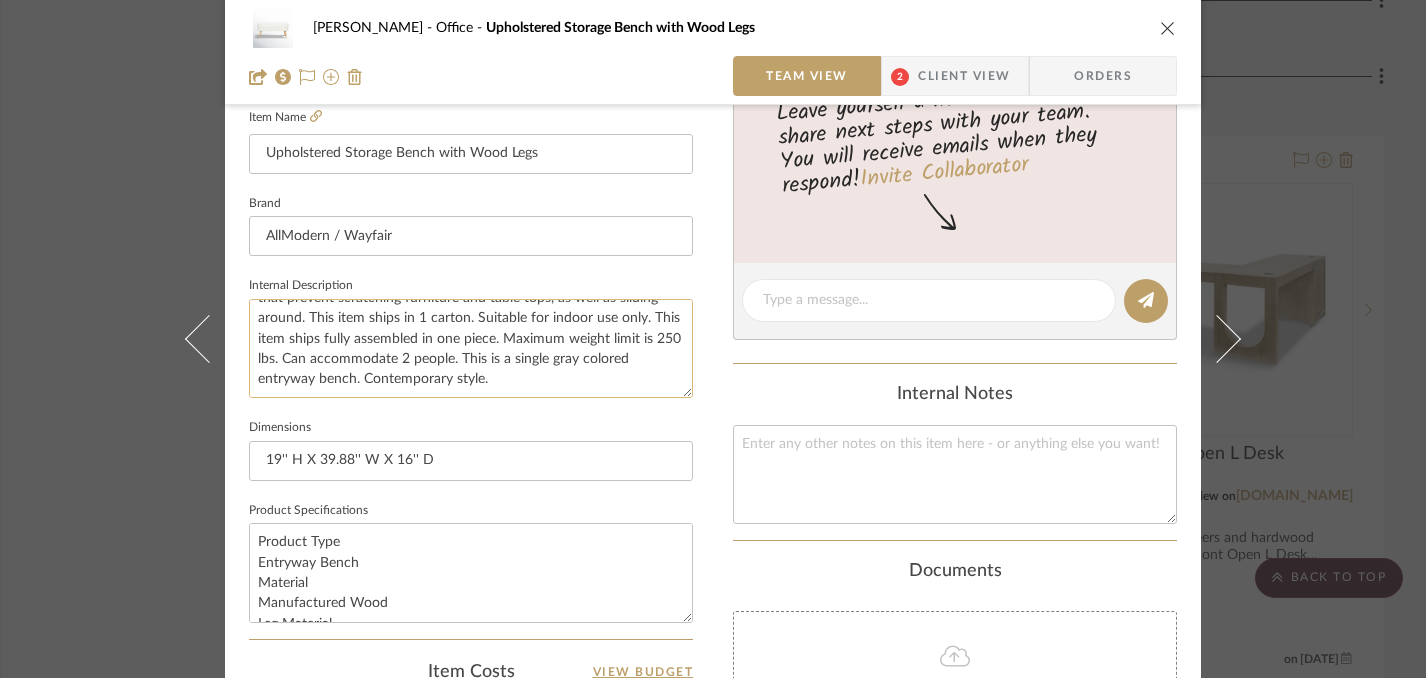 click on "Color: White
Place this entryway bench in your living room to elicit compliments from your guests. Designed with felt or rubber stoppers at the base that prevent scratching furniture and table tops, as well as sliding around. This item ships in 1 carton. Suitable for indoor use only. This item ships fully assembled in one piece. Maximum weight limit is 250 lbs. Can accommodate 2 people. This is a single gray colored entryway bench. Contemporary style." 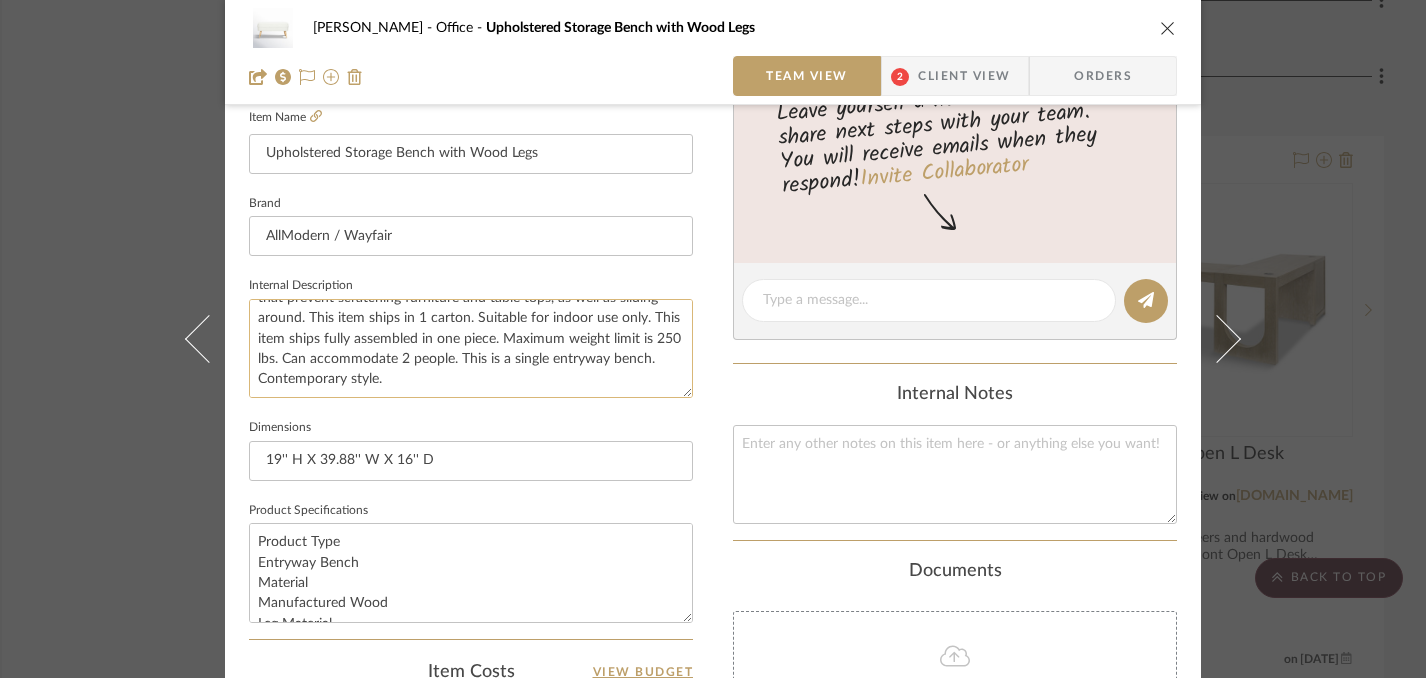 click on "Color: White
Place this entryway bench in your living room to elicit compliments from your guests. Designed with felt or rubber stoppers at the base that prevent scratching furniture and table tops, as well as sliding around. This item ships in 1 carton. Suitable for indoor use only. This item ships fully assembled in one piece. Maximum weight limit is 250 lbs. Can accommodate 2 people. This is a single entryway bench. Contemporary style." 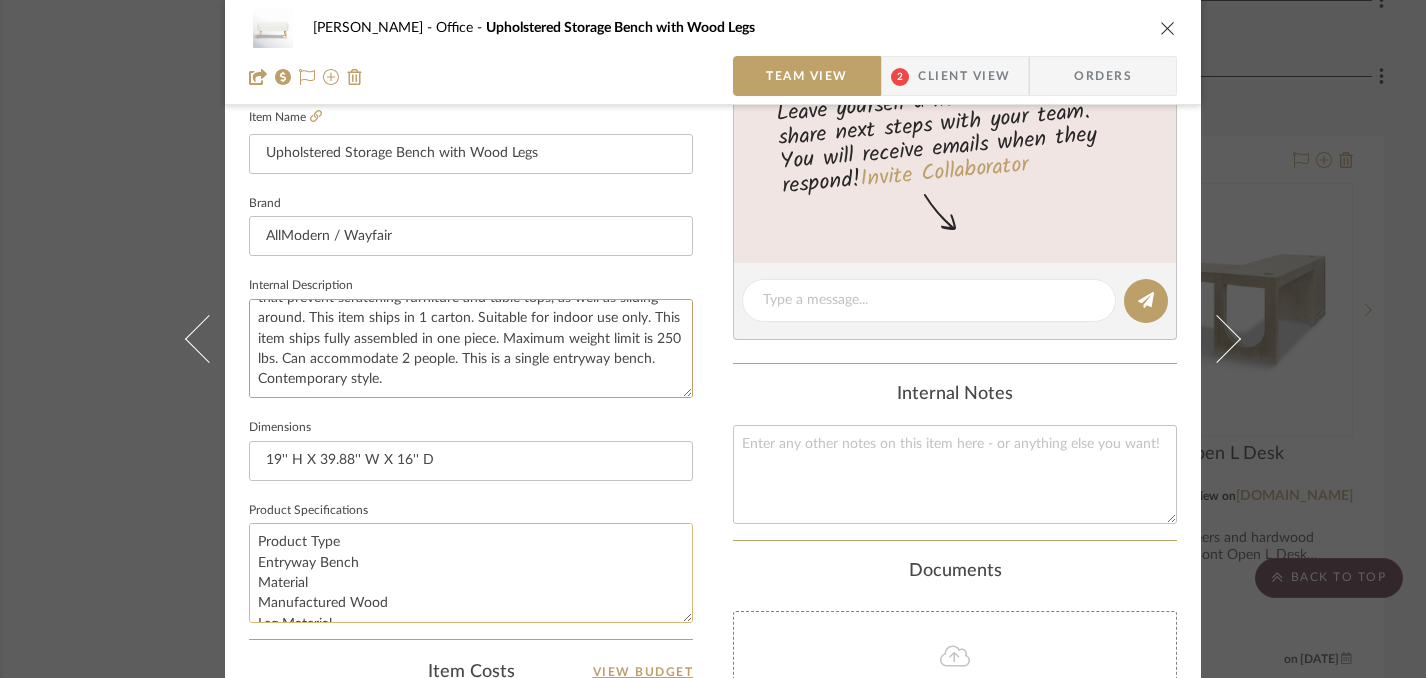 type on "Color: White
Place this entryway bench in your living room to elicit compliments from your guests. Designed with felt or rubber stoppers at the base that prevent scratching furniture and table tops, as well as sliding around. This item ships in 1 carton. Suitable for indoor use only. This item ships fully assembled in one piece. Maximum weight limit is 250 lbs. Can accommodate 2 people. This is a single entryway bench. Contemporary style." 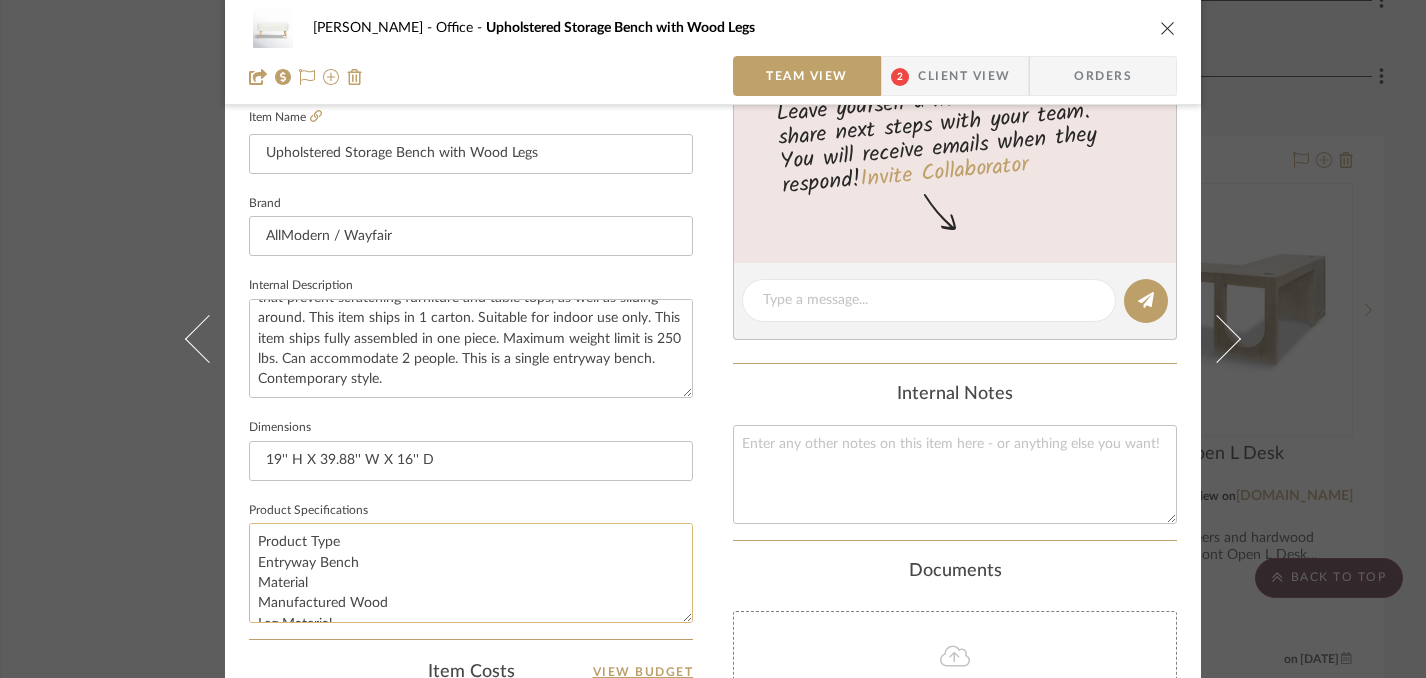 click on "Product Type
Entryway Bench
Material
Manufactured Wood
Leg Material
Solid + Manufactured Wood
Upholstered
Yes
Weight Capacity
250 lb.
Storage Included
Yes
Storage Type
Flip Top
Seating Capacity
2
Leg Design
Squared Legs
Imported
Yes
Product Care
Wipe clean with a dry cloth
Upholstery Material
Polyester" 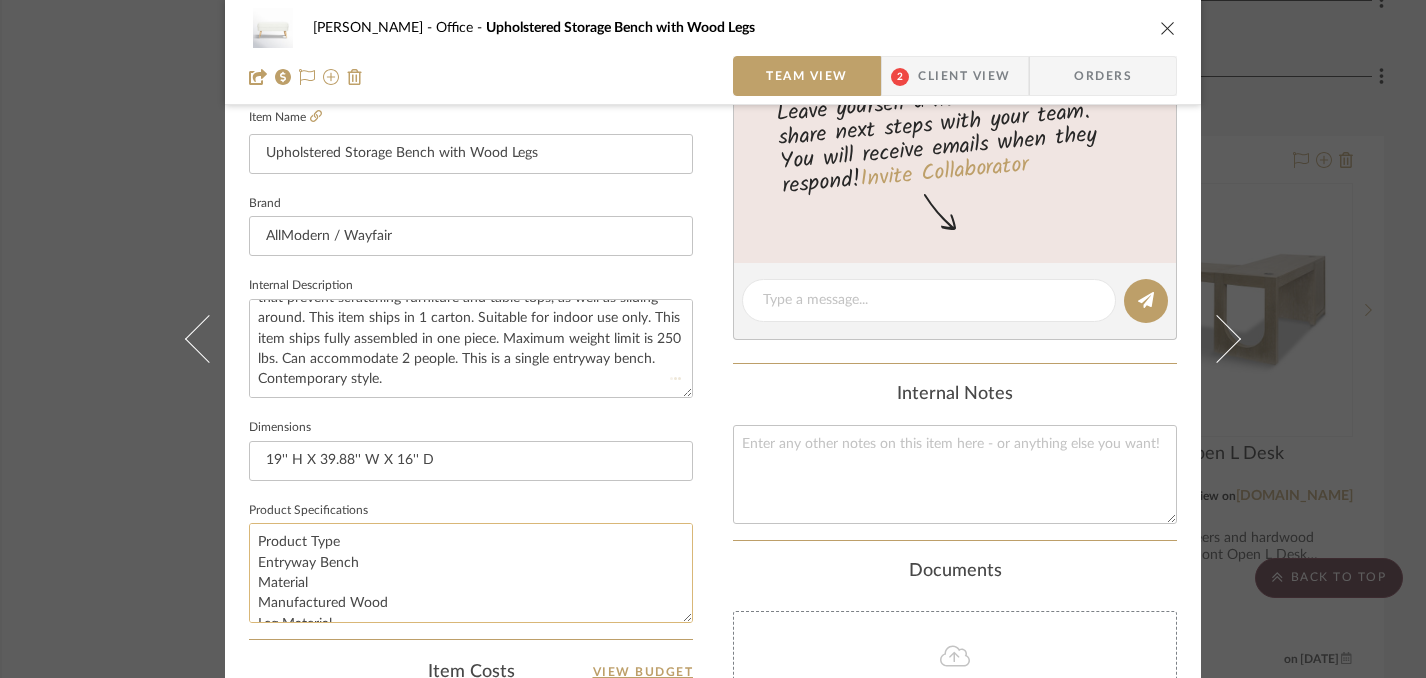 type 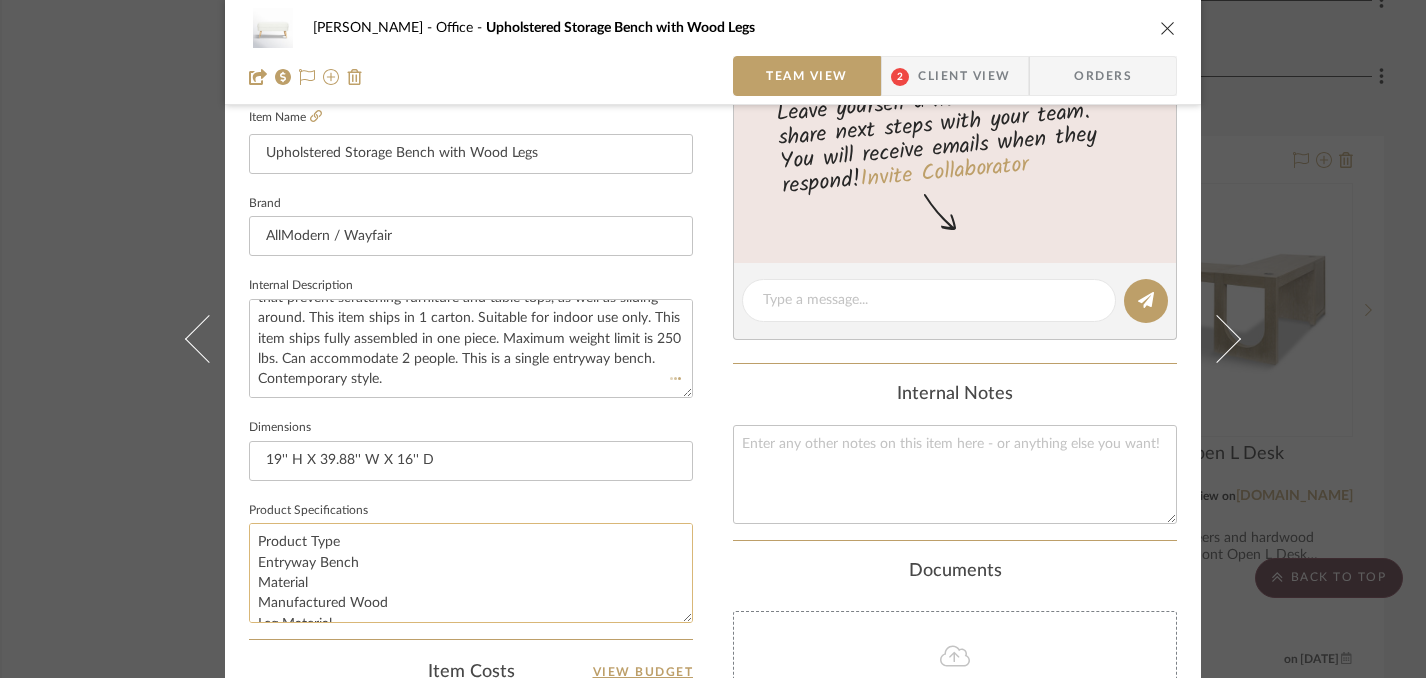 type 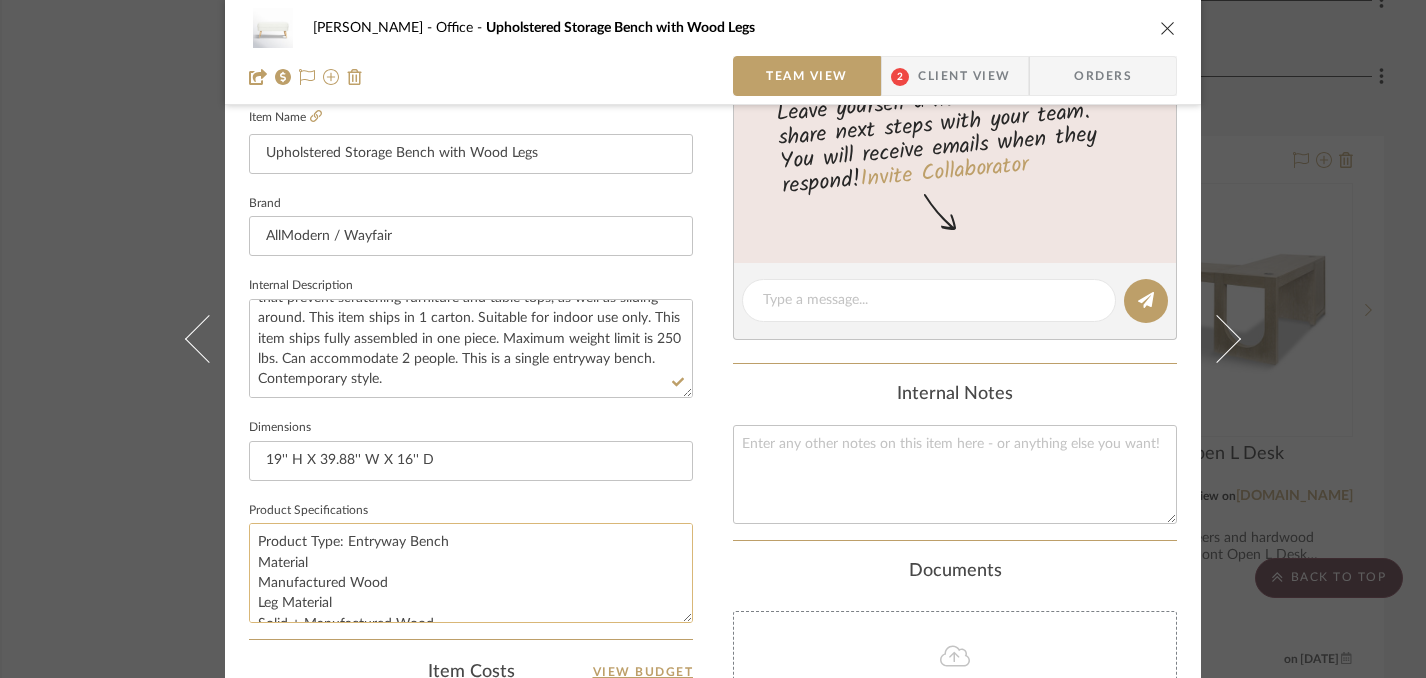 click on "Product Type: Entryway Bench
Material
Manufactured Wood
Leg Material
Solid + Manufactured Wood
Upholstered
Yes
Weight Capacity
250 lb.
Storage Included
Yes
Storage Type
Flip Top
Seating Capacity
2
Leg Design
Squared Legs
Imported
Yes
Product Care
Wipe clean with a dry cloth
Upholstery Material
Polyester" 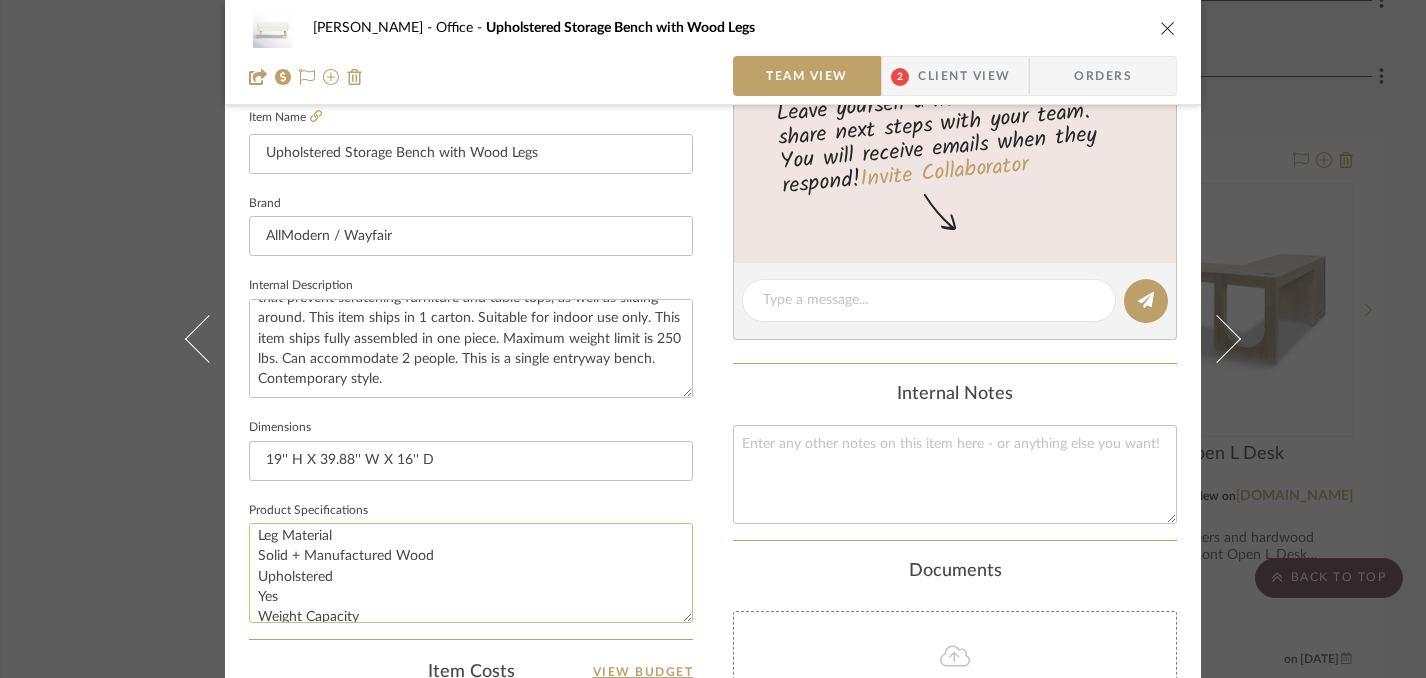 scroll, scrollTop: 61, scrollLeft: 0, axis: vertical 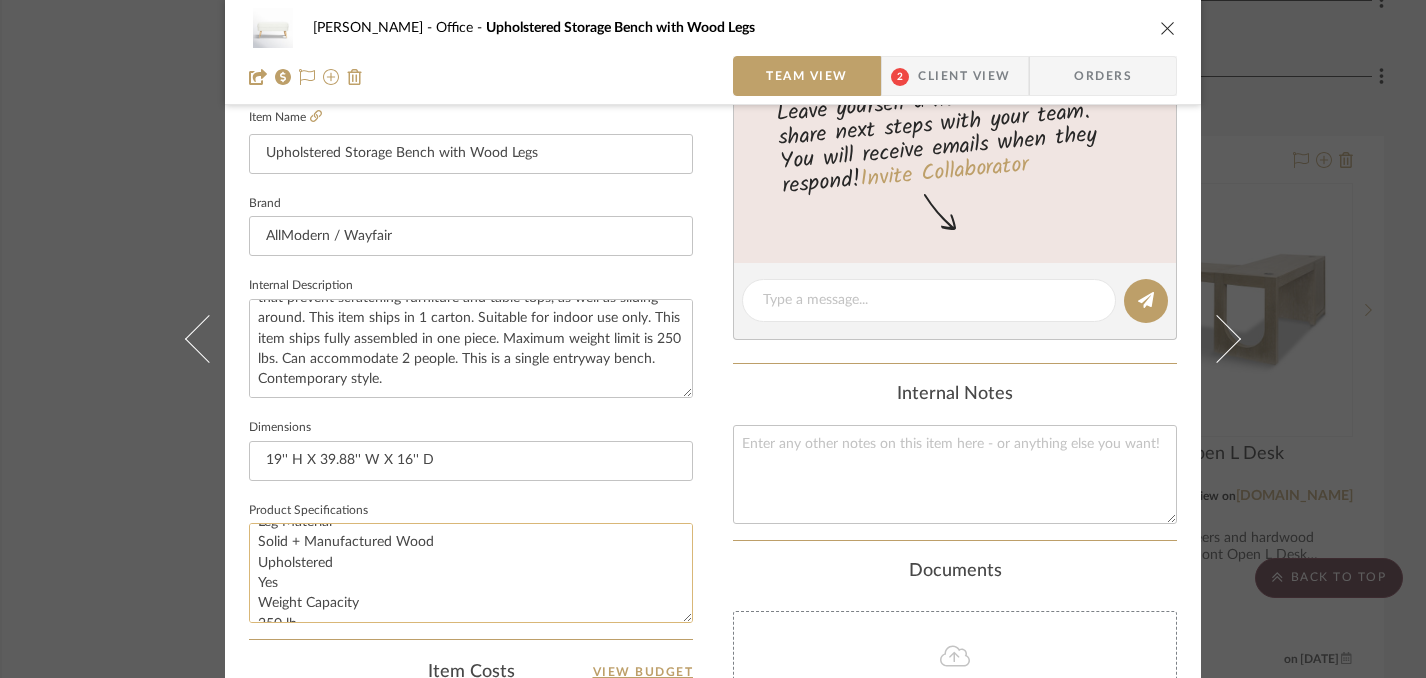 click on "Product Type: Entryway Bench
Material: Manufactured Wood
Leg Material
Solid + Manufactured Wood
Upholstered
Yes
Weight Capacity
250 lb.
Storage Included
Yes
Storage Type
Flip Top
Seating Capacity
2
Leg Design
Squared Legs
Imported
Yes
Product Care
Wipe clean with a dry cloth
Upholstery Material
Polyester" 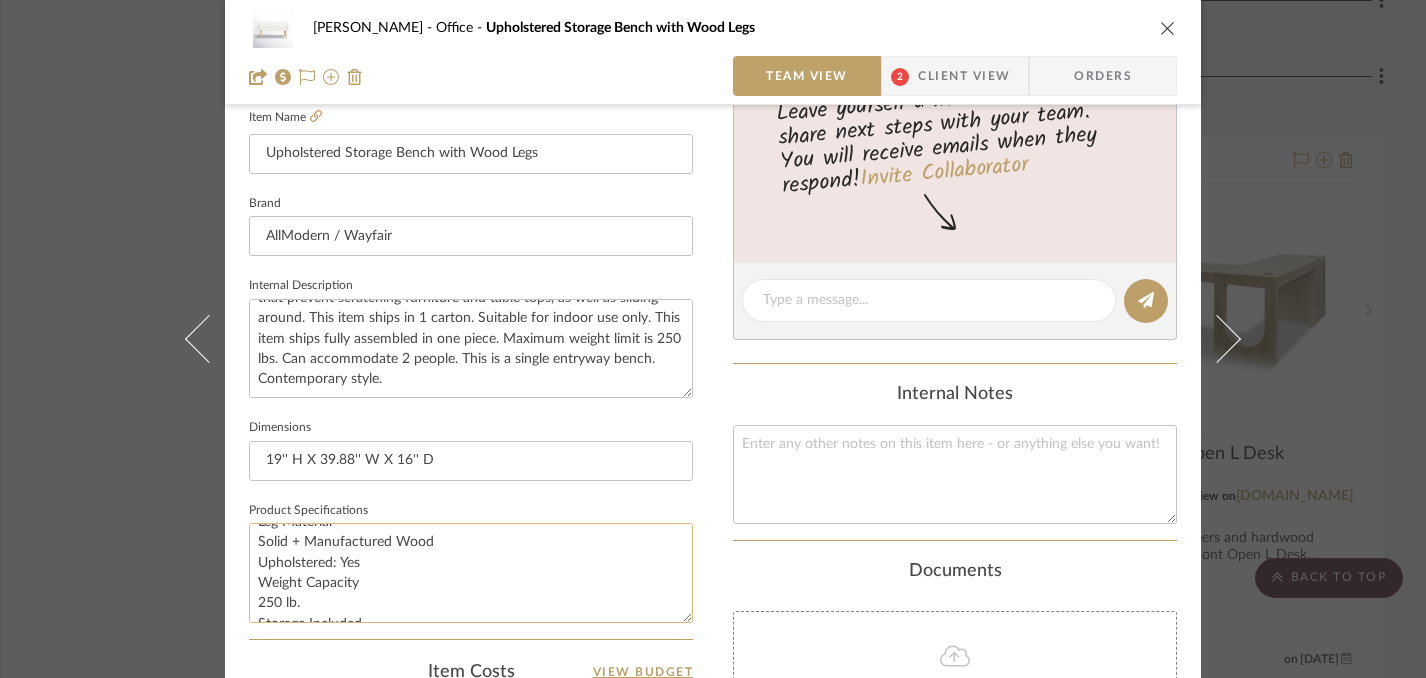 click on "Product Type: Entryway Bench
Material: Manufactured Wood
Leg Material
Solid + Manufactured Wood
Upholstered: Yes
Weight Capacity
250 lb.
Storage Included
Yes
Storage Type
Flip Top
Seating Capacity
2
Leg Design
Squared Legs
Imported
Yes
Product Care
Wipe clean with a dry cloth
Upholstery Material
Polyester" 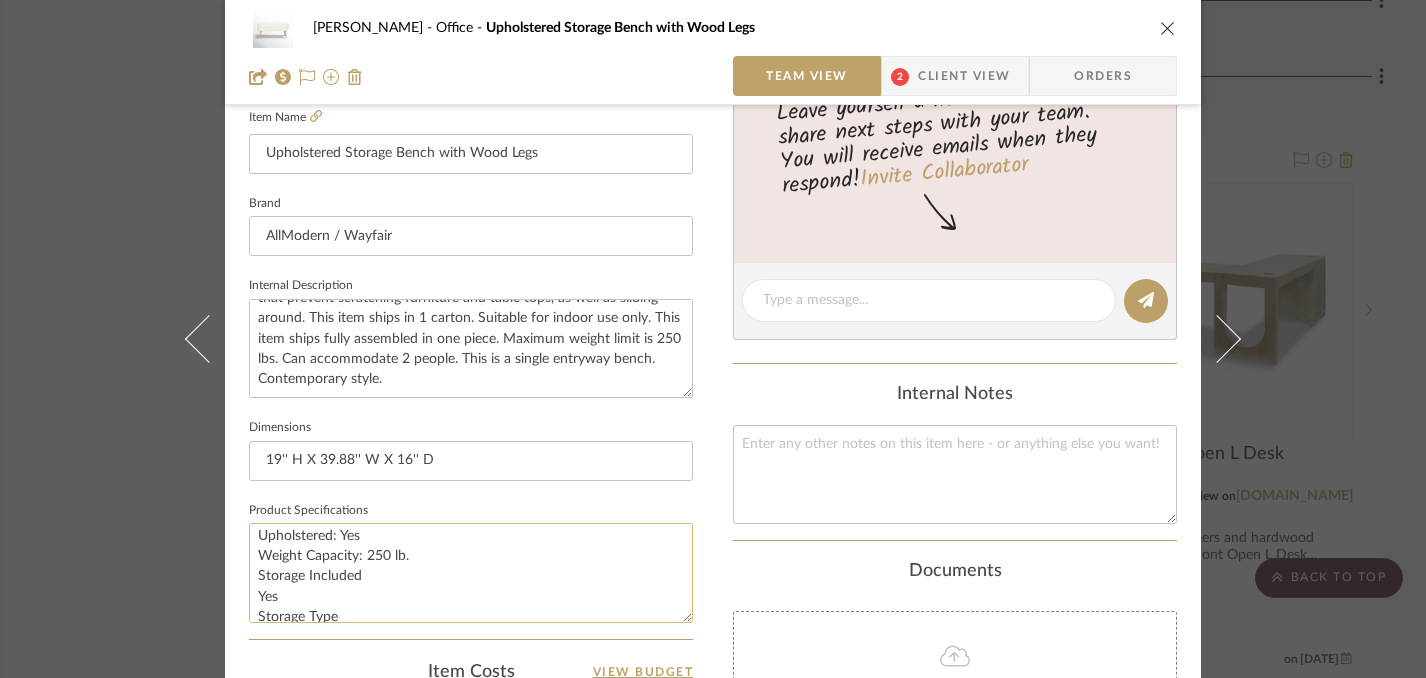 scroll, scrollTop: 98, scrollLeft: 0, axis: vertical 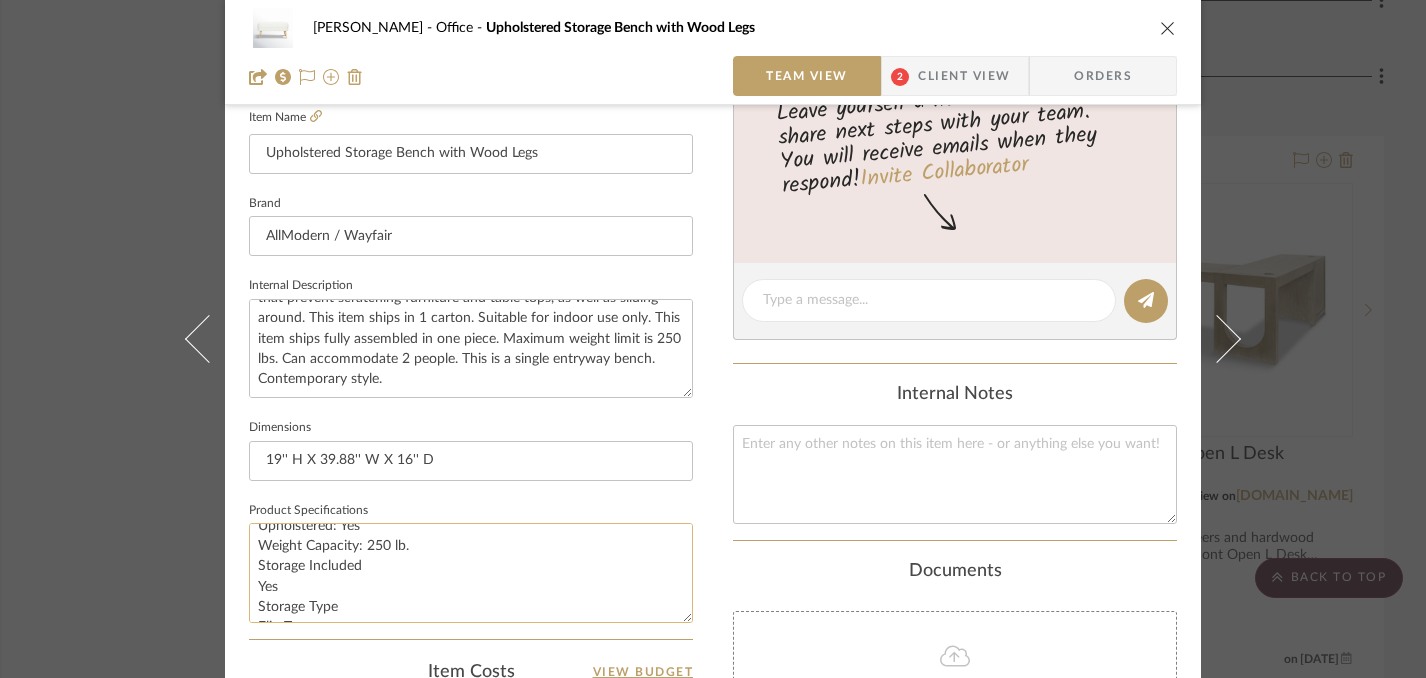 click on "Product Type: Entryway Bench
Material: Manufactured Wood
Leg Material
Solid + Manufactured Wood
Upholstered: Yes
Weight Capacity: 250 lb.
Storage Included
Yes
Storage Type
Flip Top
Seating Capacity
2
Leg Design
Squared Legs
Imported
Yes
Product Care
Wipe clean with a dry cloth
Upholstery Material
Polyester" 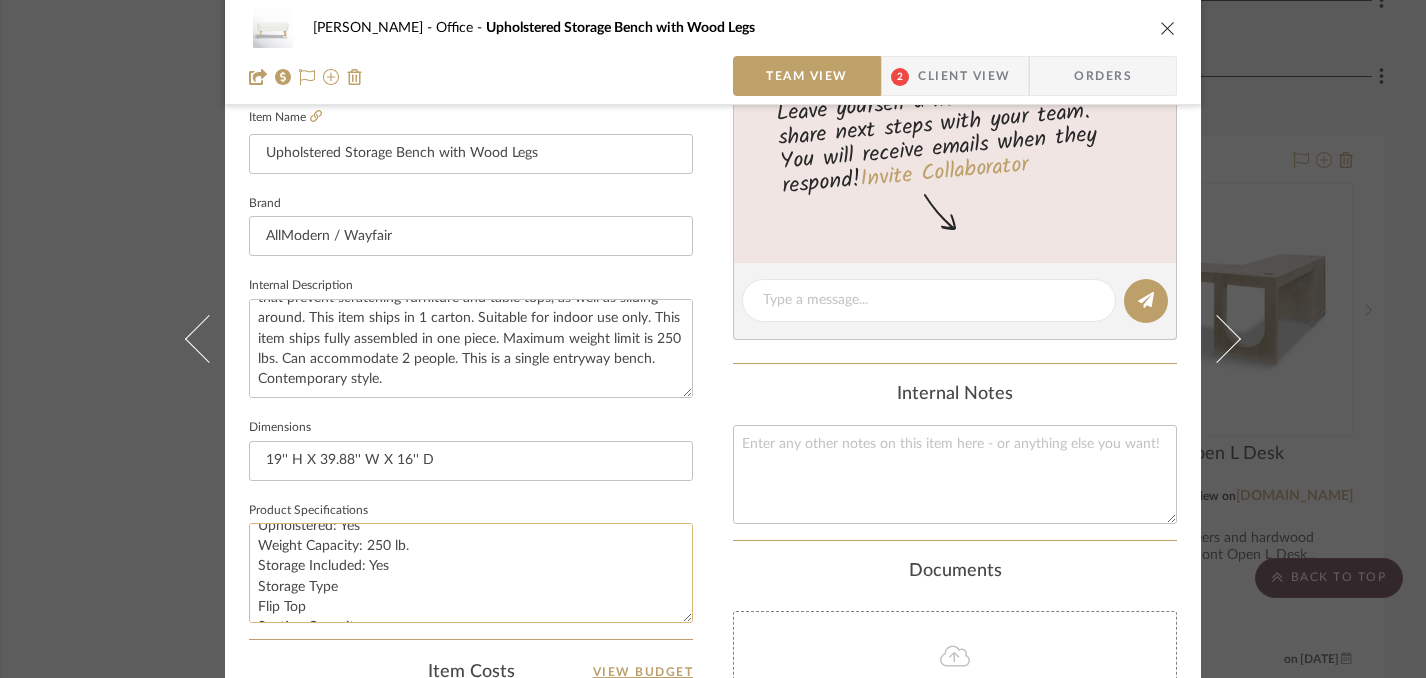 click on "Product Type: Entryway Bench
Material: Manufactured Wood
Leg Material
Solid + Manufactured Wood
Upholstered: Yes
Weight Capacity: 250 lb.
Storage Included: Yes
Storage Type
Flip Top
Seating Capacity
2
Leg Design
Squared Legs
Imported
Yes
Product Care
Wipe clean with a dry cloth
Upholstery Material
Polyester" 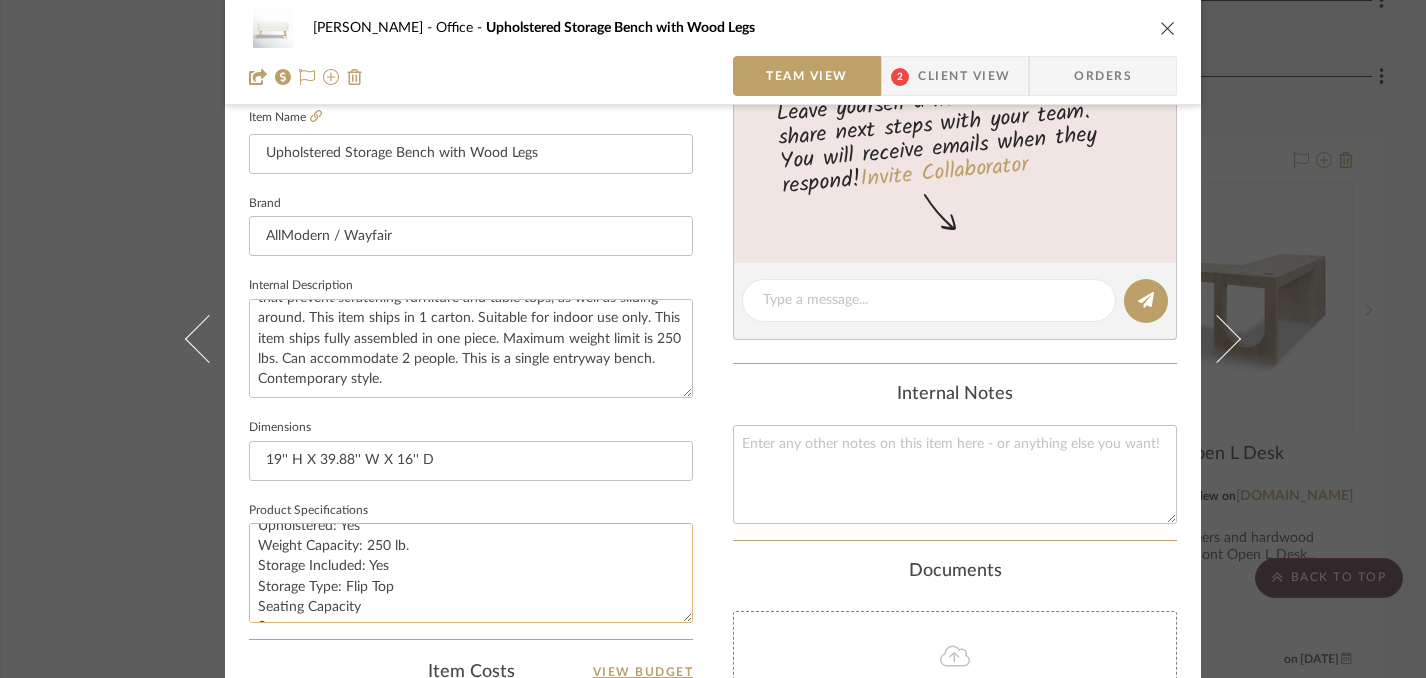 scroll, scrollTop: 145, scrollLeft: 0, axis: vertical 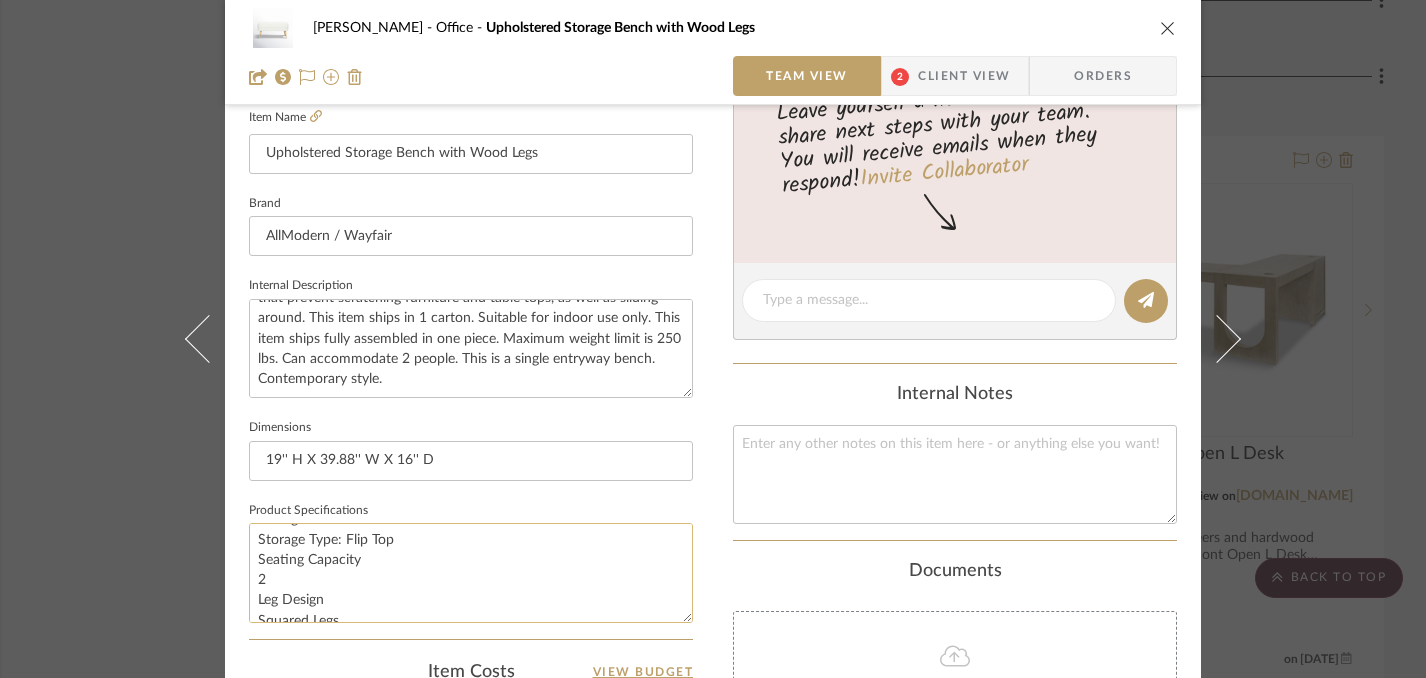 click on "Product Type: Entryway Bench
Material: Manufactured Wood
Leg Material
Solid + Manufactured Wood
Upholstered: Yes
Weight Capacity: 250 lb.
Storage Included: Yes
Storage Type: Flip Top
Seating Capacity
2
Leg Design
Squared Legs
Imported
Yes
Product Care
Wipe clean with a dry cloth
Upholstery Material
Polyester" 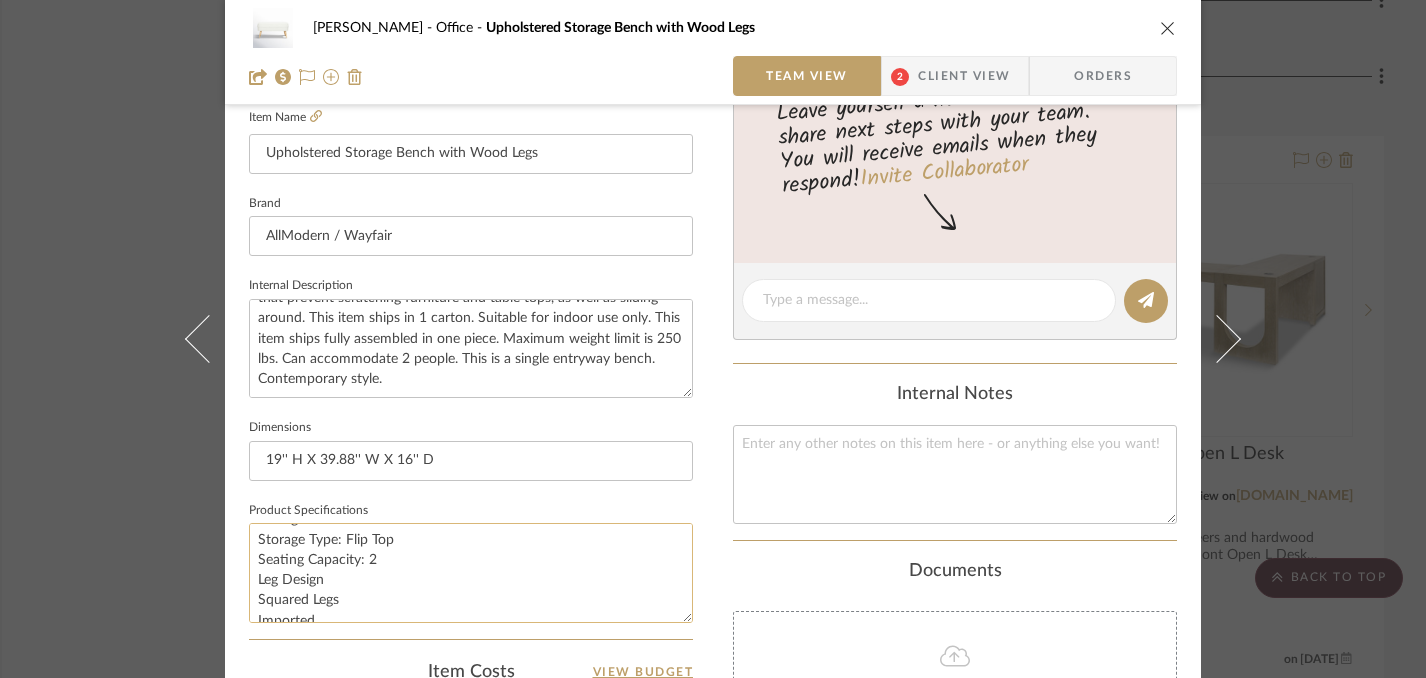 click on "Product Type: Entryway Bench
Material: Manufactured Wood
Leg Material
Solid + Manufactured Wood
Upholstered: Yes
Weight Capacity: 250 lb.
Storage Included: Yes
Storage Type: Flip Top
Seating Capacity: 2
Leg Design
Squared Legs
Imported
Yes
Product Care
Wipe clean with a dry cloth
Upholstery Material
Polyester" 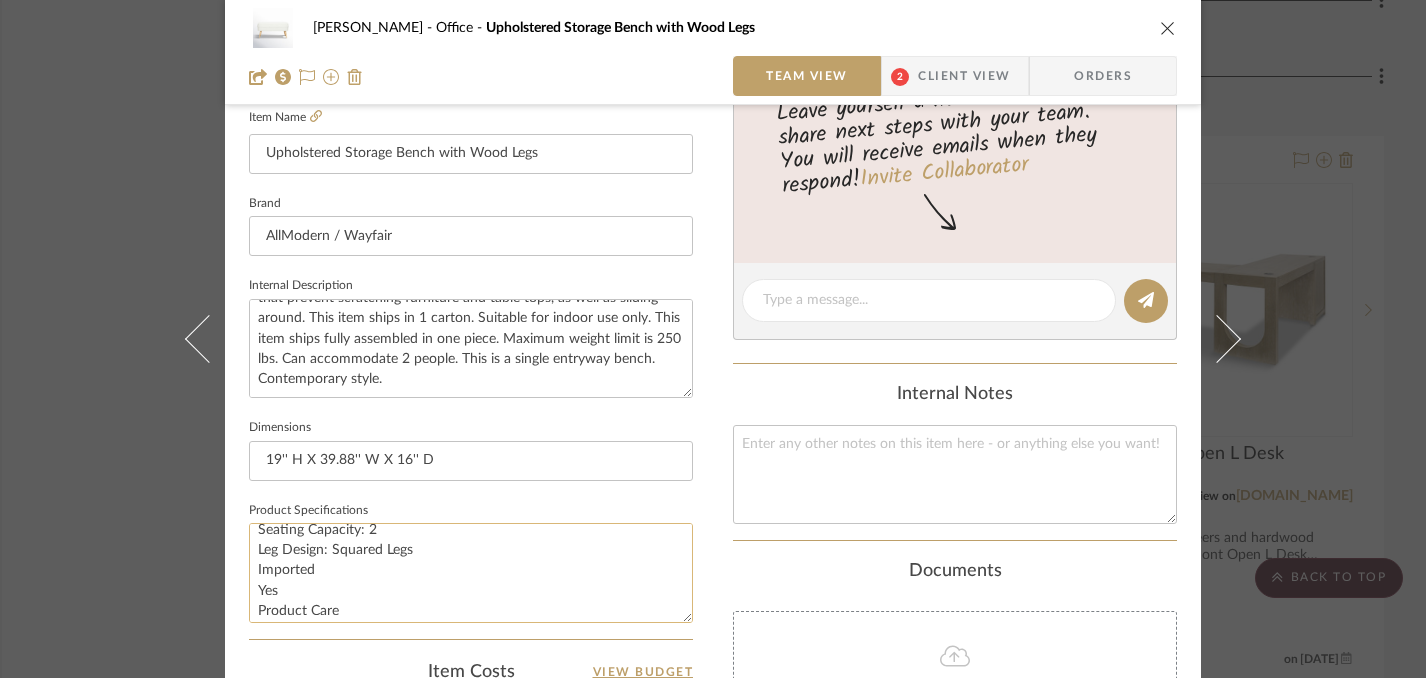 scroll, scrollTop: 180, scrollLeft: 0, axis: vertical 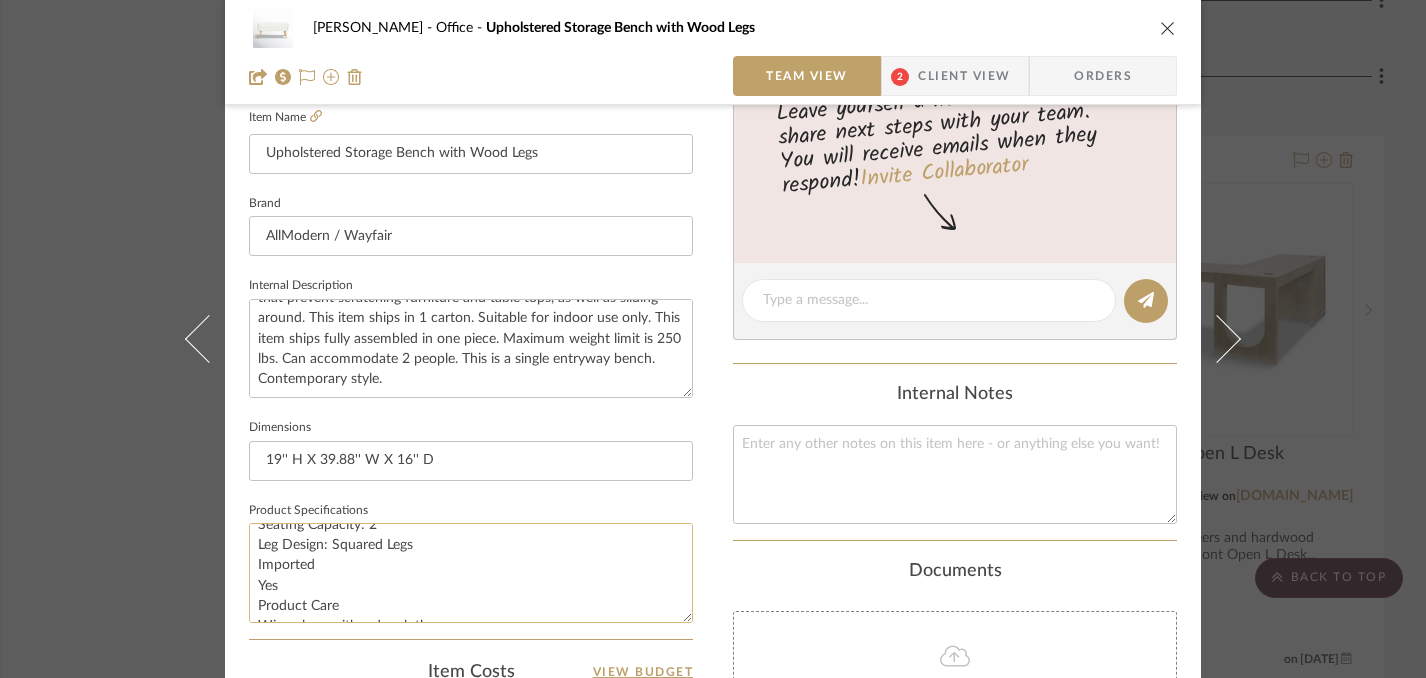 drag, startPoint x: 250, startPoint y: 564, endPoint x: 276, endPoint y: 581, distance: 31.06445 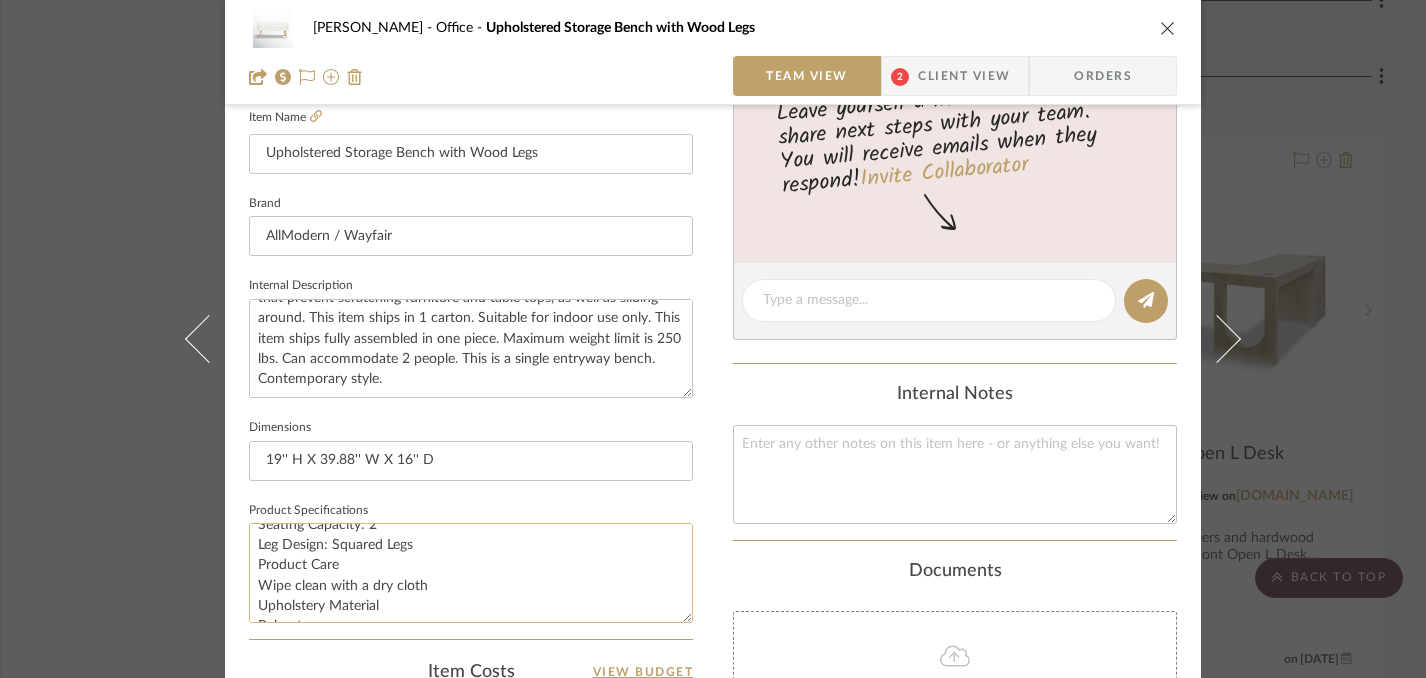 click on "Product Type: Entryway Bench
Material: Manufactured Wood
Leg Material
Solid + Manufactured Wood
Upholstered: Yes
Weight Capacity: 250 lb.
Storage Included: Yes
Storage Type: Flip Top
Seating Capacity: 2
Leg Design: Squared Legs
Product Care
Wipe clean with a dry cloth
Upholstery Material
Polyester" 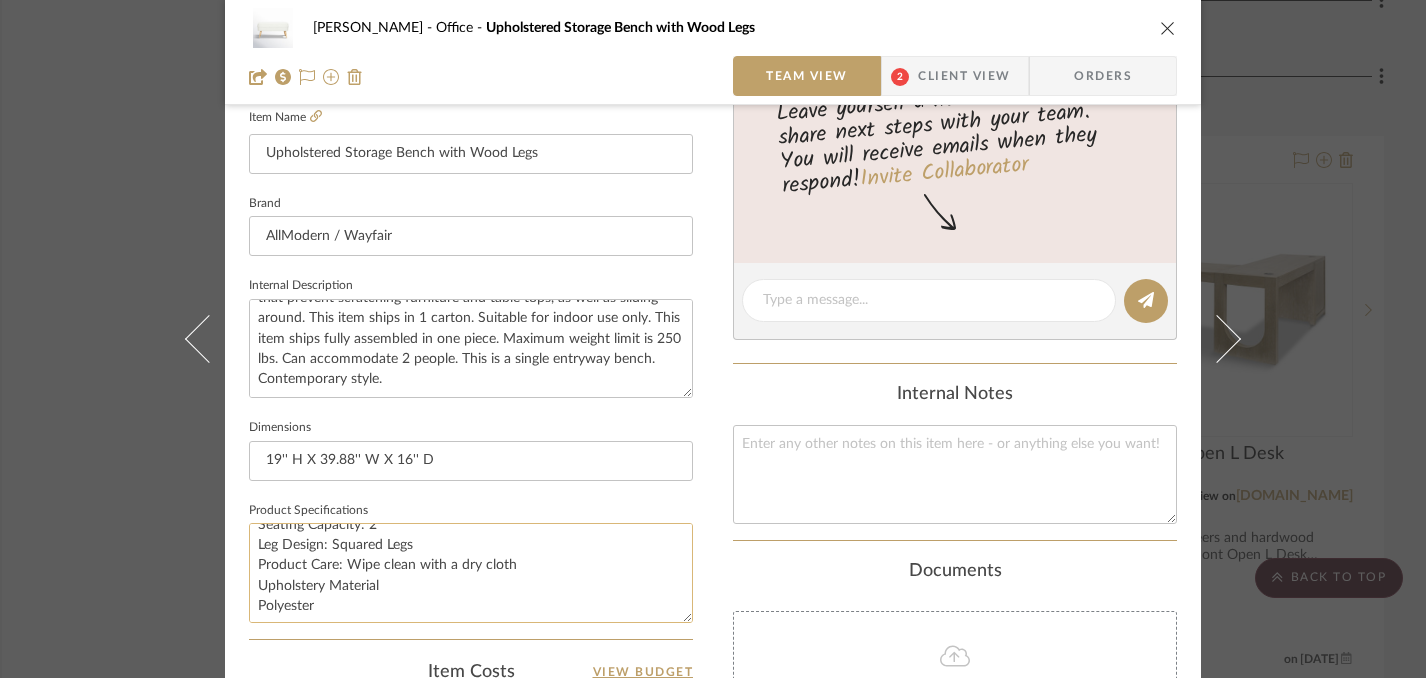 click on "Product Type: Entryway Bench
Material: Manufactured Wood
Leg Material
Solid + Manufactured Wood
Upholstered: Yes
Weight Capacity: 250 lb.
Storage Included: Yes
Storage Type: Flip Top
Seating Capacity: 2
Leg Design: Squared Legs
Product Care: Wipe clean with a dry cloth
Upholstery Material
Polyester" 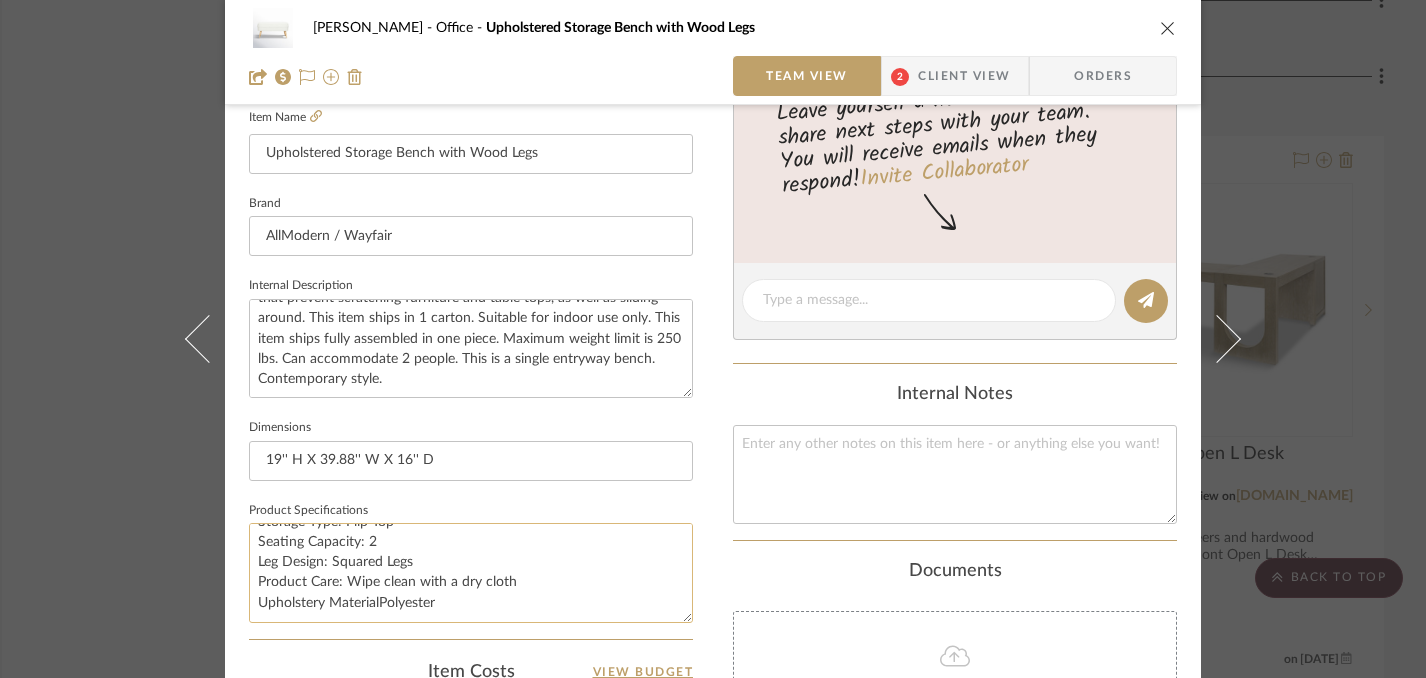 scroll, scrollTop: 162, scrollLeft: 0, axis: vertical 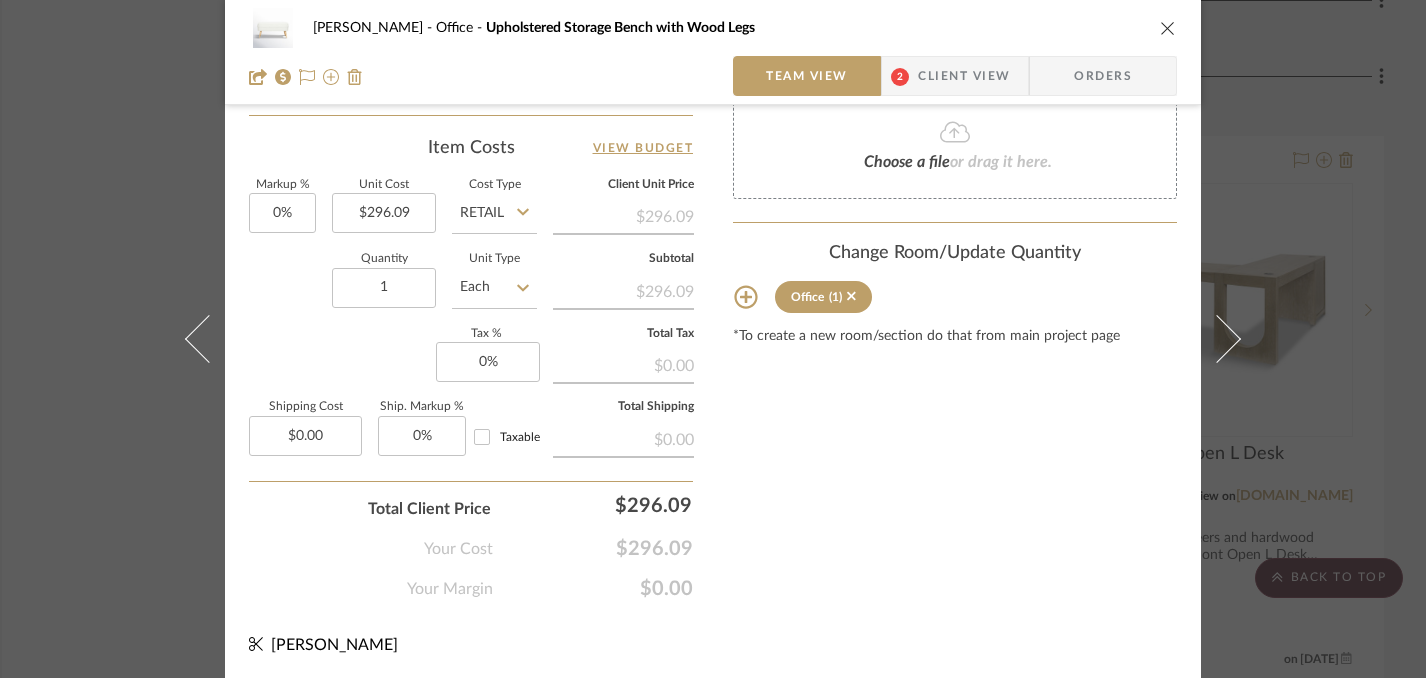 type on "Product Type: Entryway Bench
Material: Manufactured Wood
Leg Material
Solid + Manufactured Wood
Upholstered: Yes
Weight Capacity: 250 lb.
Storage Included: Yes
Storage Type: Flip Top
Seating Capacity: 2
Leg Design: Squared Legs
Product Care: Wipe clean with a dry cloth
Upholstery Material: Polyester" 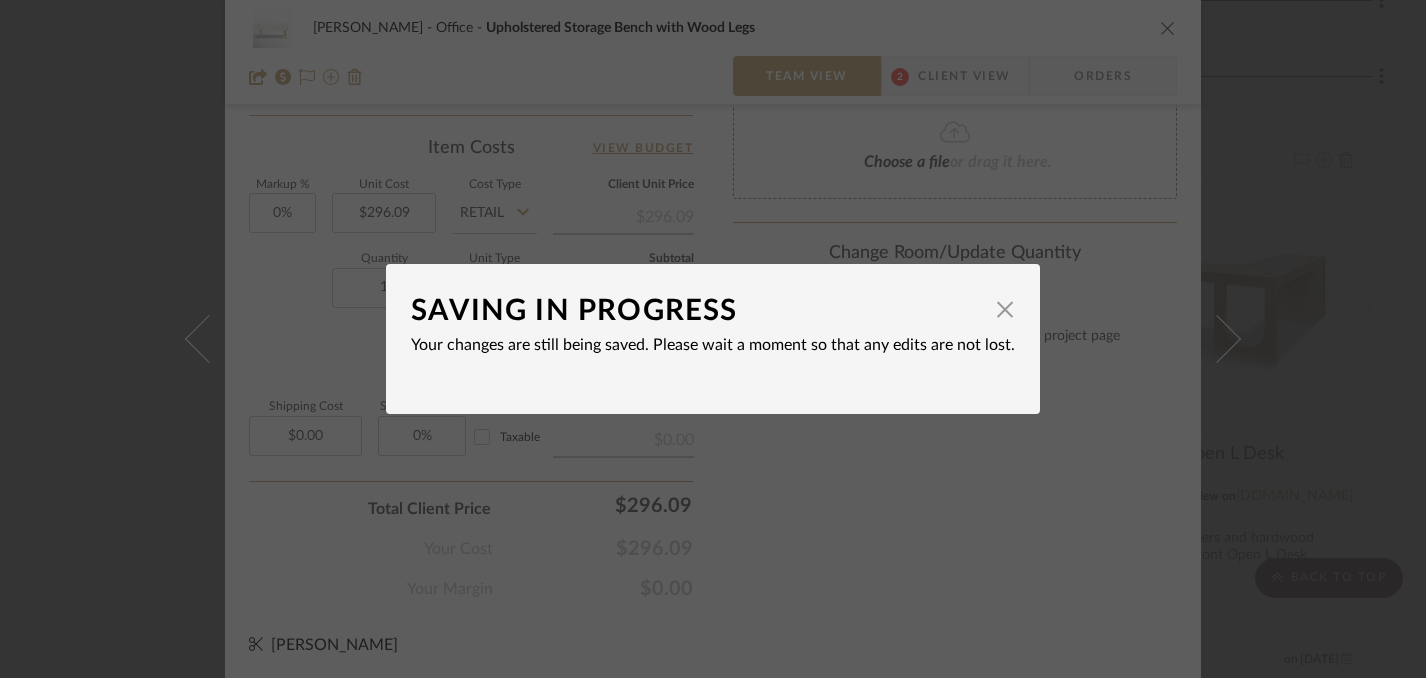 type 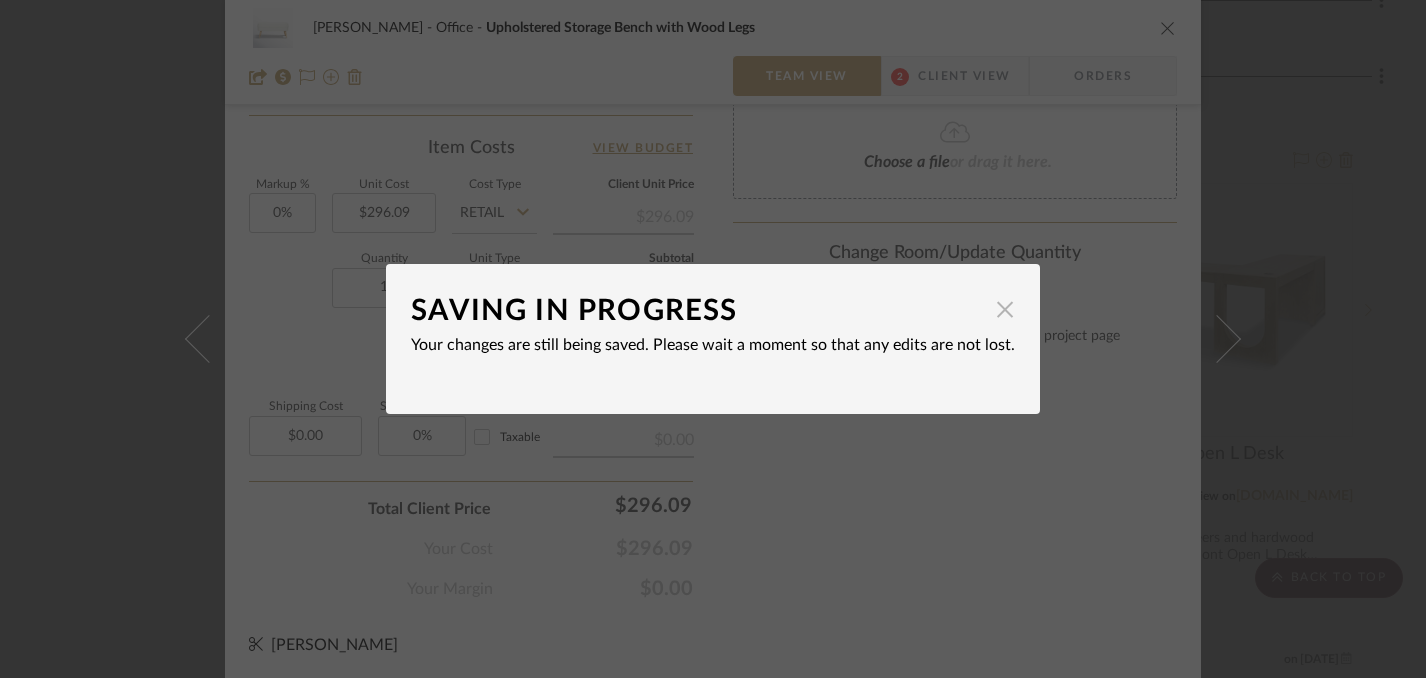 click at bounding box center (1005, 309) 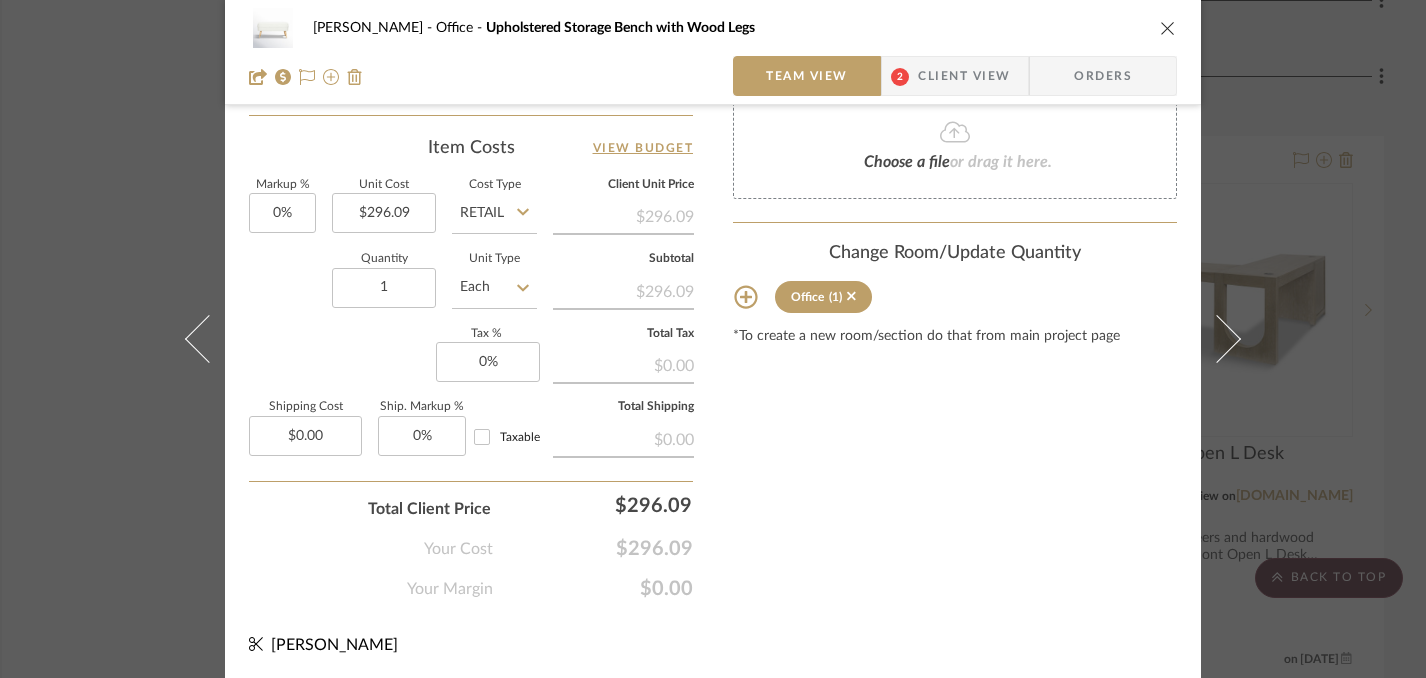 click at bounding box center (1168, 28) 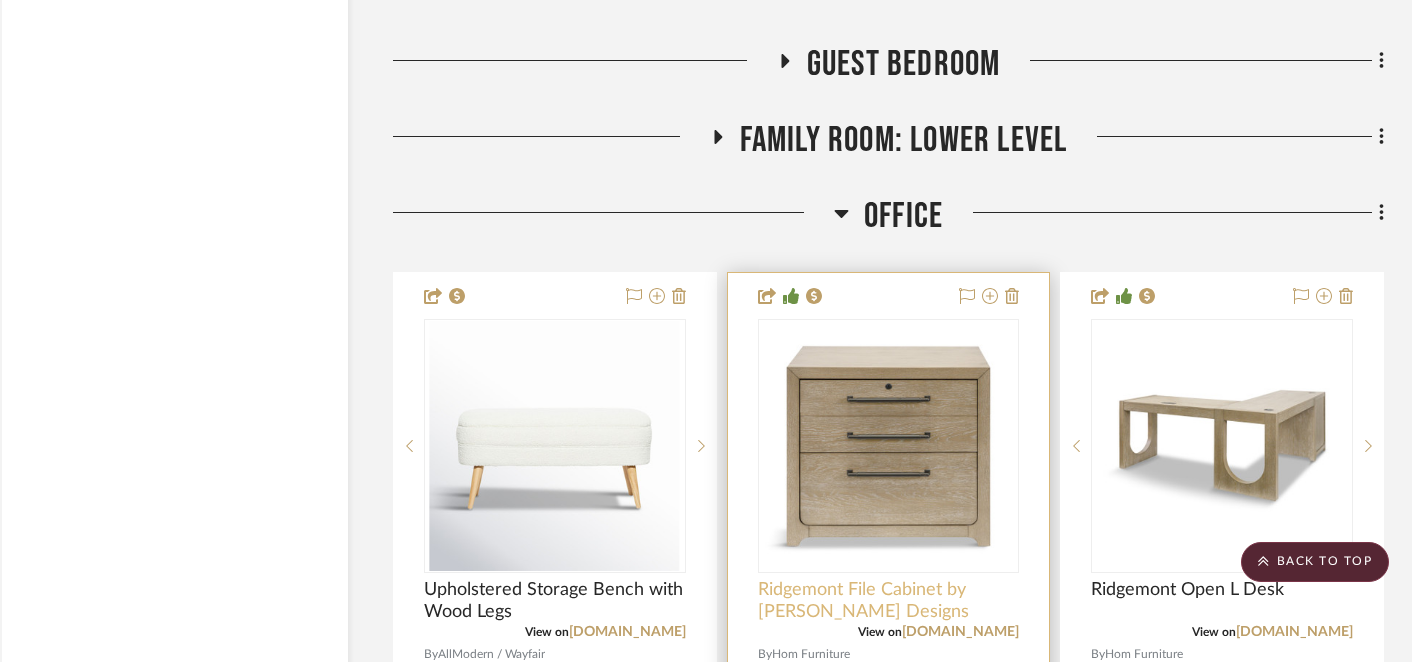 scroll, scrollTop: 6160, scrollLeft: 28, axis: both 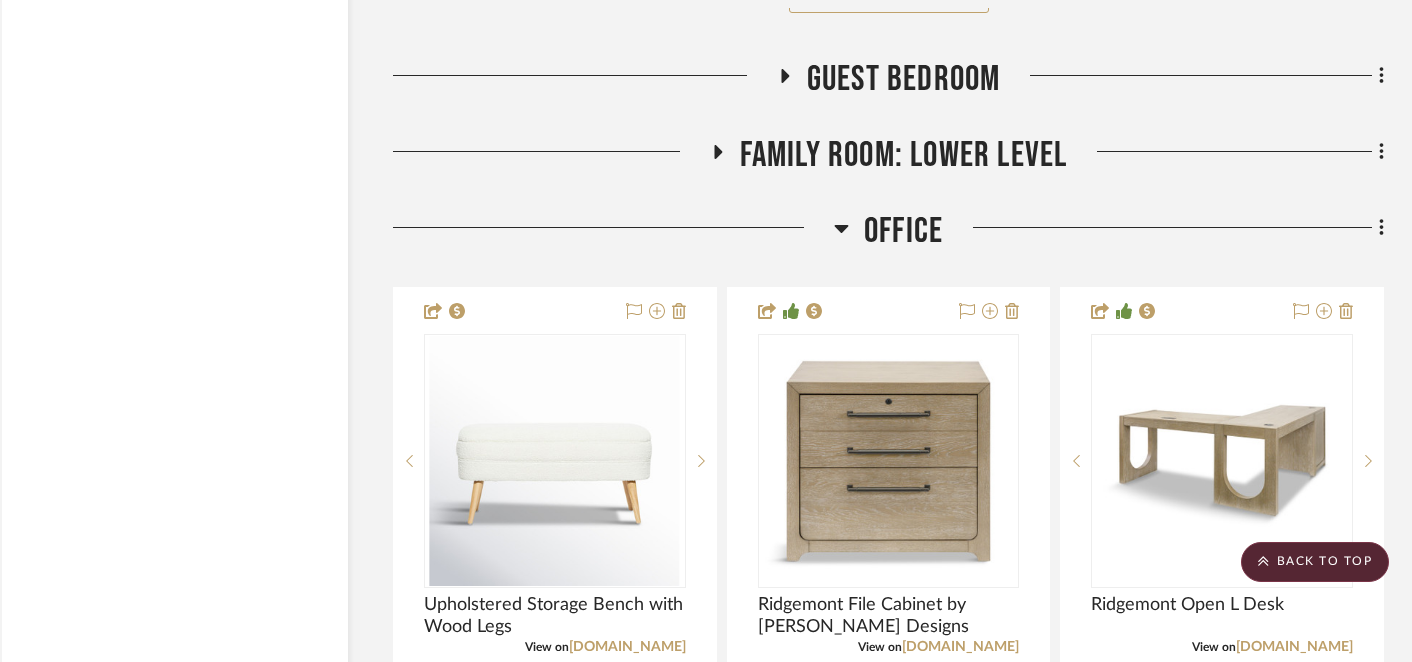 click 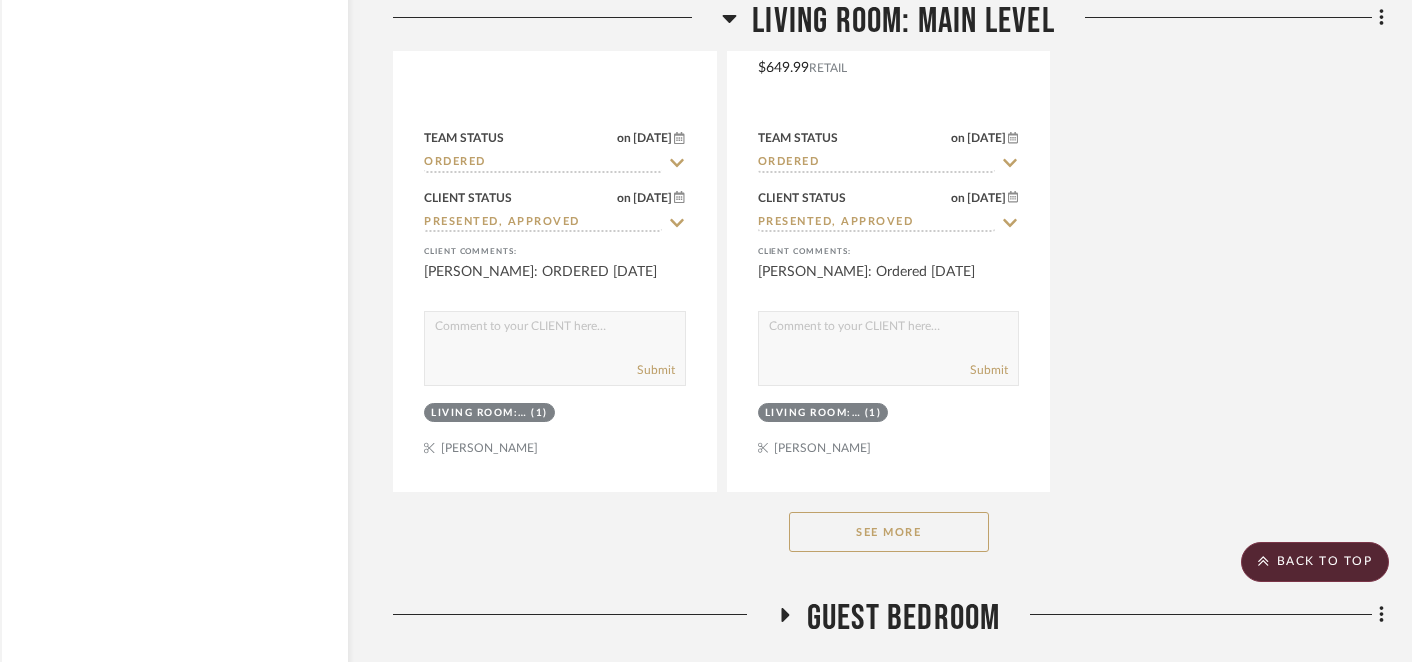 scroll, scrollTop: 5628, scrollLeft: 28, axis: both 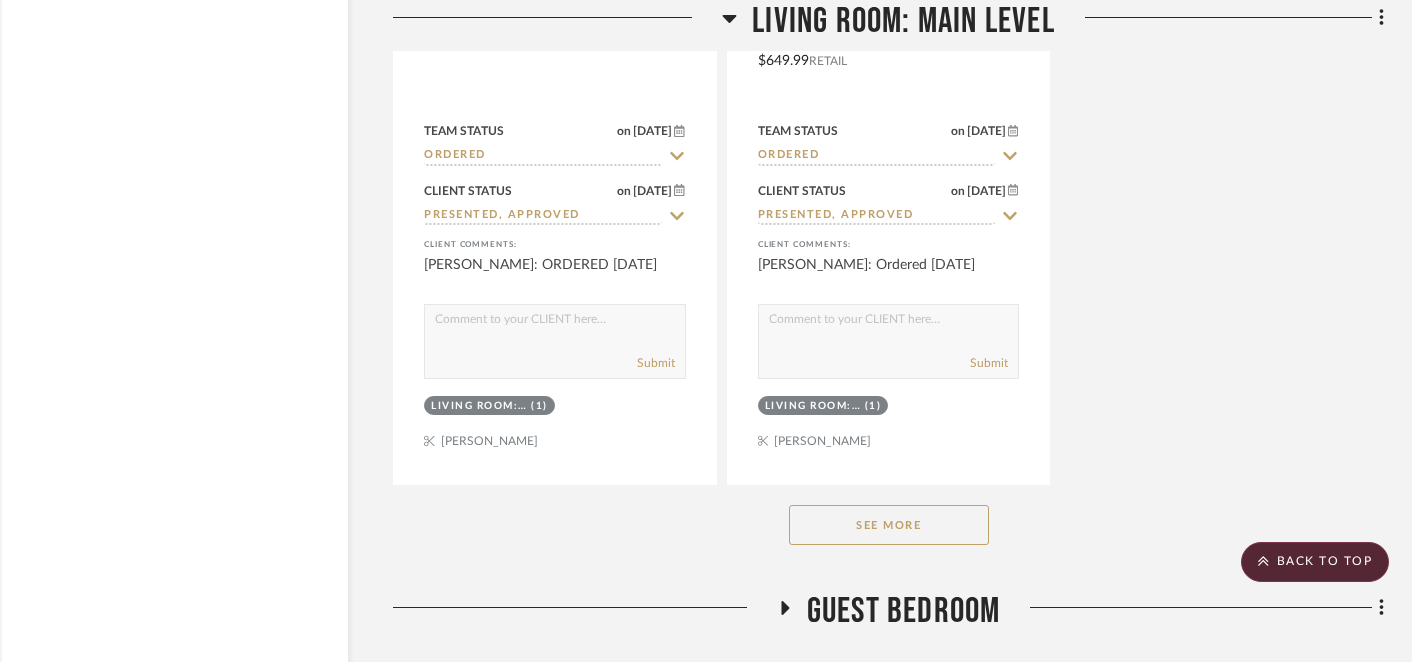 click on "See More" 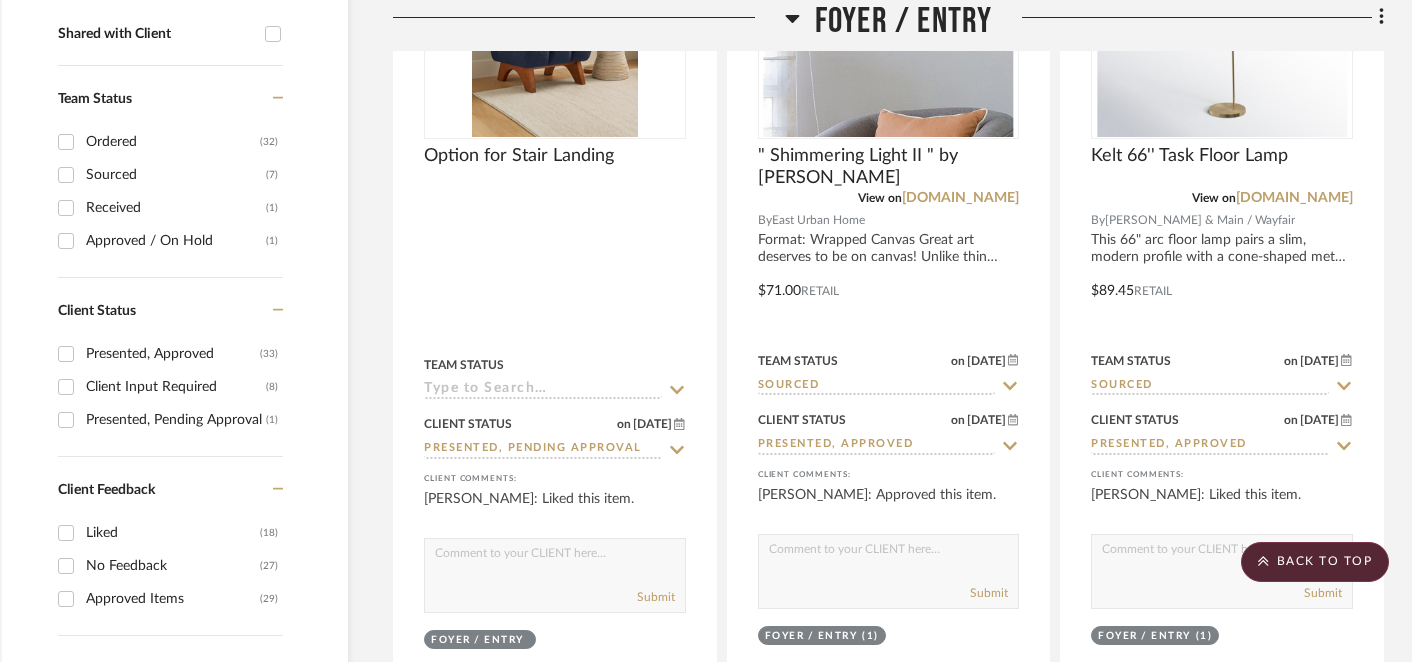 scroll, scrollTop: 781, scrollLeft: 28, axis: both 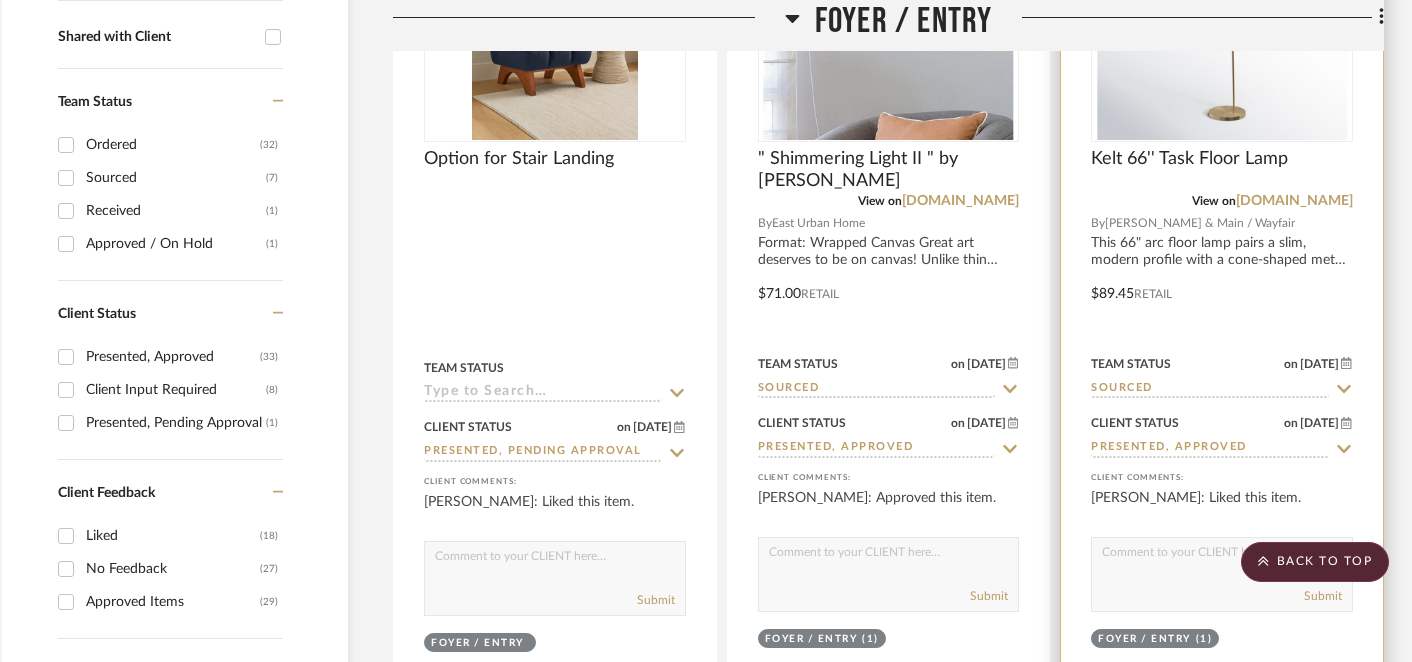 click 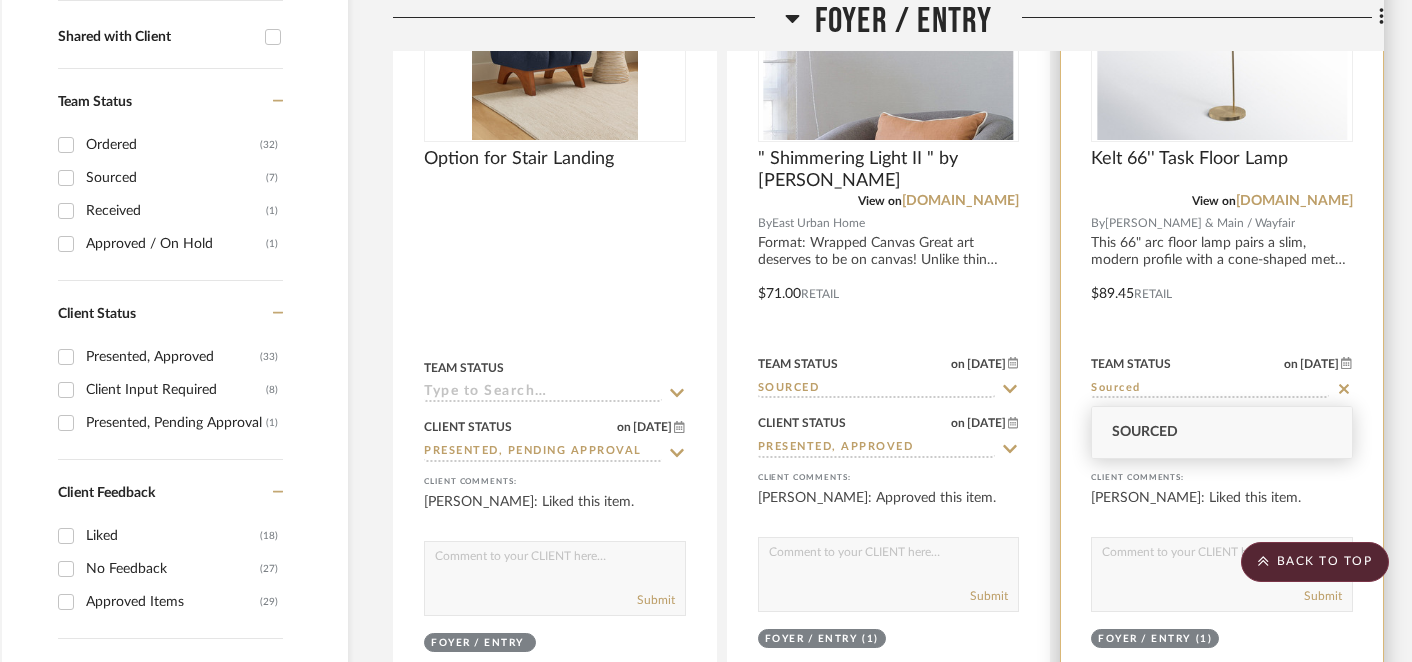 click 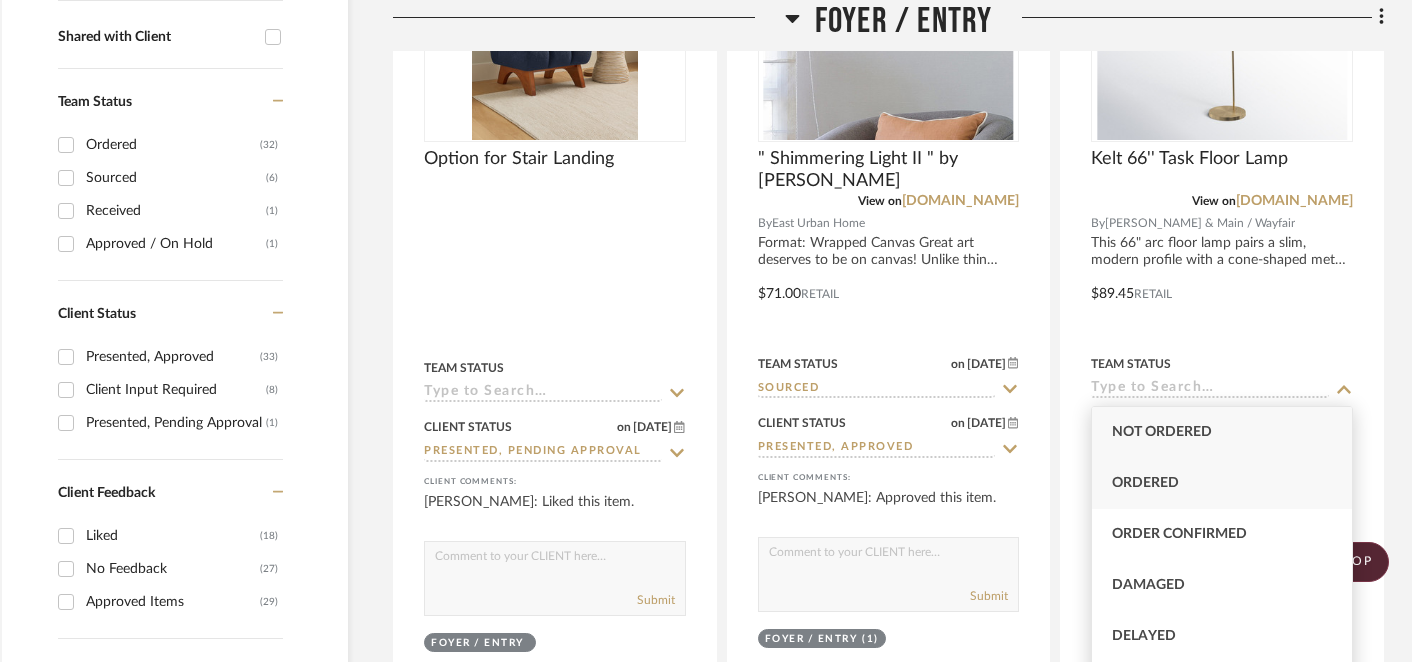 click on "Ordered" at bounding box center [1222, 483] 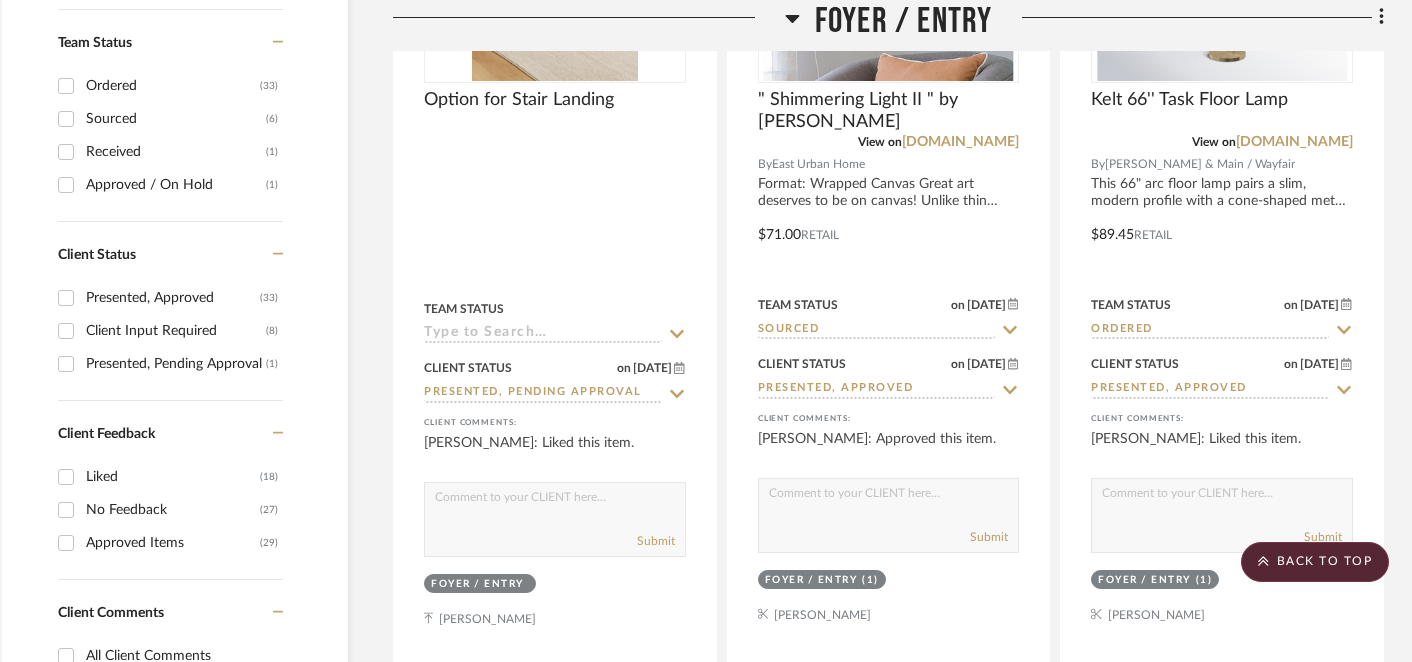 scroll, scrollTop: 889, scrollLeft: 28, axis: both 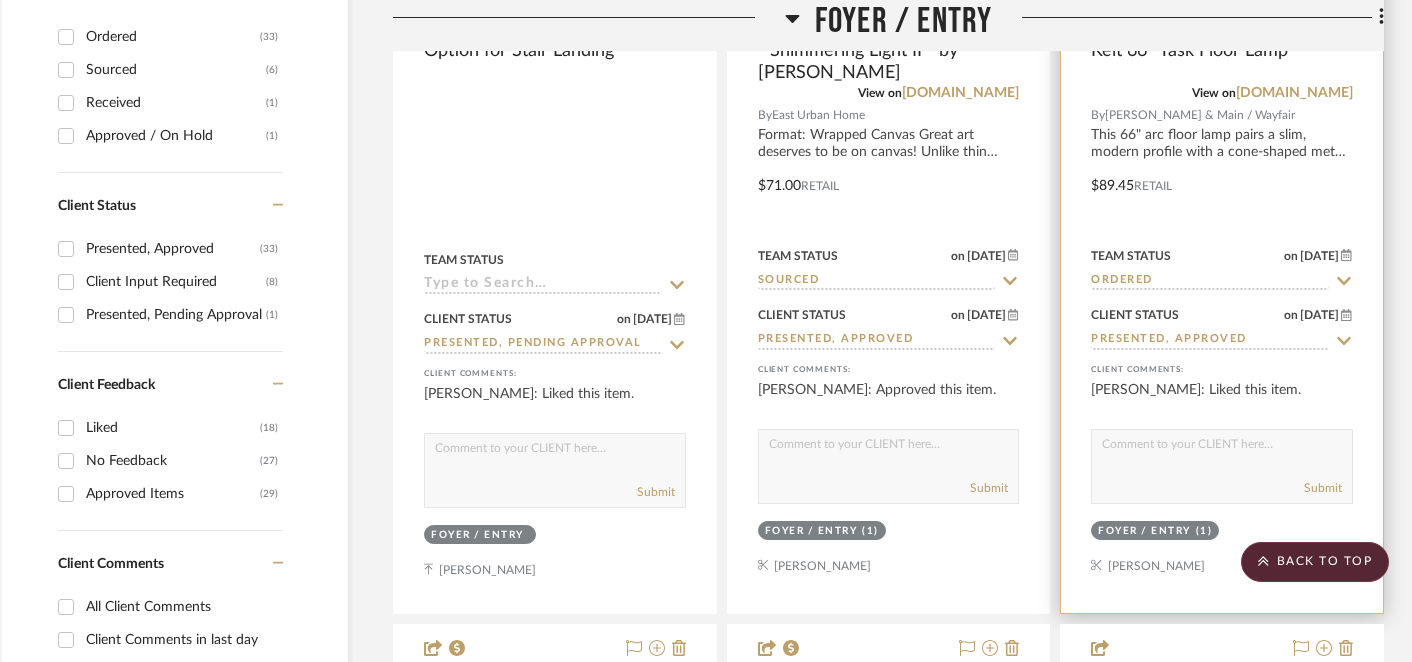 click at bounding box center (1222, 449) 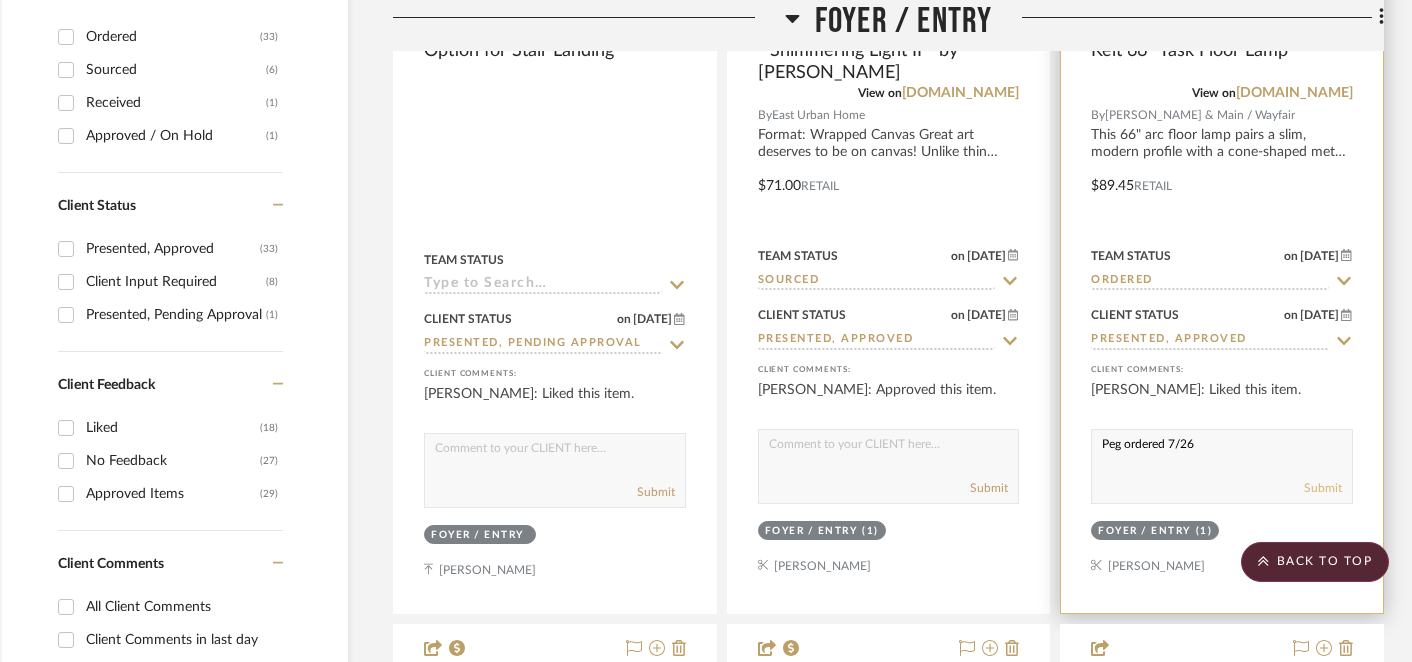 type on "Peg ordered 7/26" 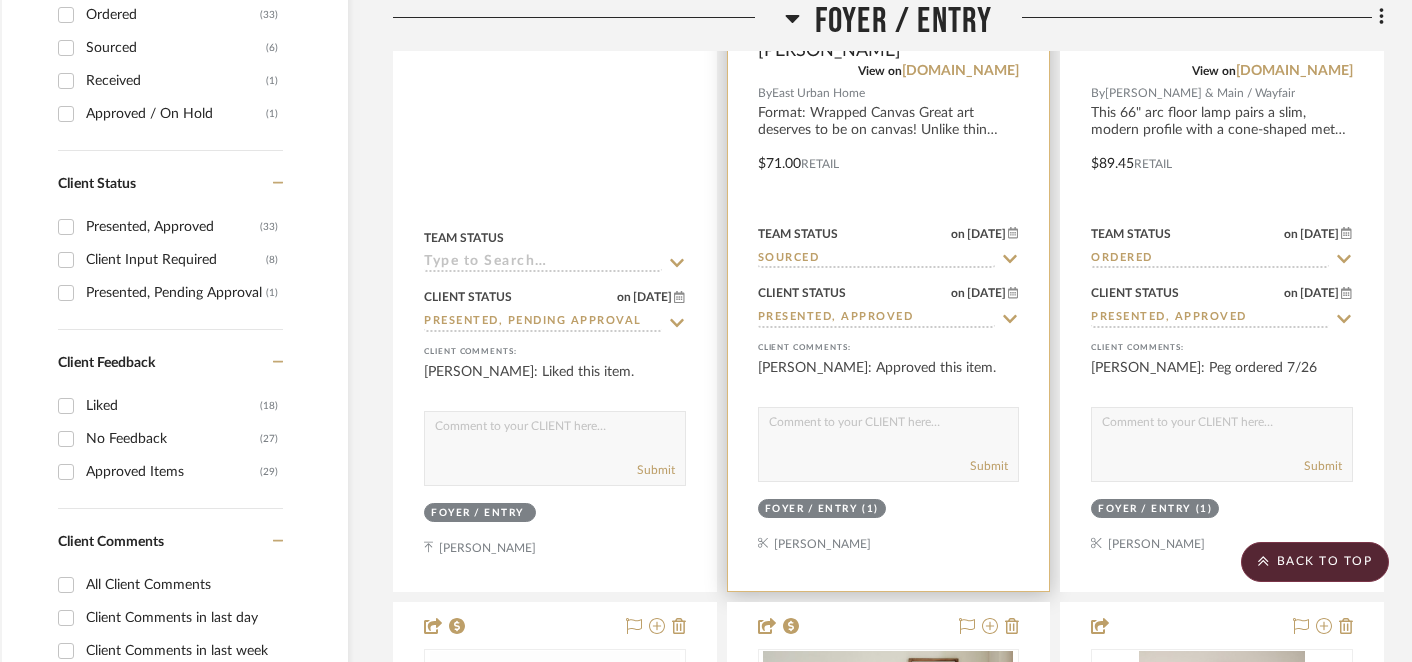 scroll, scrollTop: 923, scrollLeft: 28, axis: both 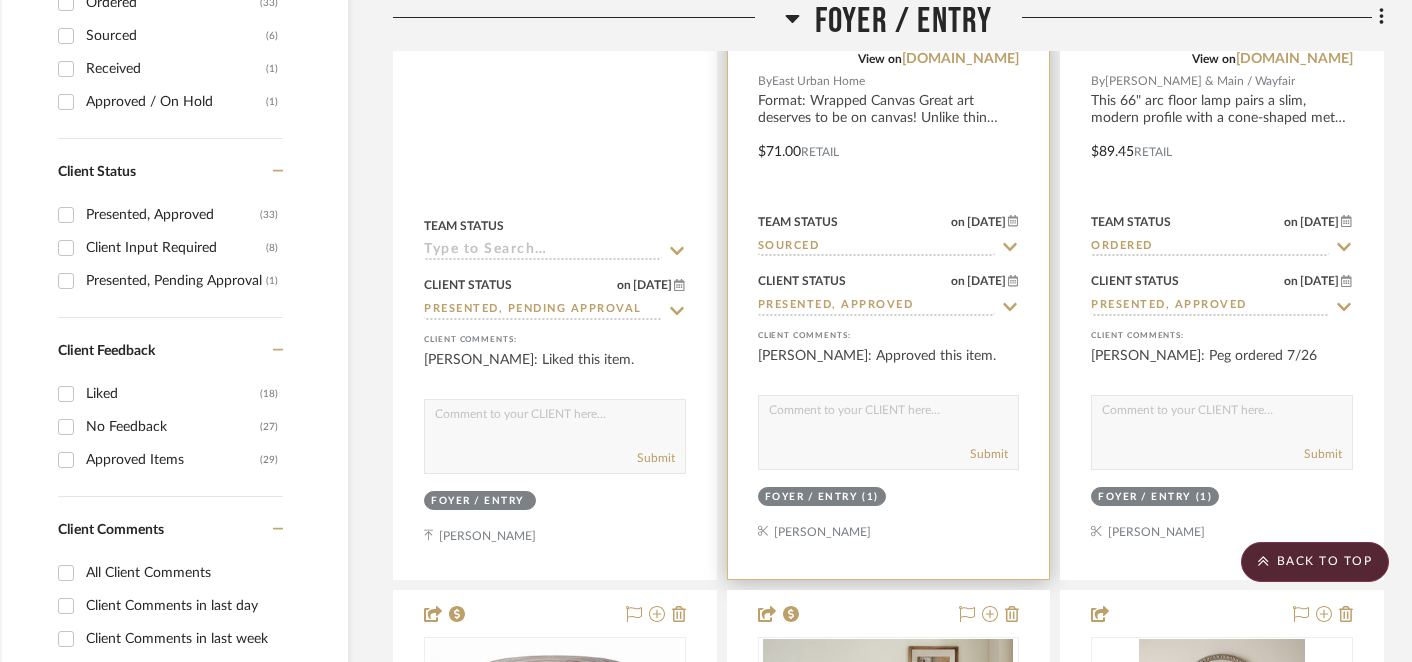 click 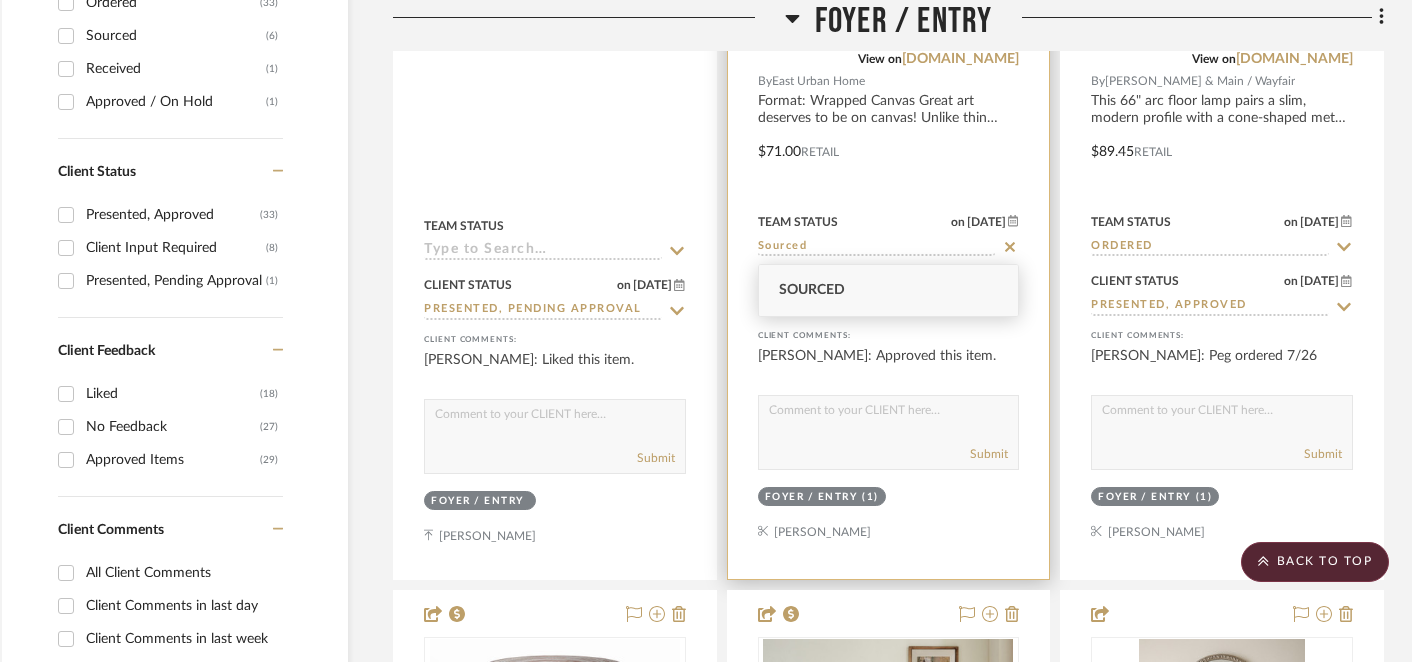 click 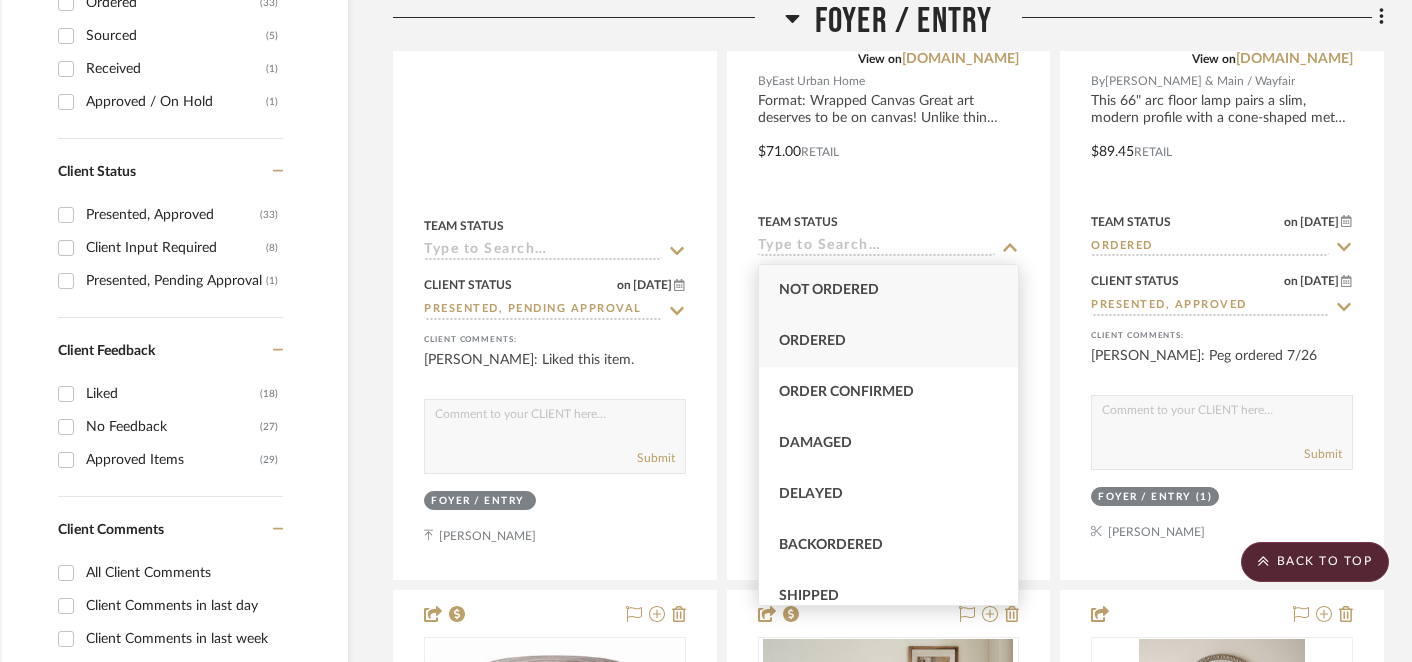 click on "Ordered" at bounding box center (889, 341) 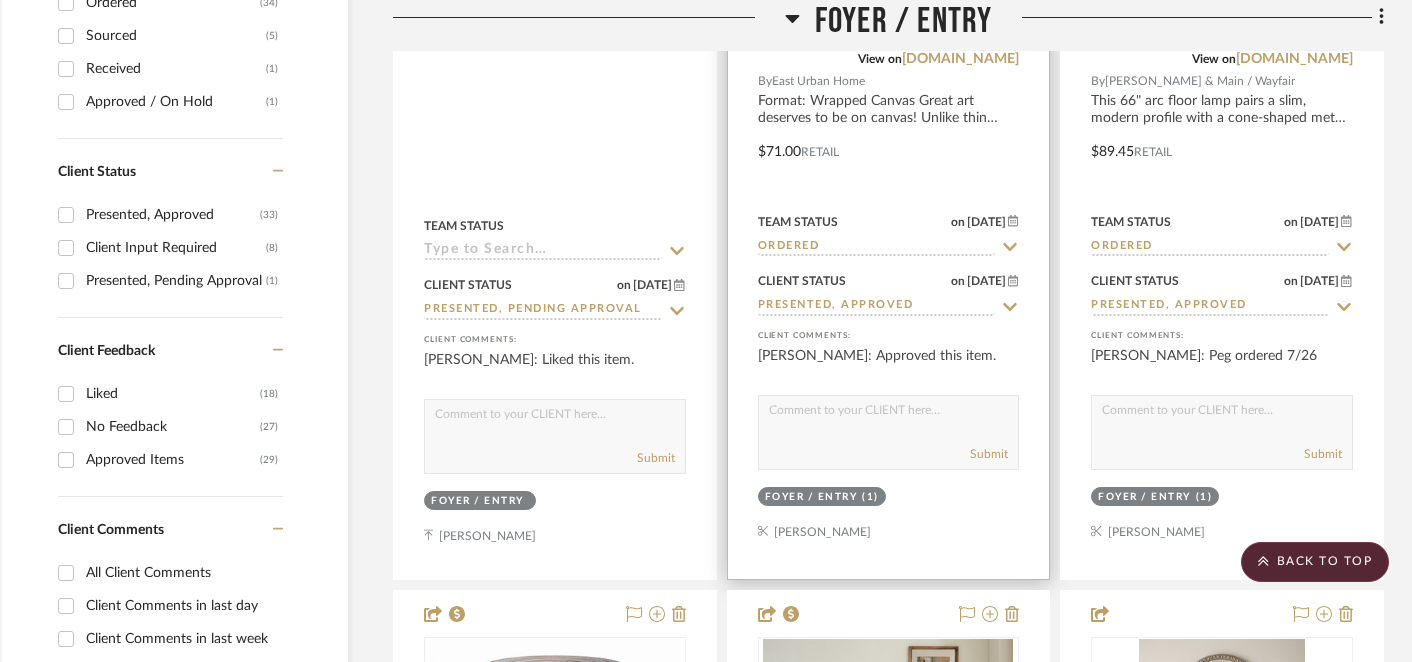click on "Submit" at bounding box center (889, 455) 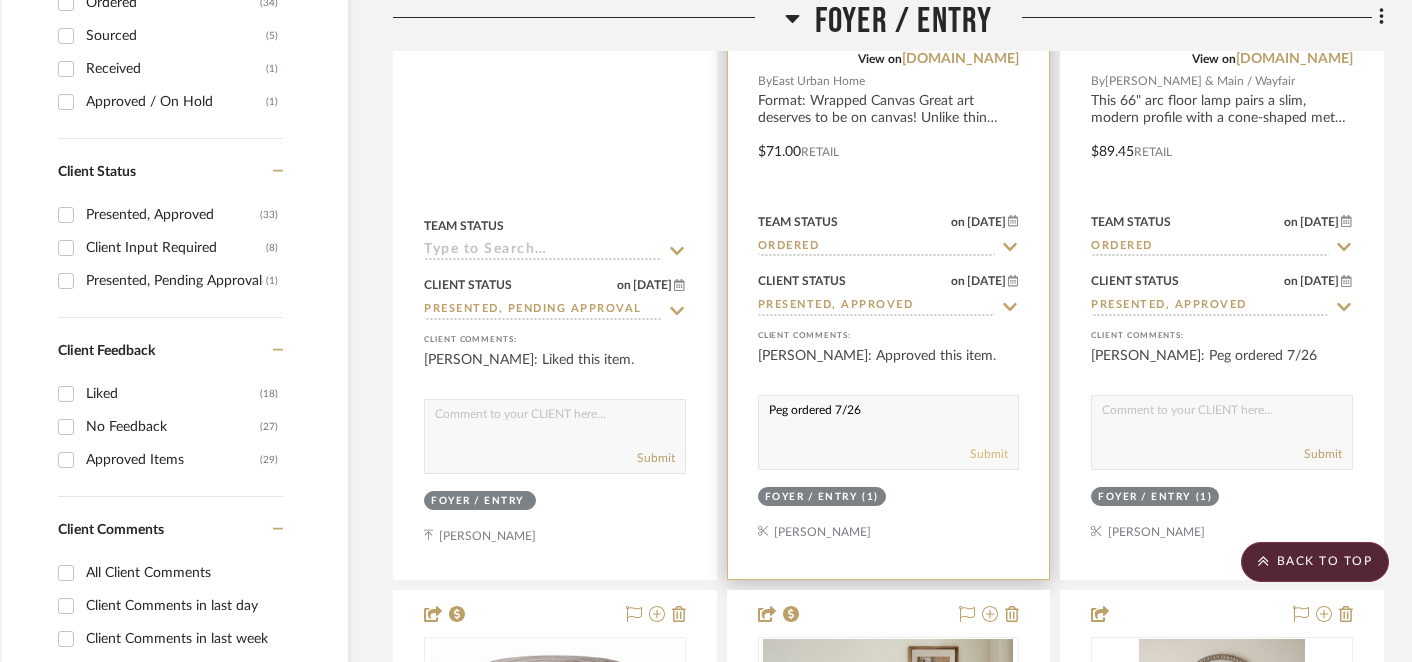 type on "Peg ordered 7/26" 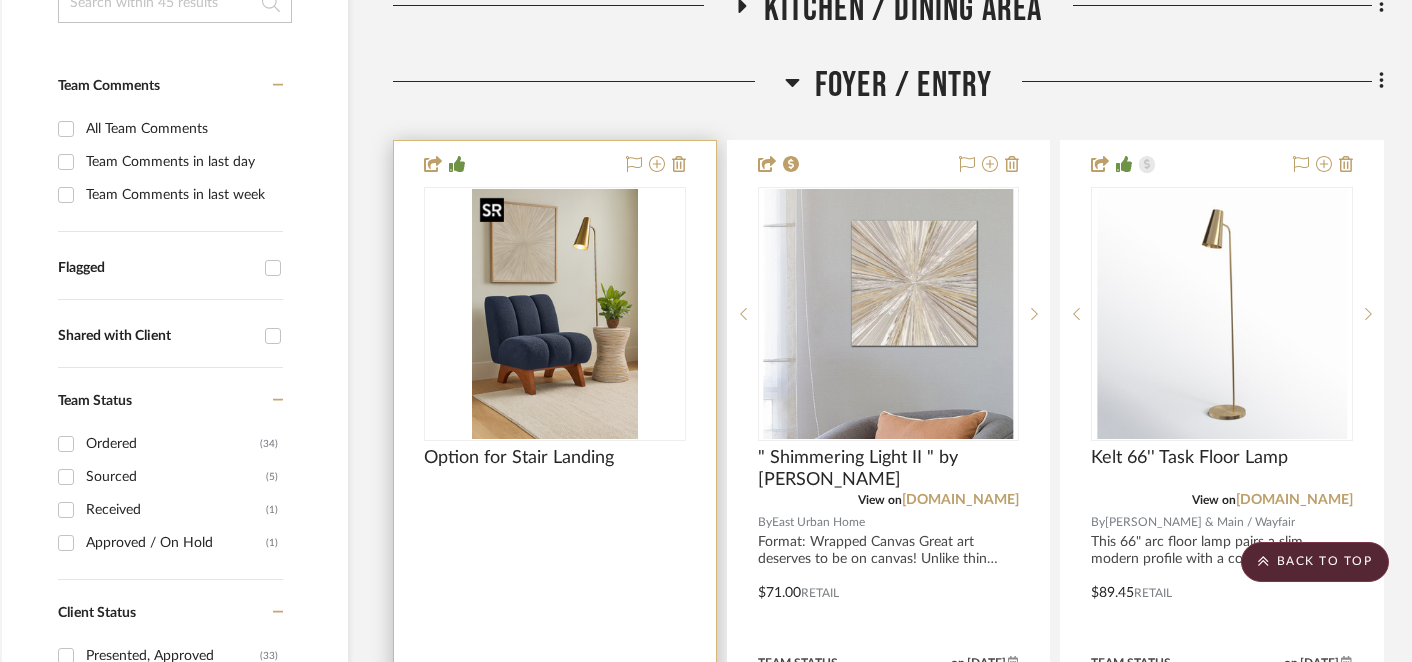 click at bounding box center [0, 0] 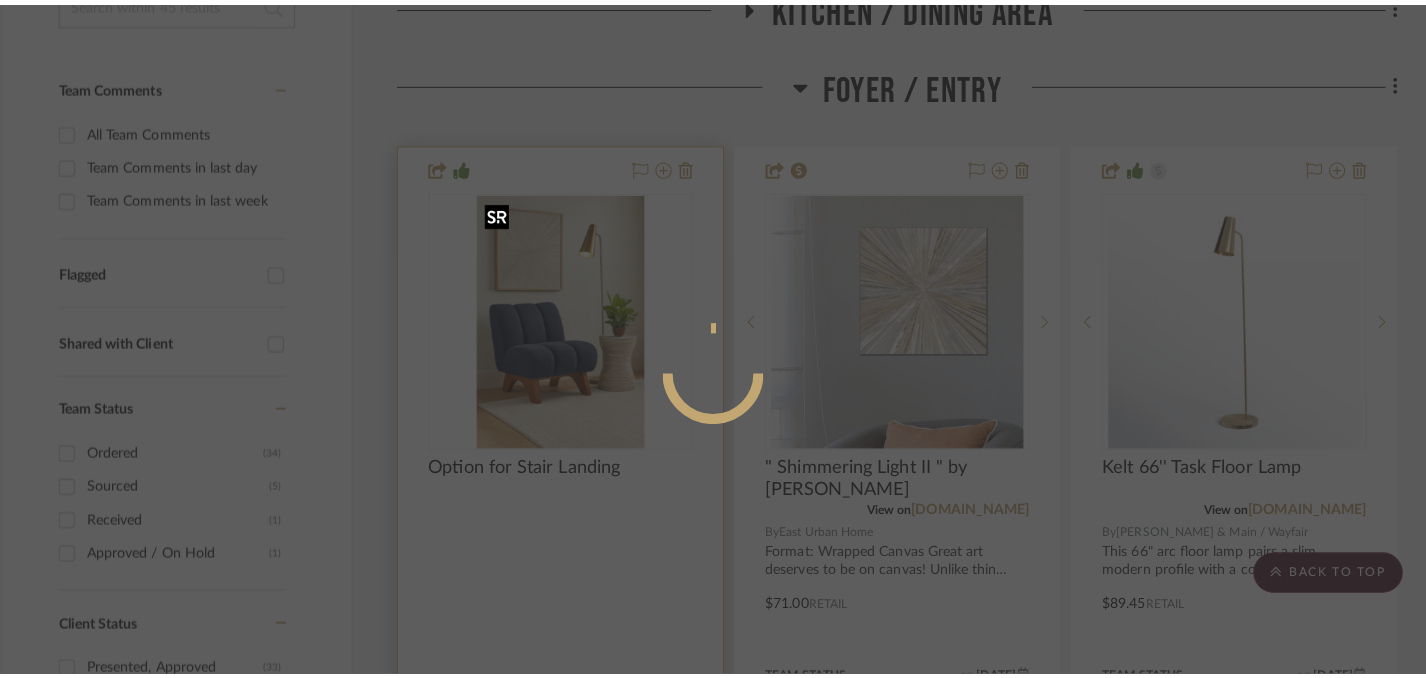 scroll, scrollTop: 0, scrollLeft: 0, axis: both 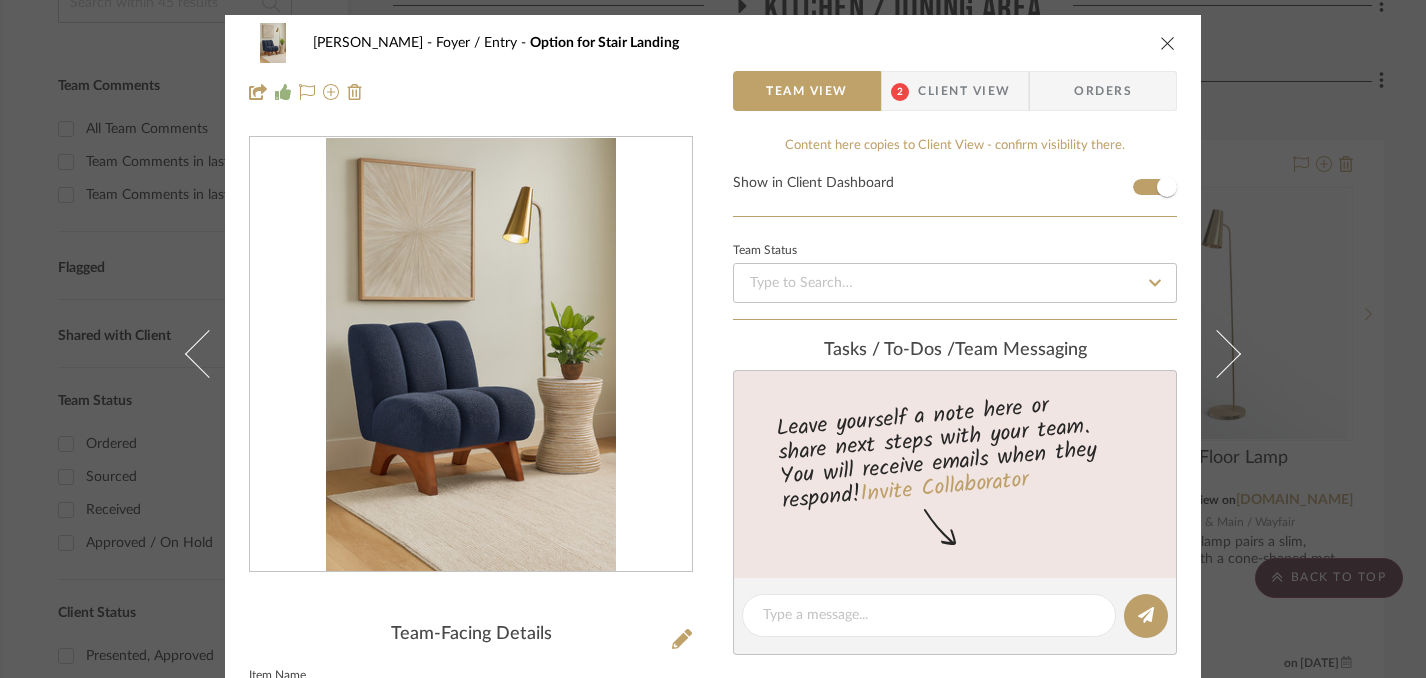 click at bounding box center [1168, 43] 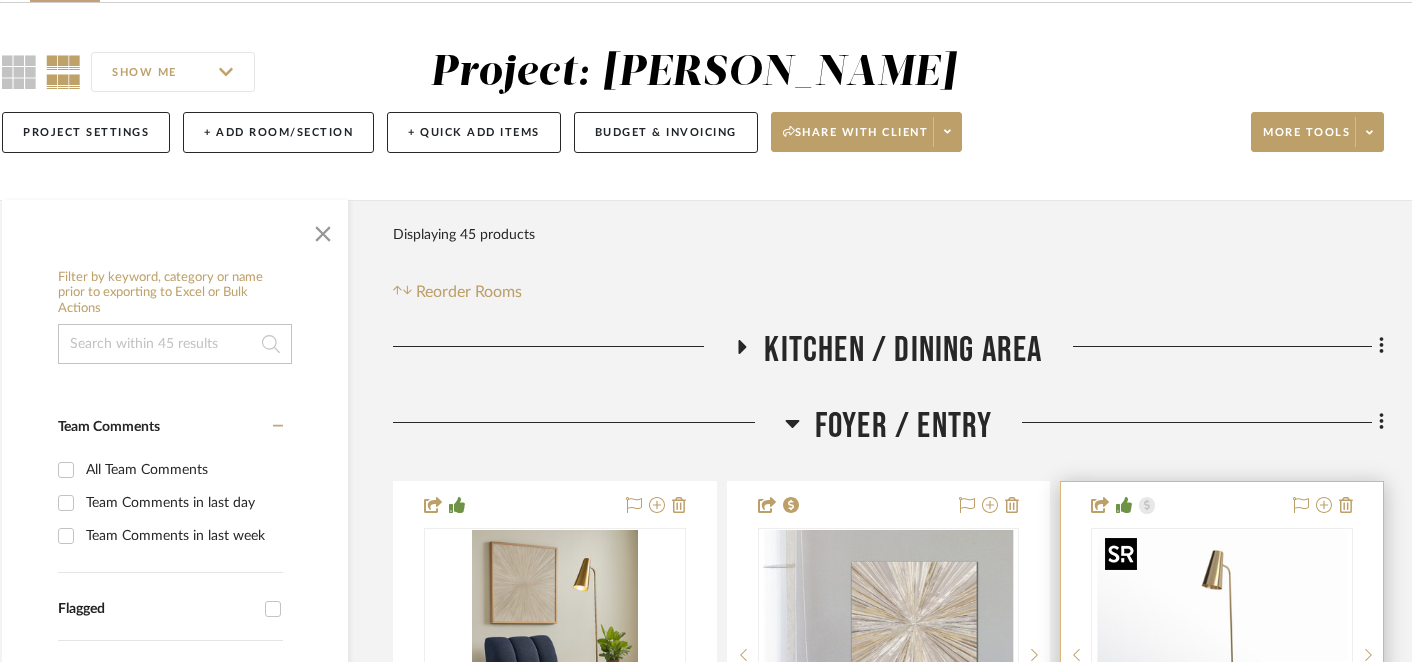 scroll, scrollTop: 136, scrollLeft: 28, axis: both 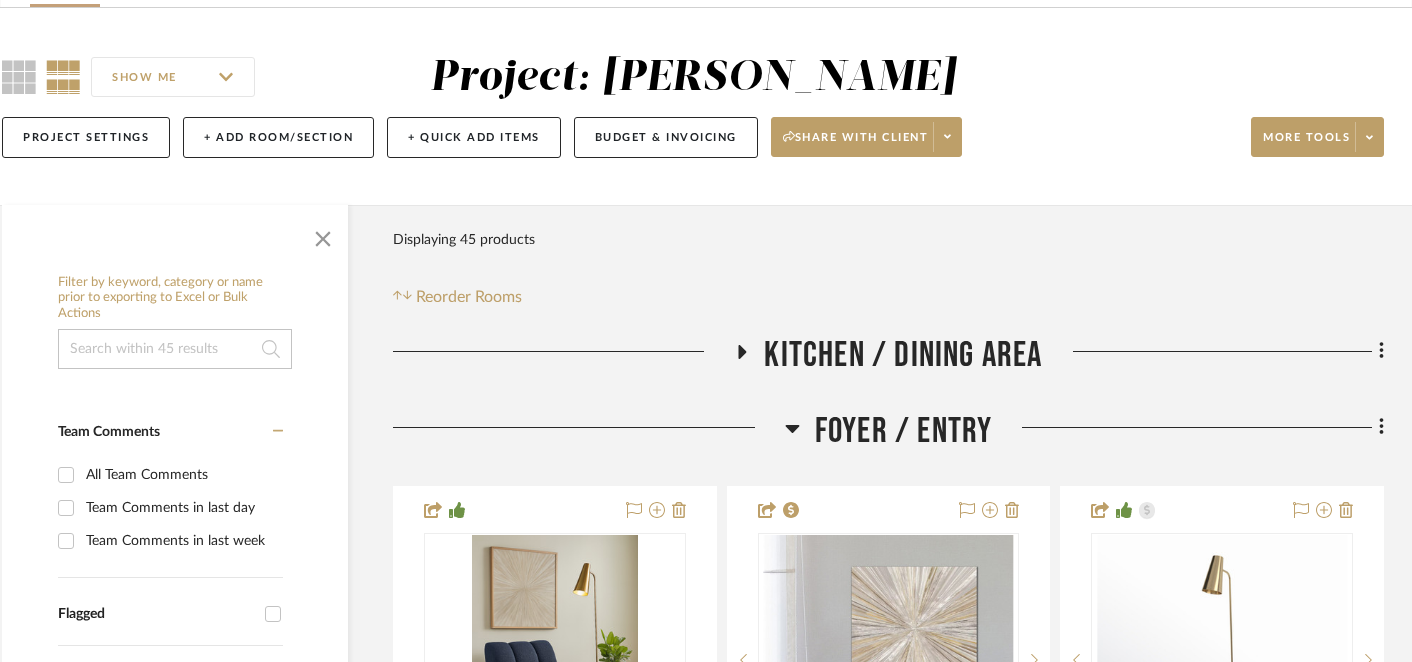 click 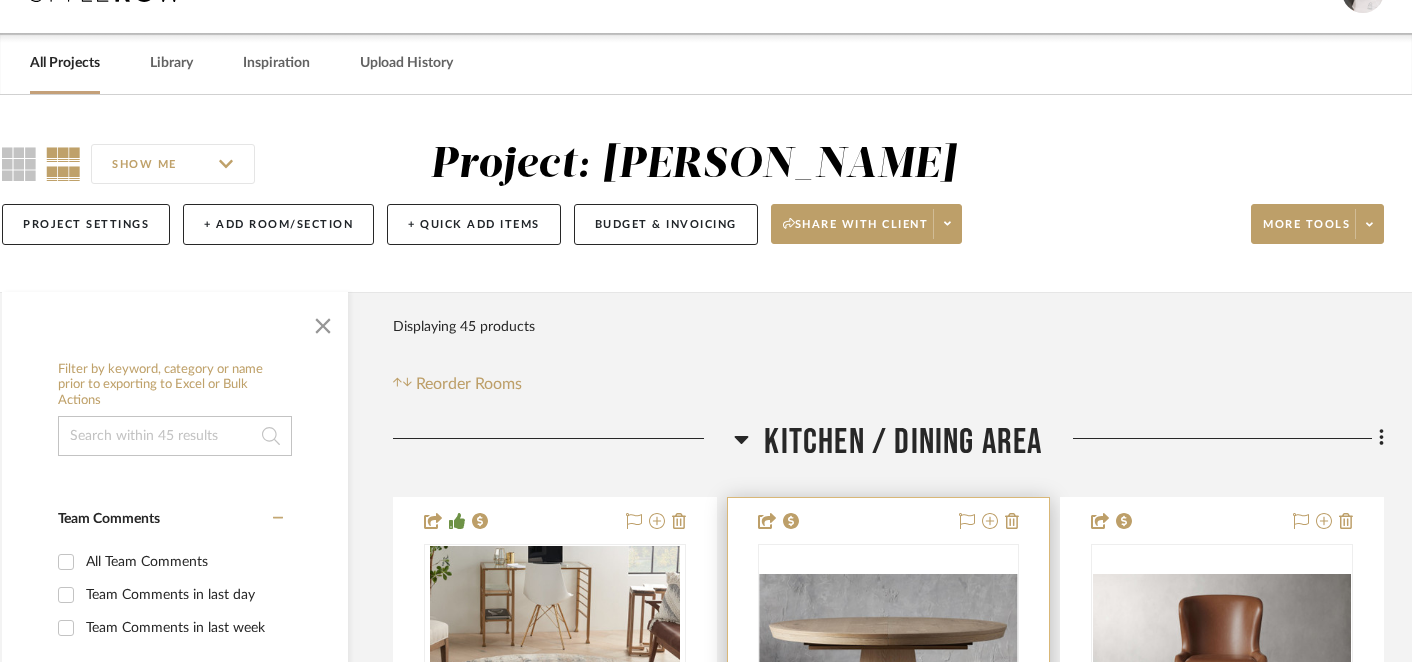 scroll, scrollTop: 0, scrollLeft: 28, axis: horizontal 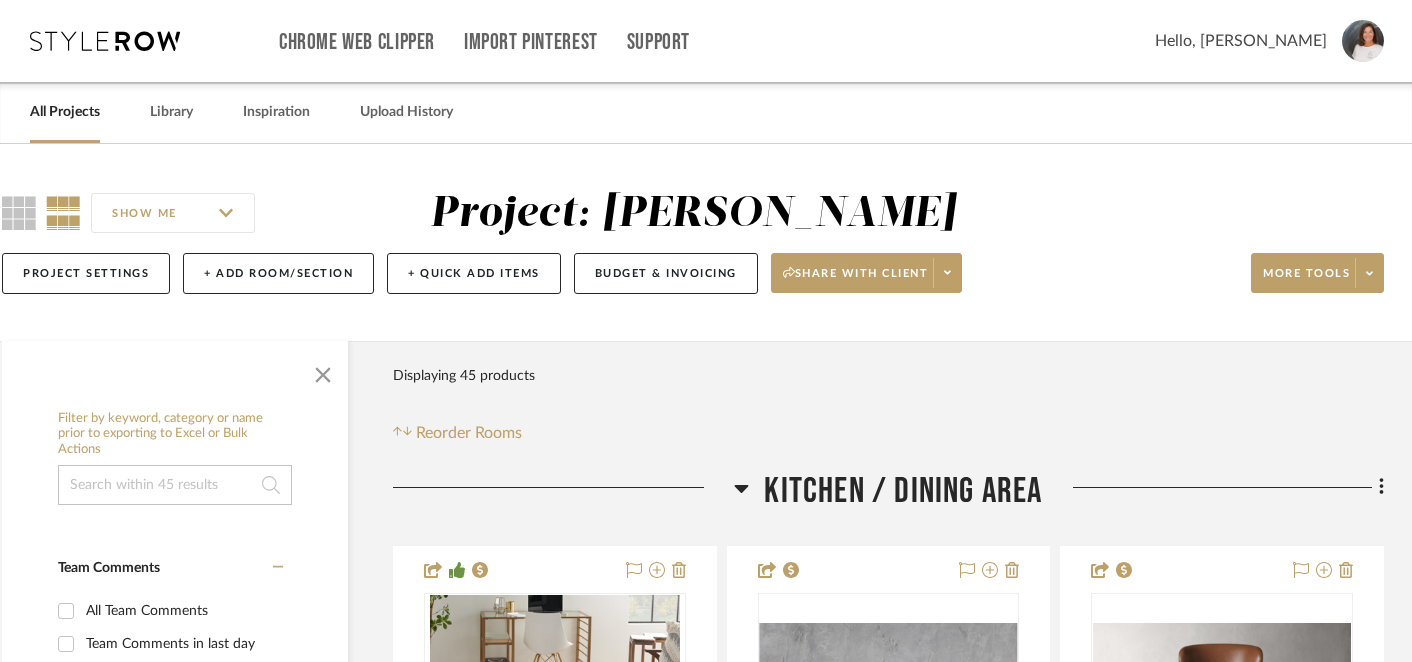 click 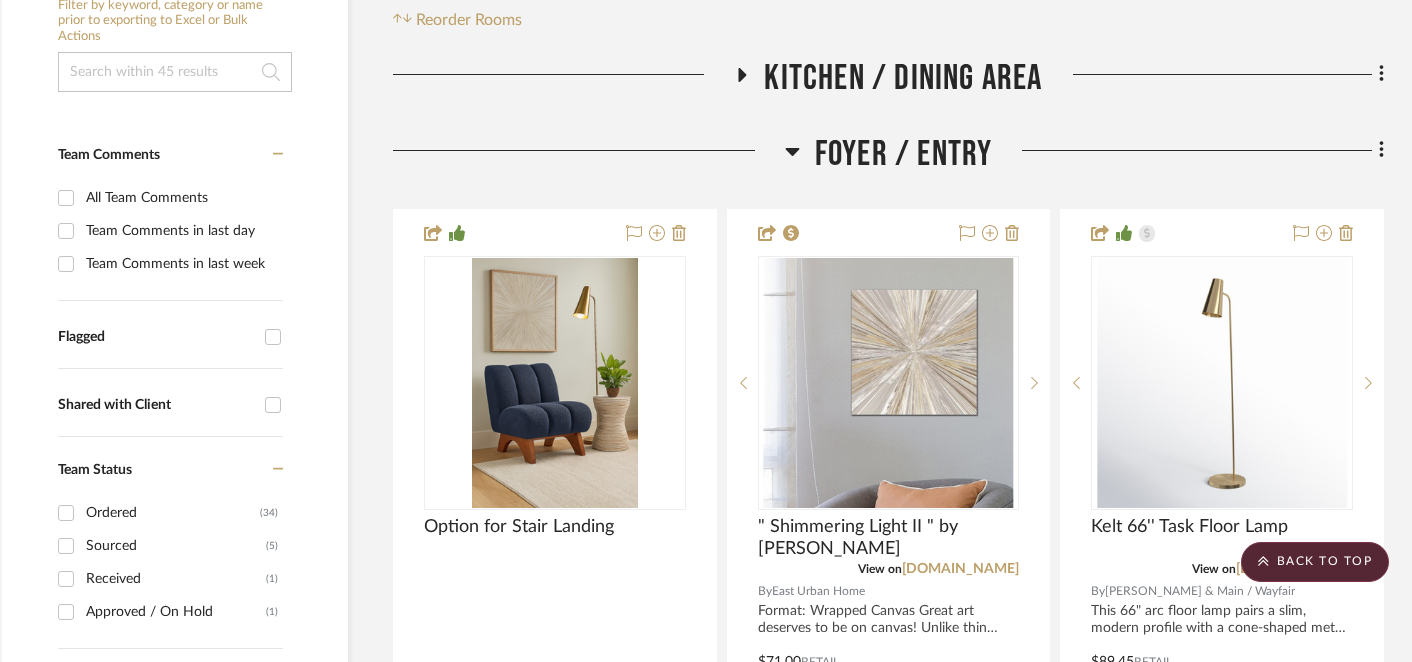scroll, scrollTop: 397, scrollLeft: 28, axis: both 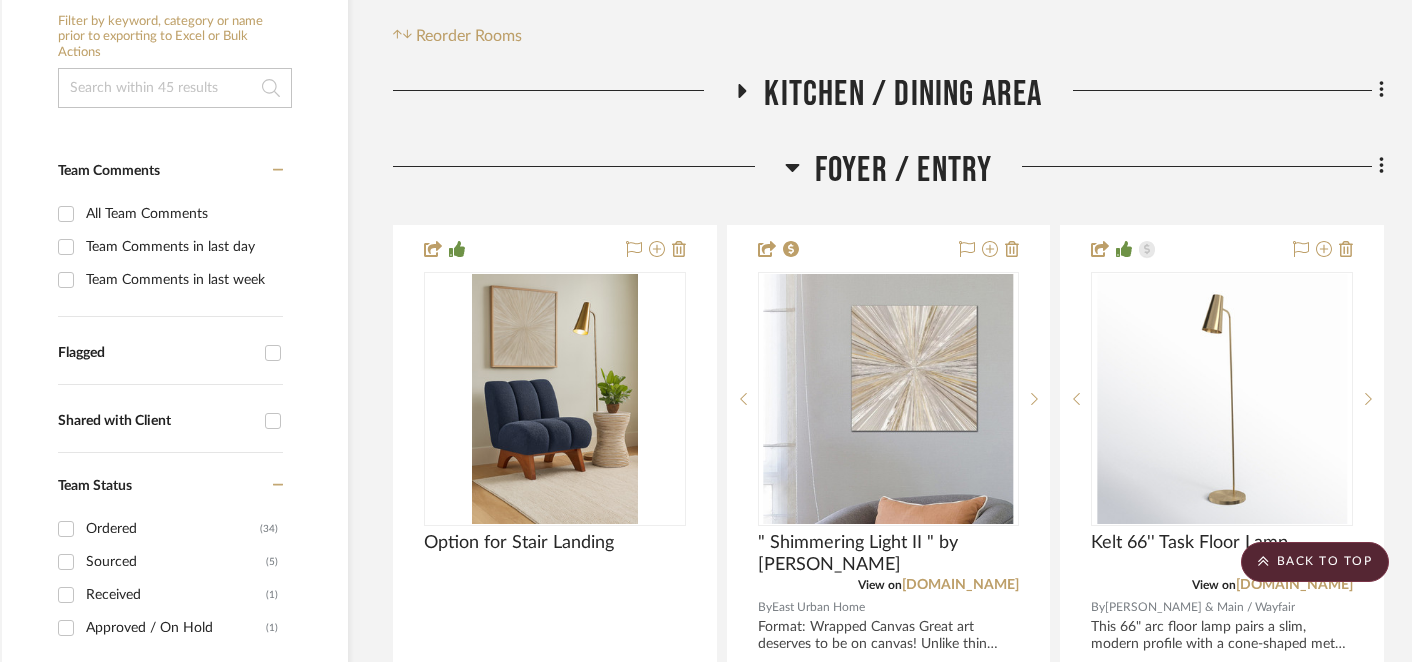 click 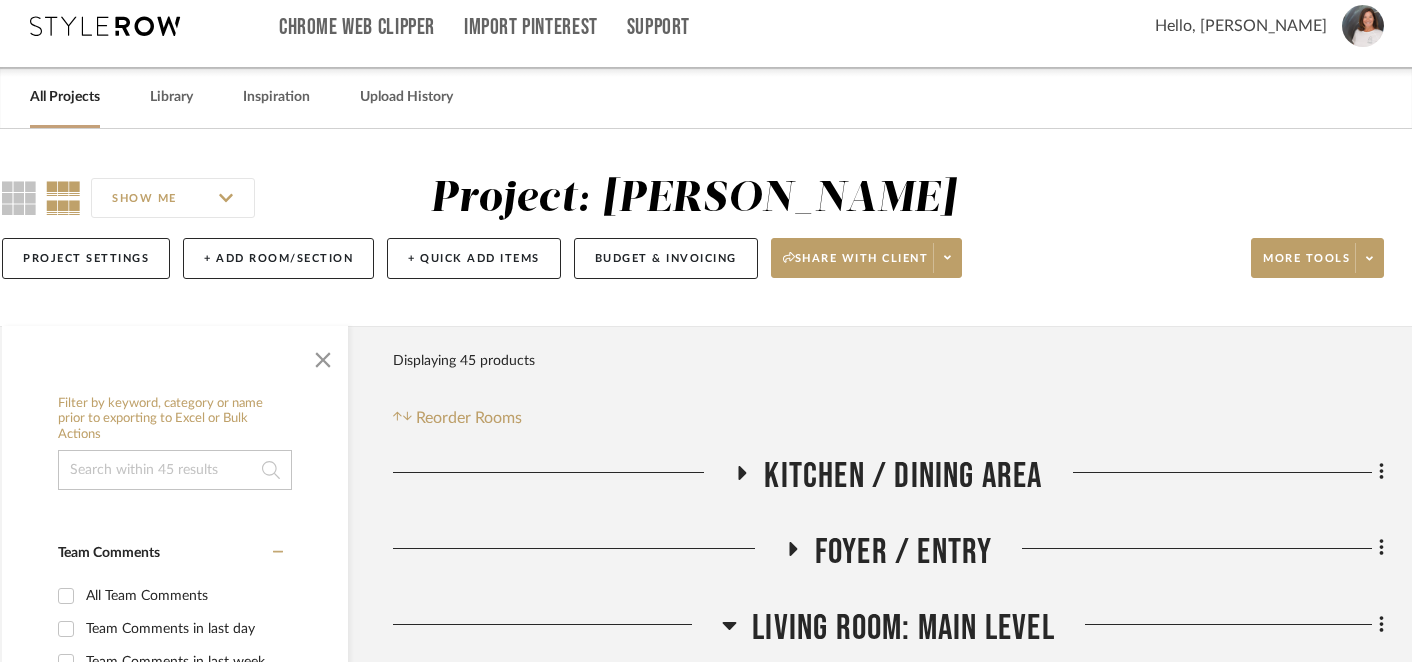 scroll, scrollTop: 0, scrollLeft: 28, axis: horizontal 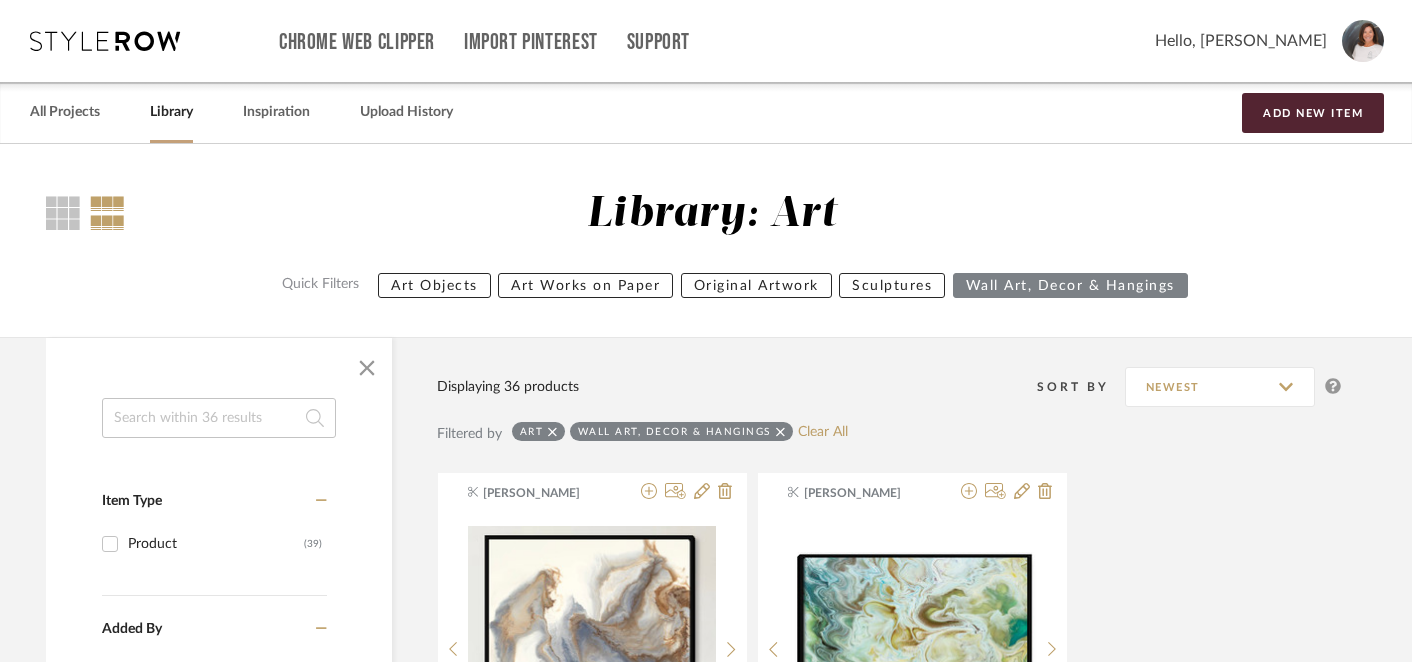 click 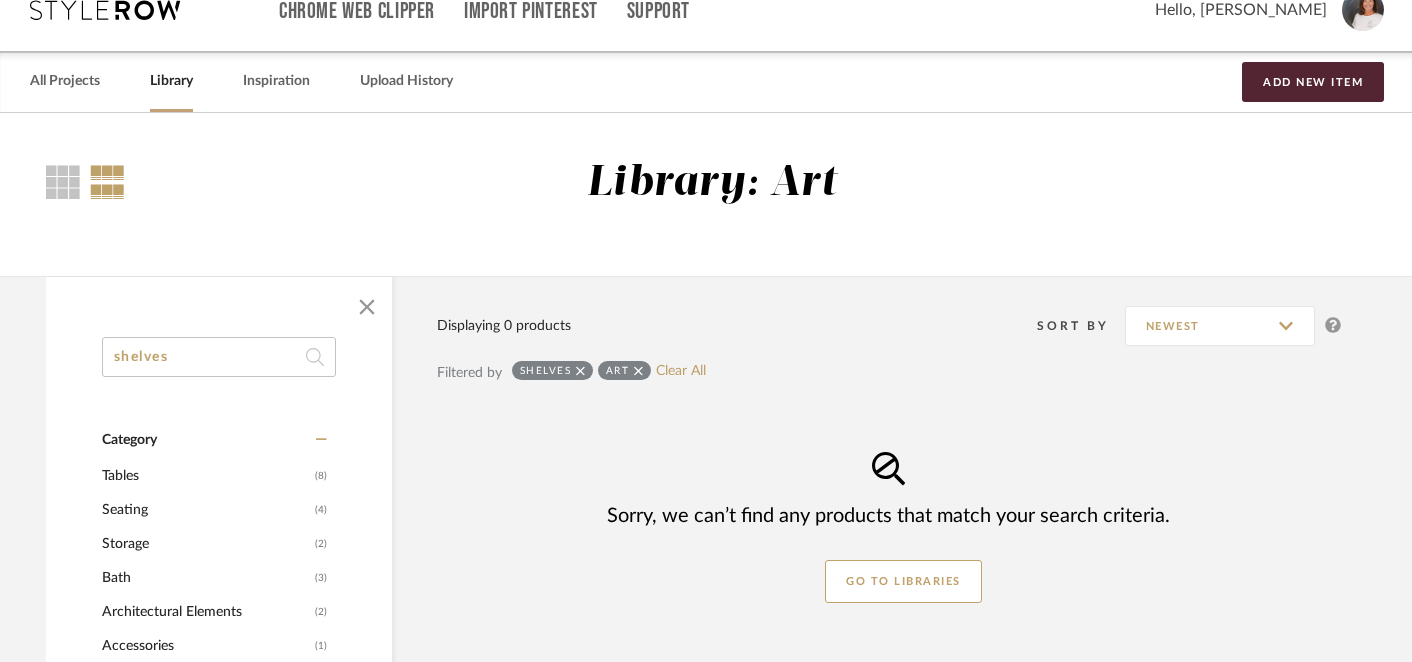 scroll, scrollTop: 19, scrollLeft: 28, axis: both 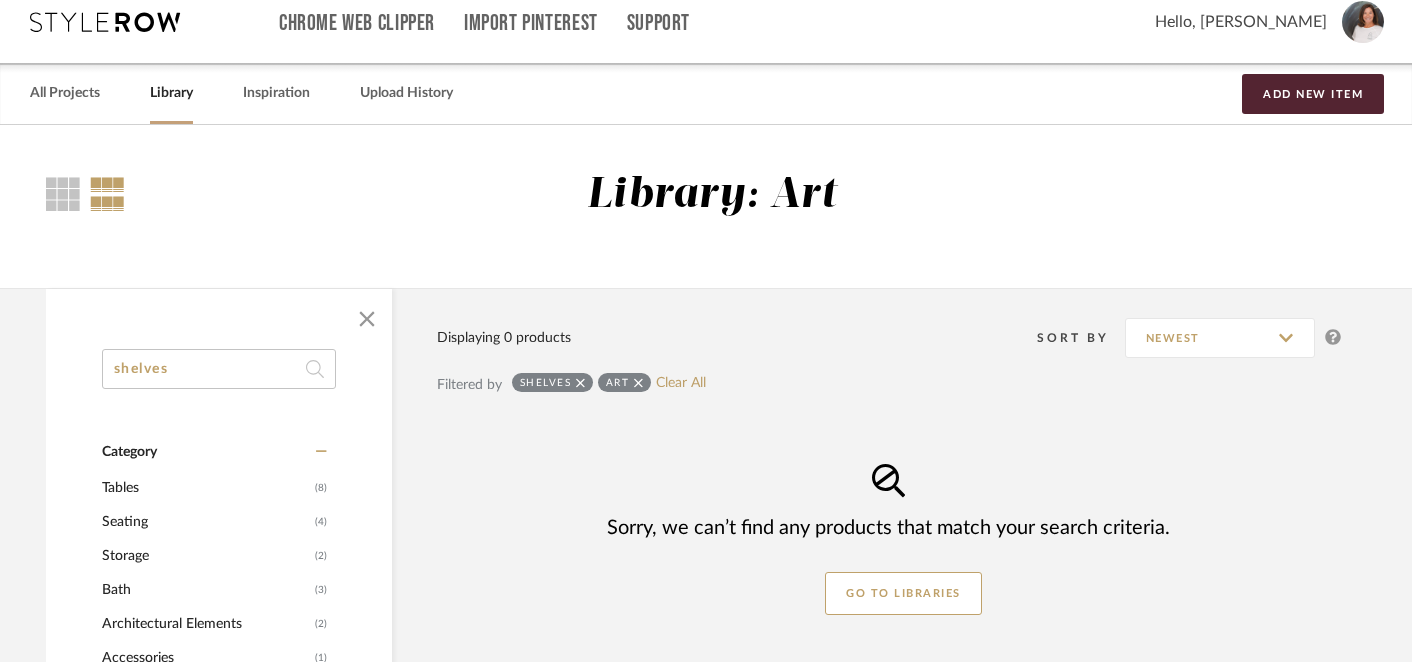 click on "shelves" 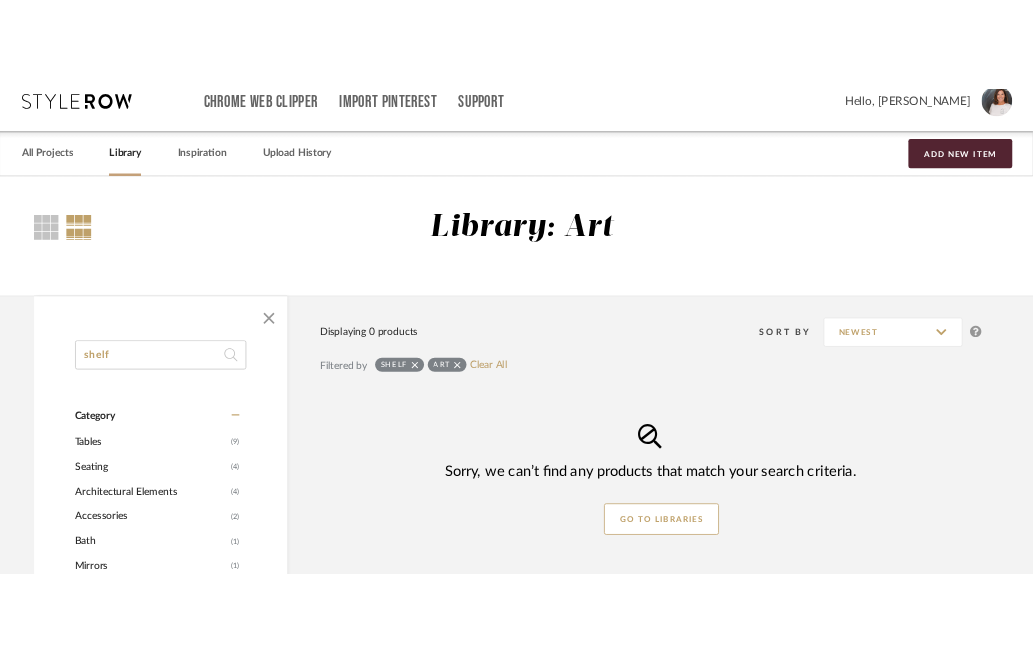 scroll, scrollTop: 0, scrollLeft: 28, axis: horizontal 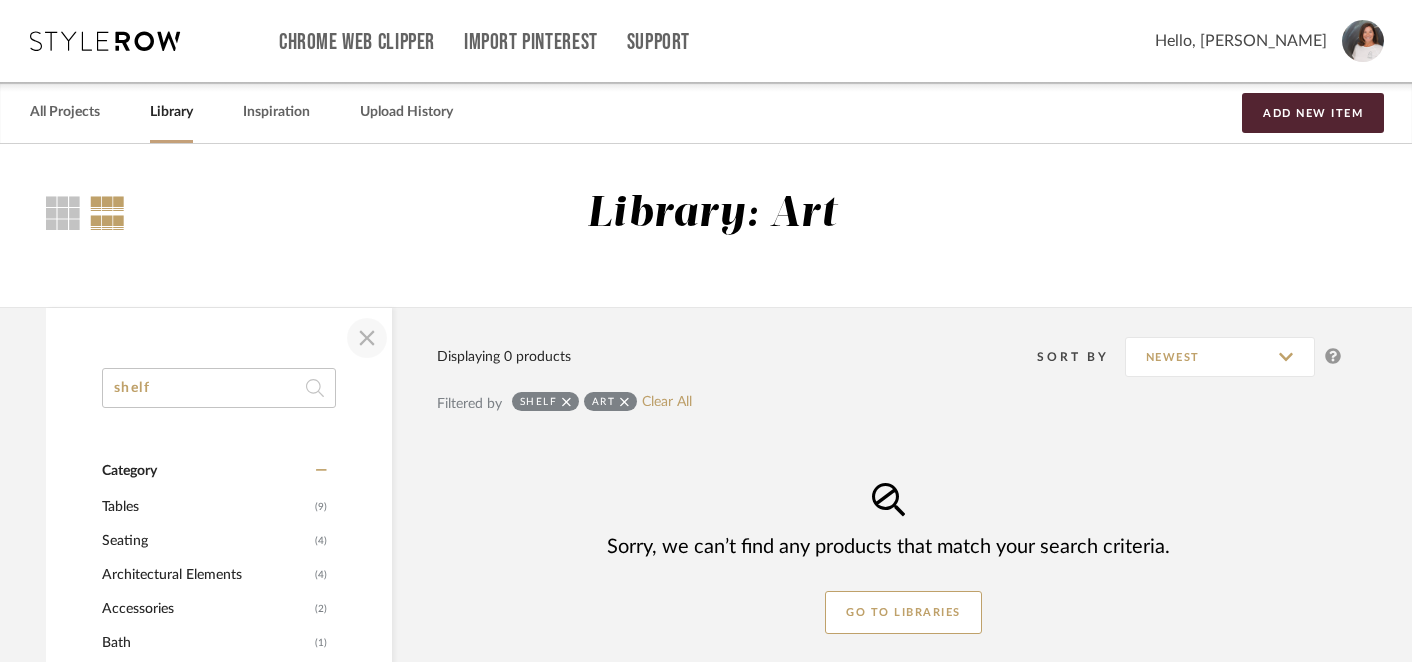 type on "shelf" 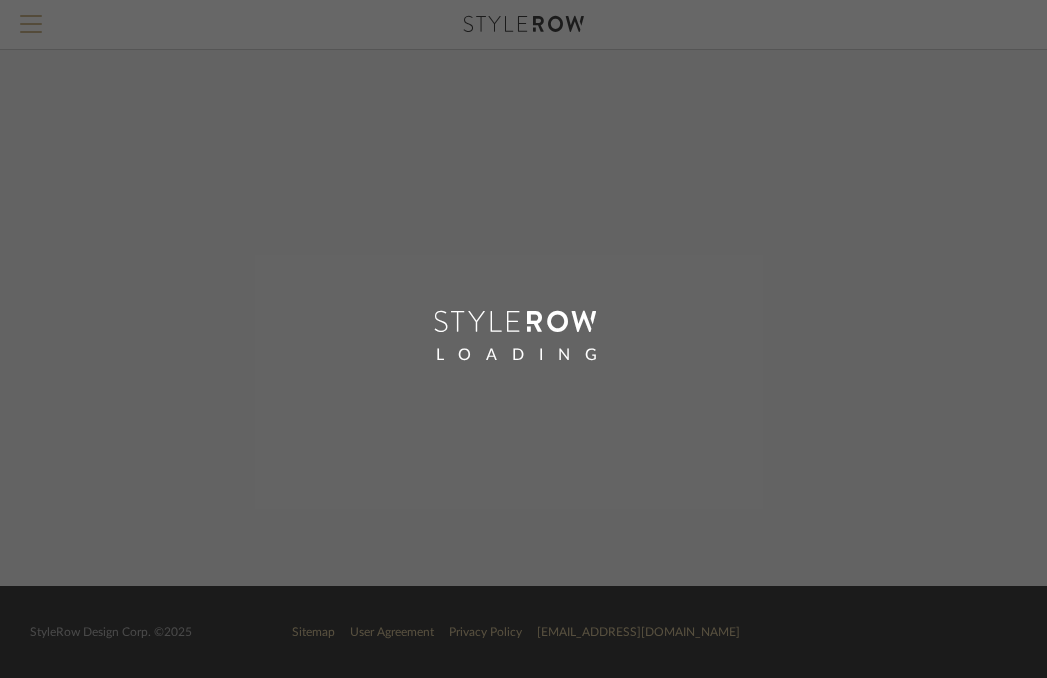 scroll, scrollTop: 0, scrollLeft: 0, axis: both 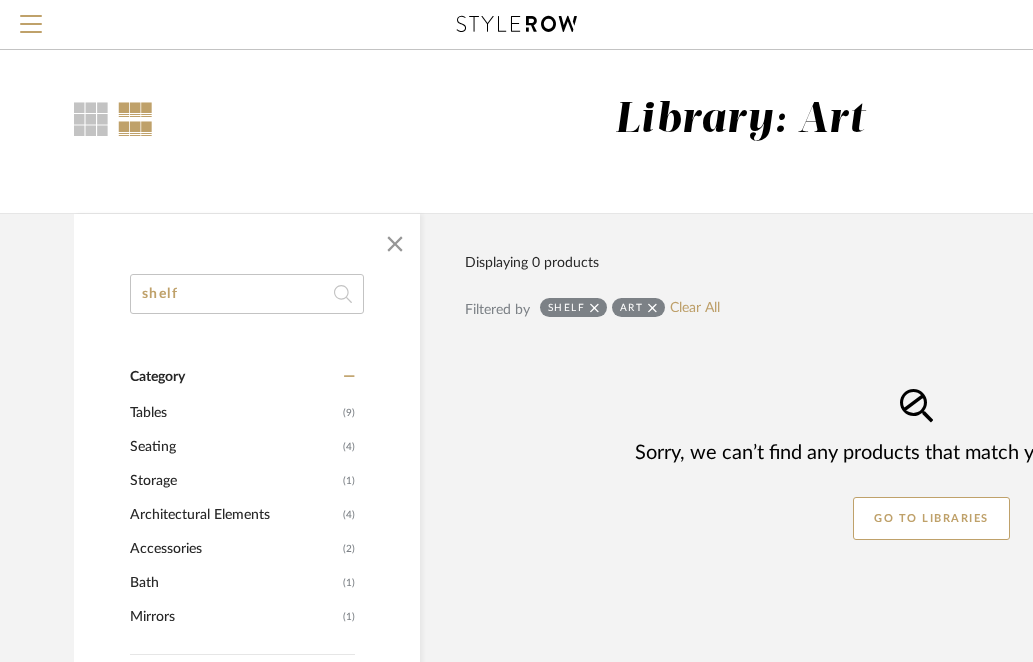 drag, startPoint x: 258, startPoint y: 307, endPoint x: 113, endPoint y: 298, distance: 145.27904 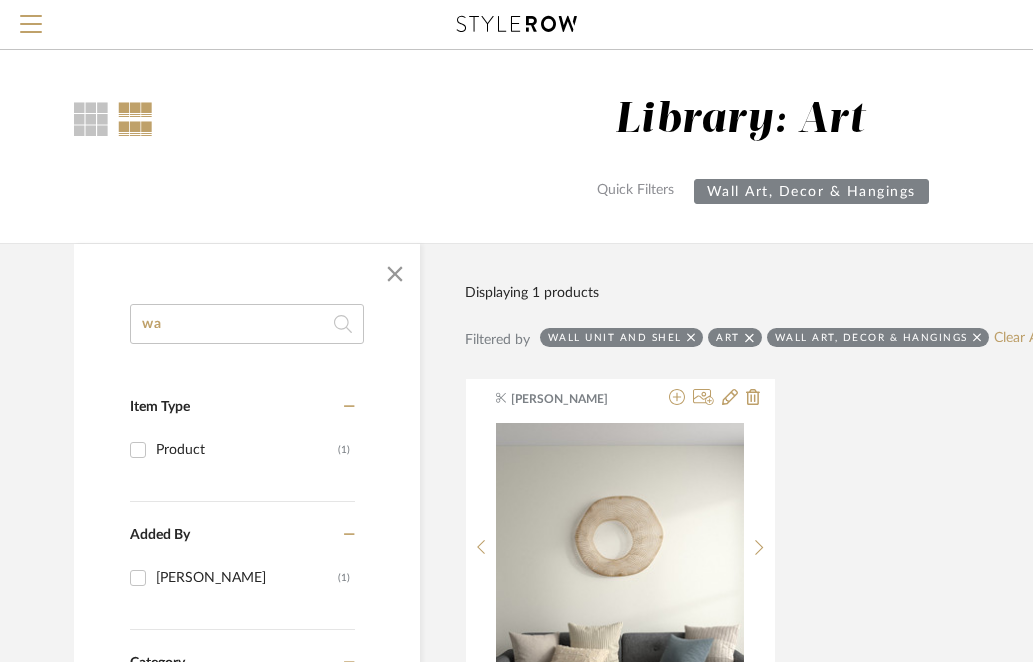 type on "w" 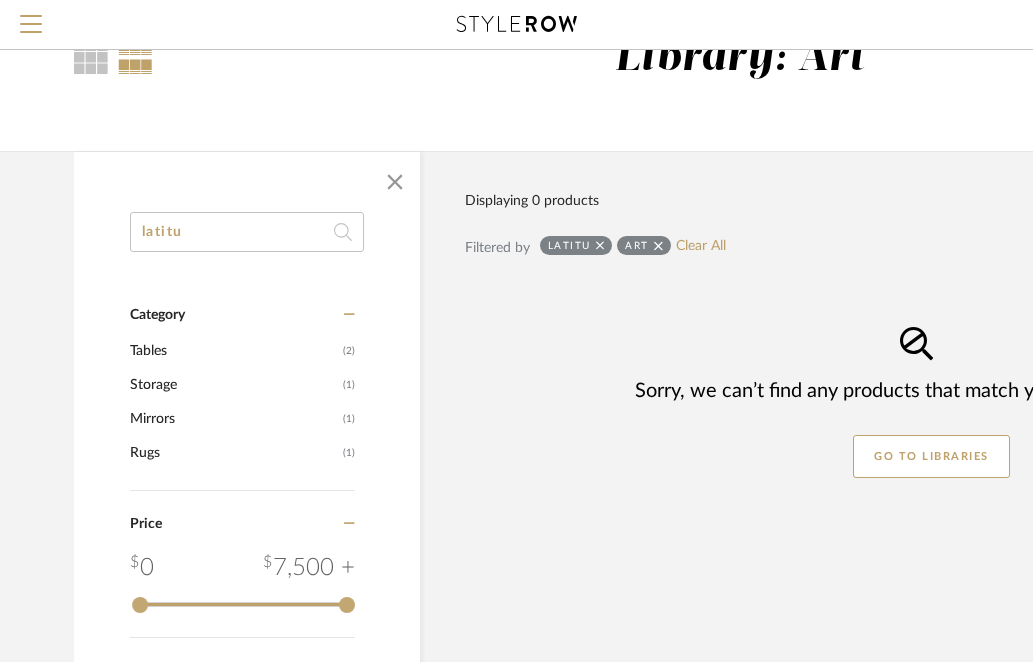 scroll, scrollTop: 0, scrollLeft: 0, axis: both 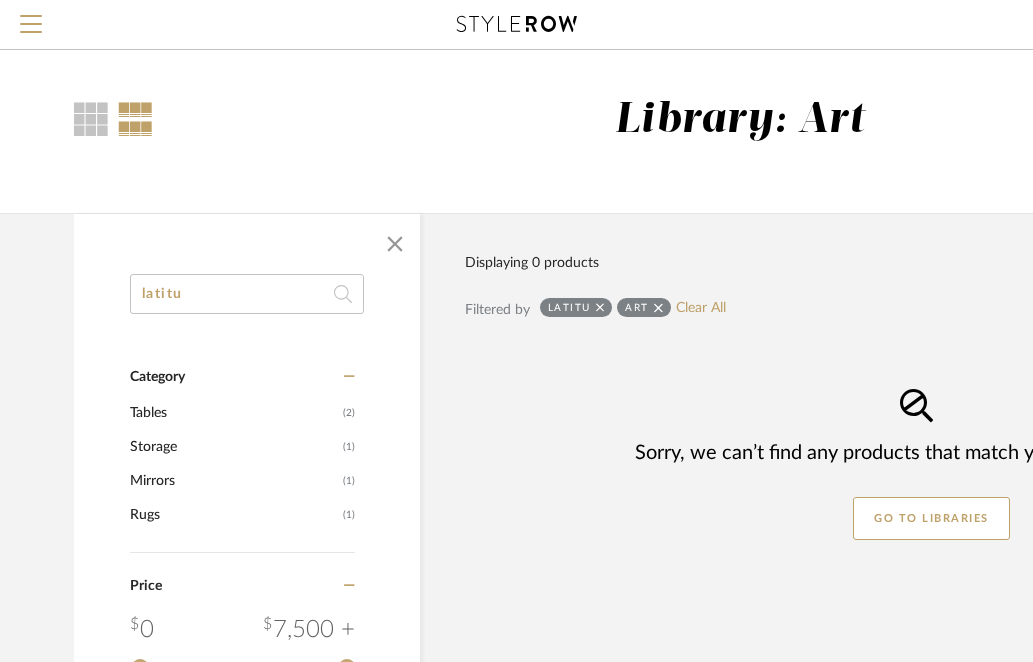 drag, startPoint x: 241, startPoint y: 301, endPoint x: 115, endPoint y: 308, distance: 126.1943 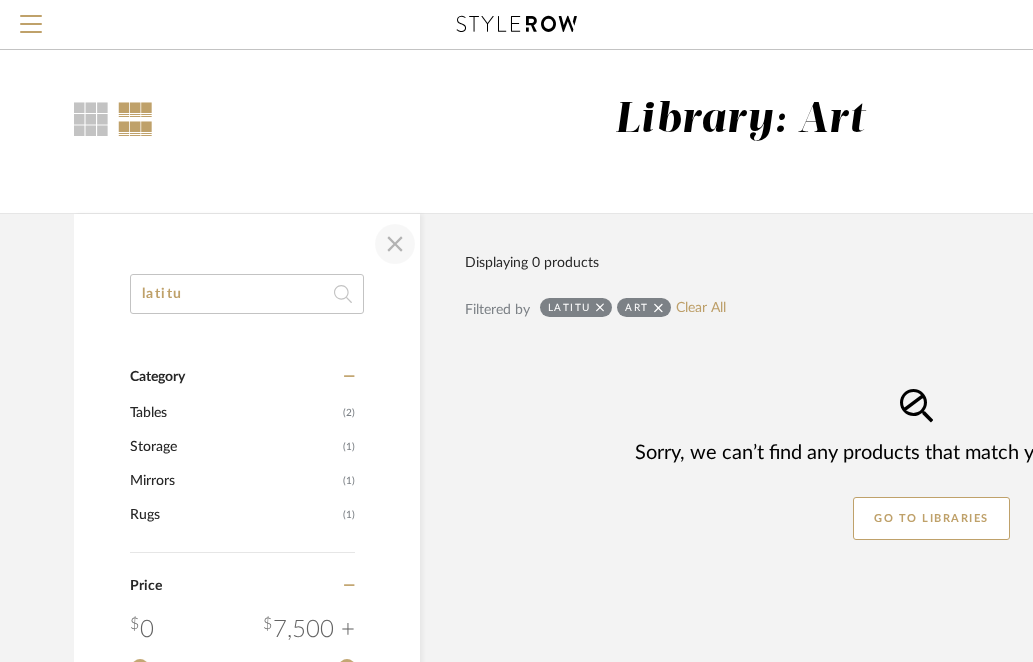 type on "latitu" 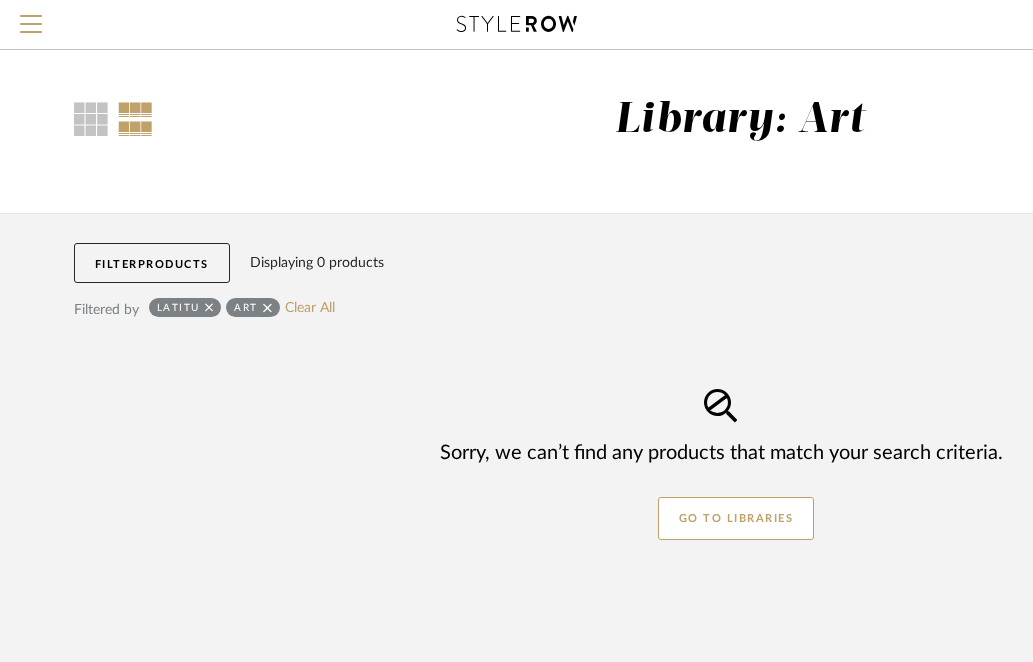 click 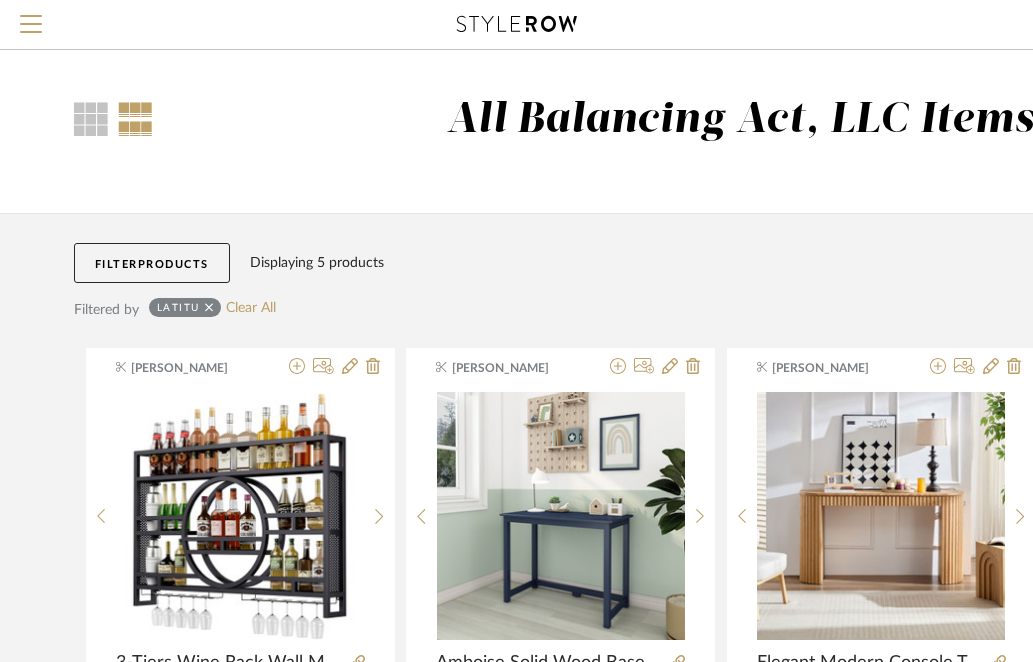 click on "latitu" 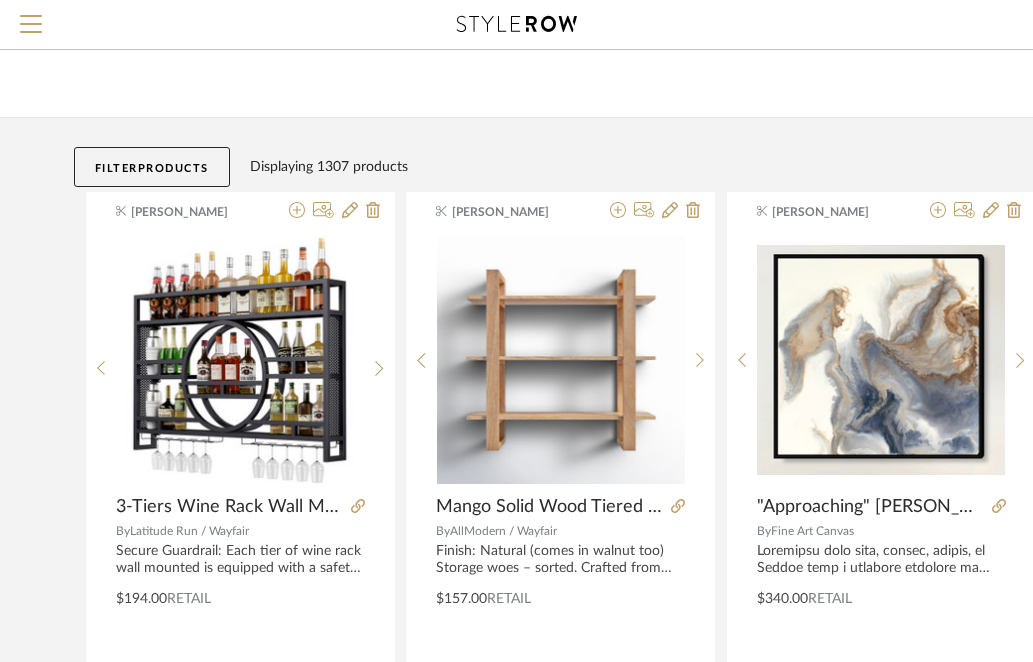 scroll, scrollTop: 100, scrollLeft: 0, axis: vertical 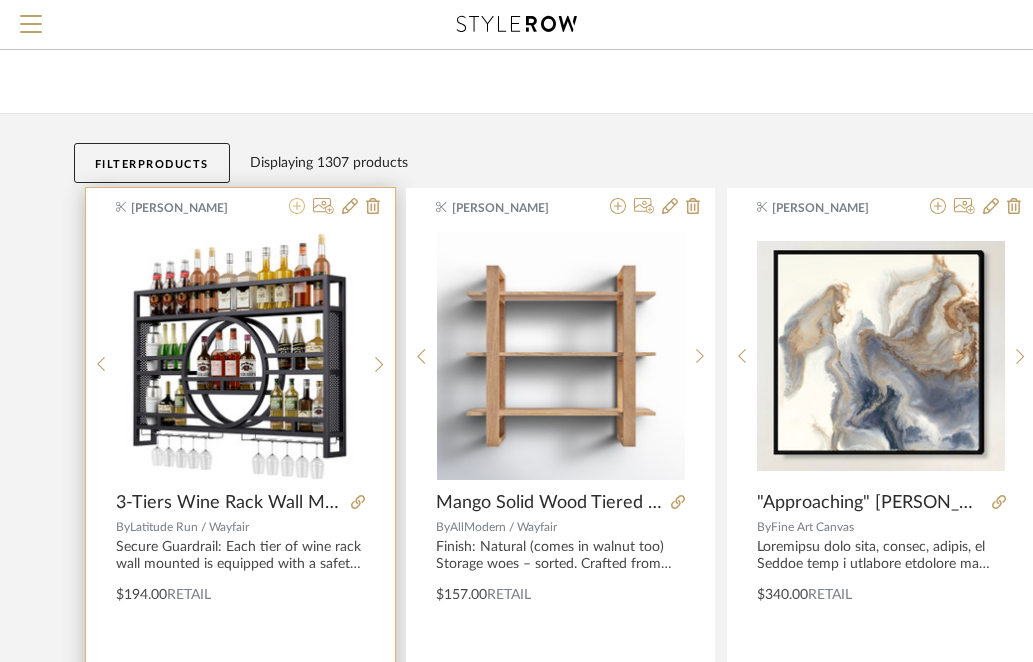 click 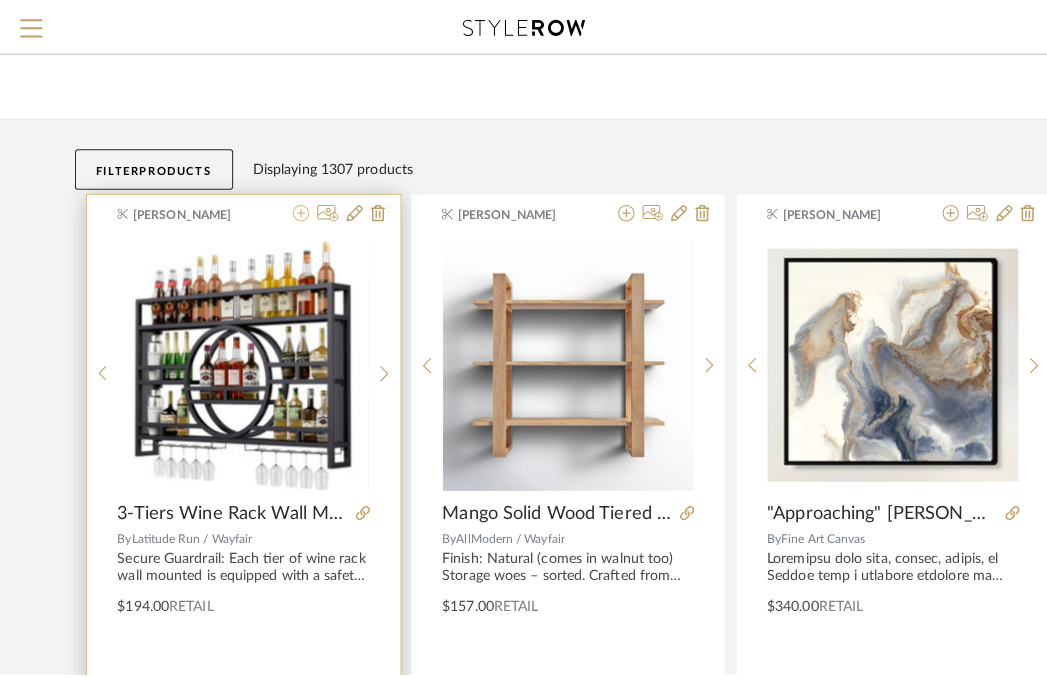 scroll, scrollTop: 0, scrollLeft: 0, axis: both 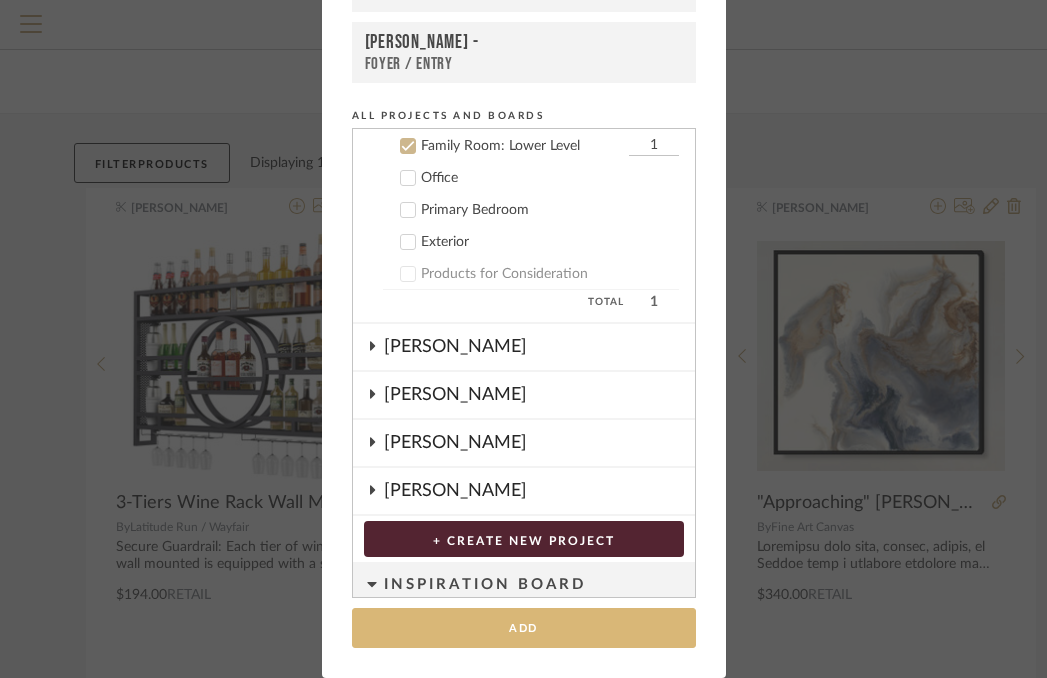 click on "Add" at bounding box center [524, 628] 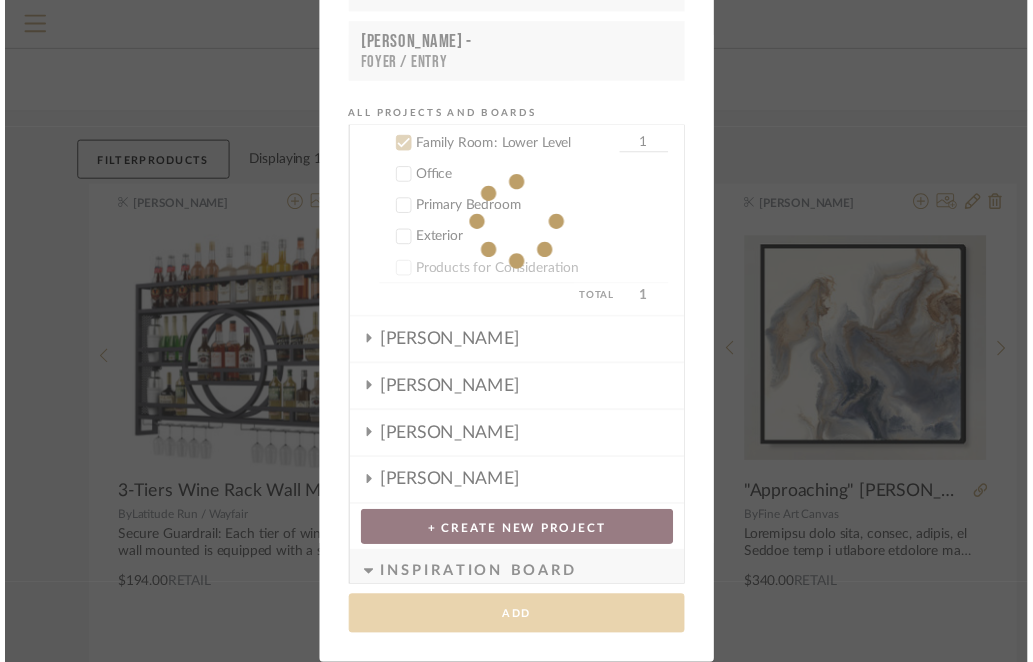 scroll, scrollTop: 100, scrollLeft: 0, axis: vertical 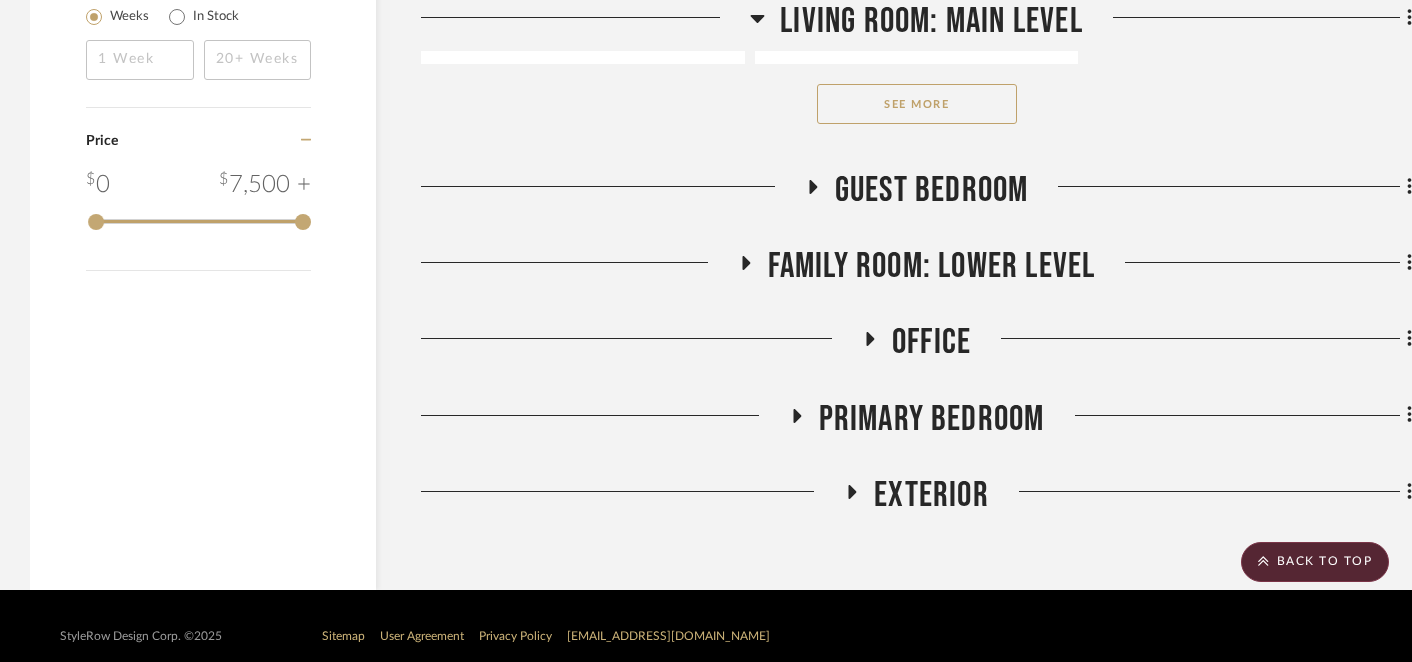 click 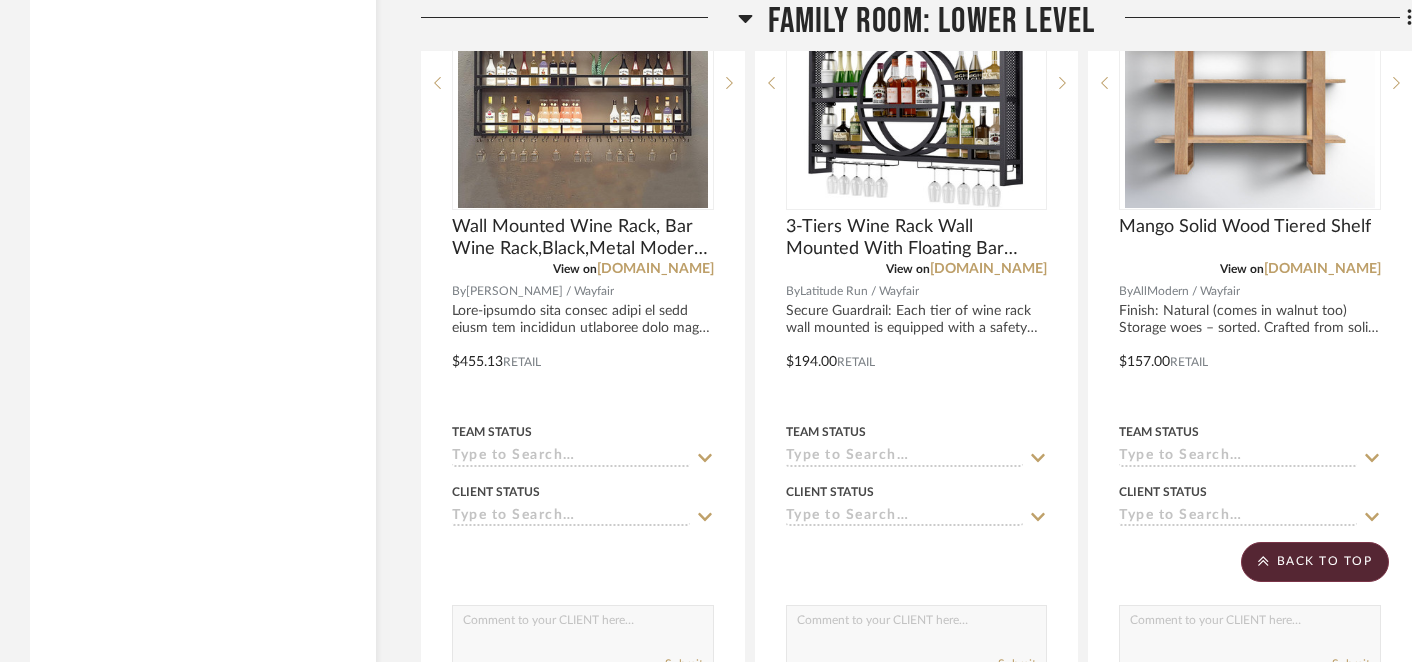 scroll, scrollTop: 3704, scrollLeft: 0, axis: vertical 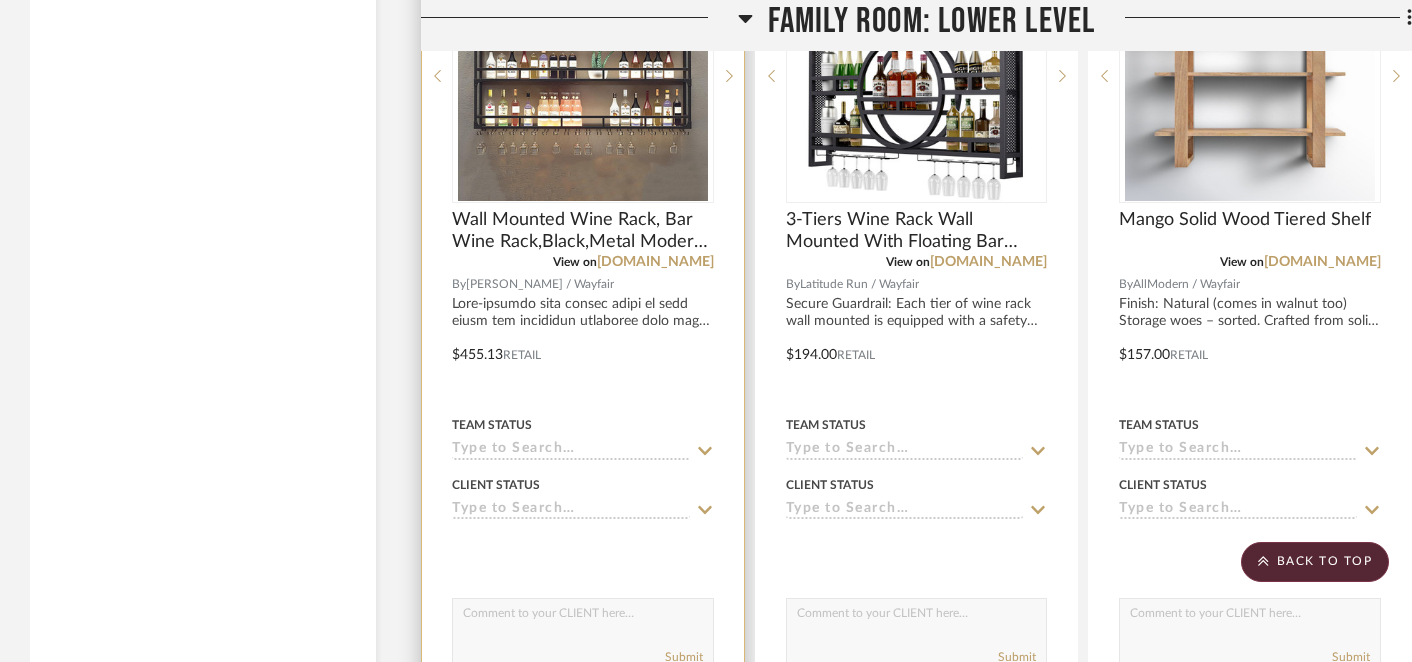 click 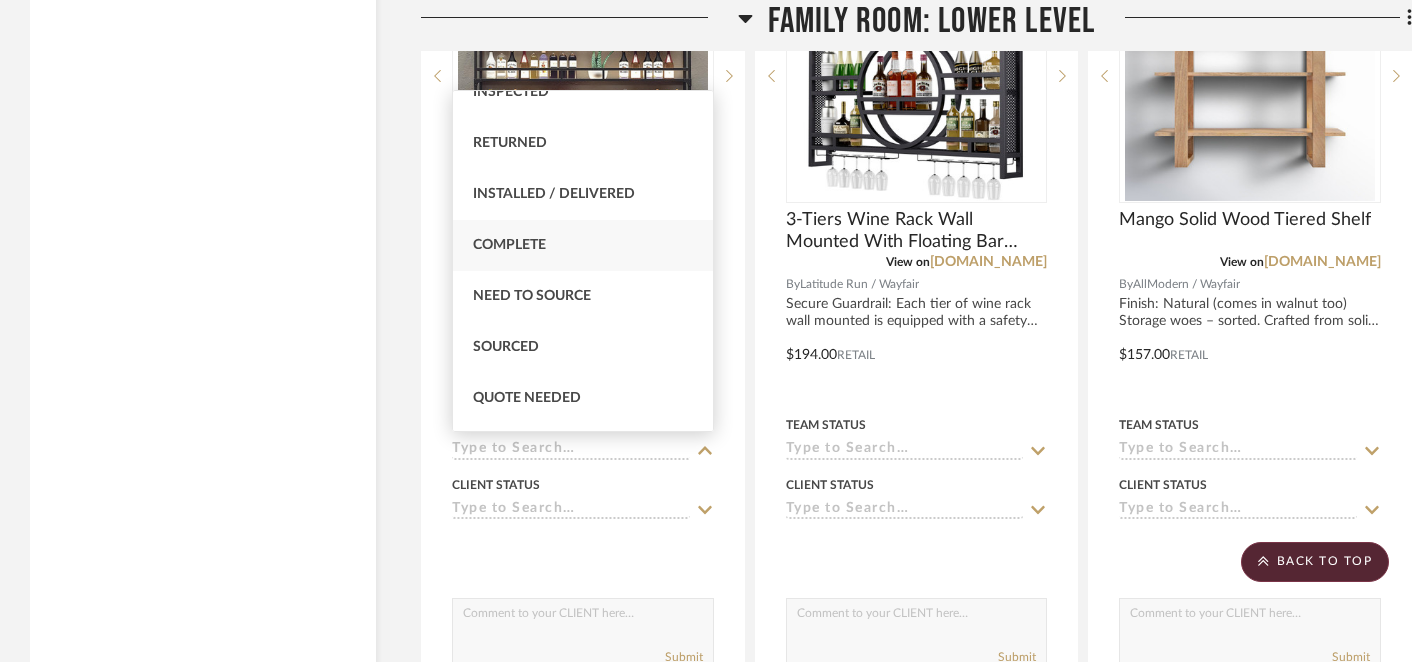 scroll, scrollTop: 436, scrollLeft: 0, axis: vertical 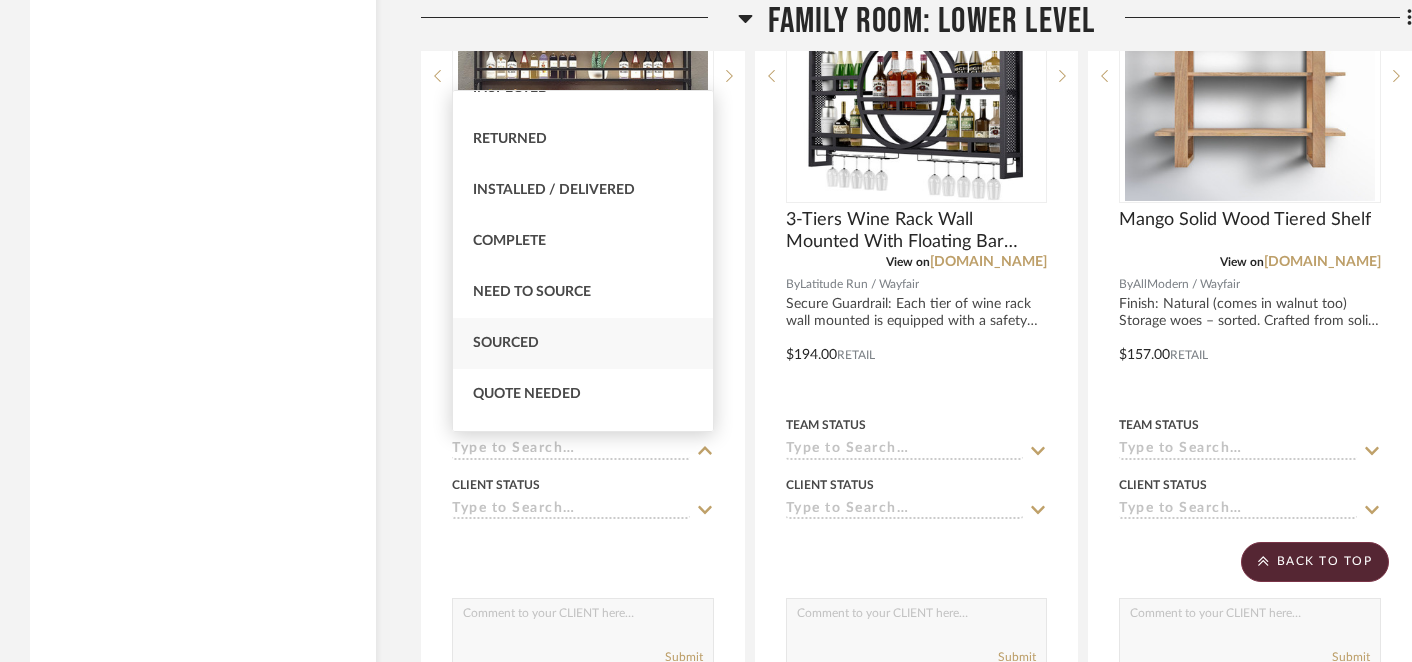 click on "Sourced" at bounding box center (583, 343) 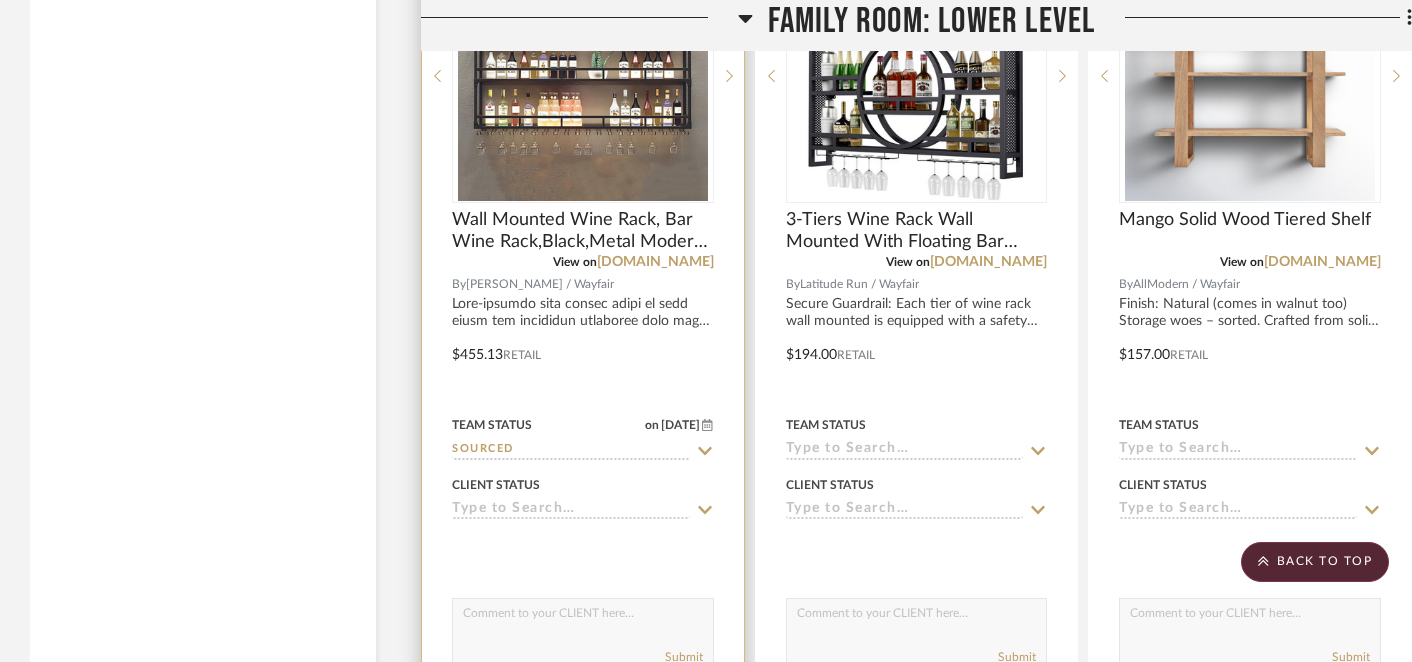 click 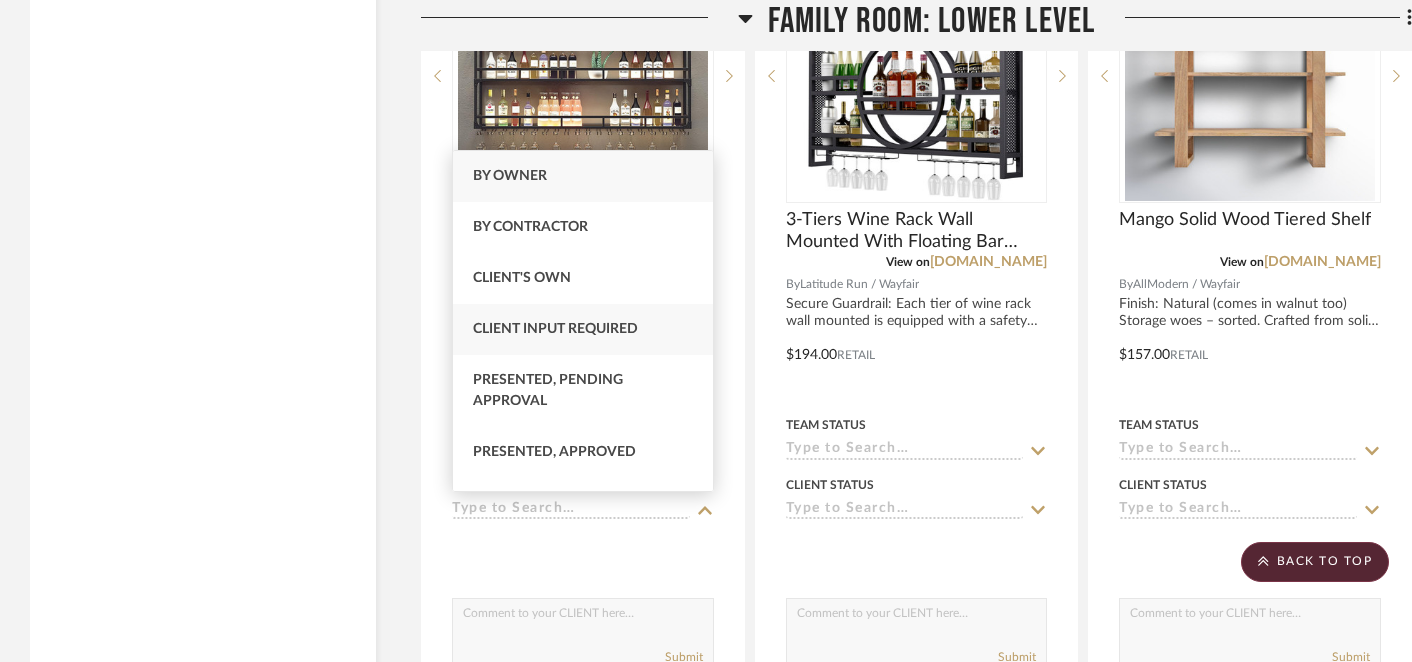 click on "Client Input Required" at bounding box center [555, 329] 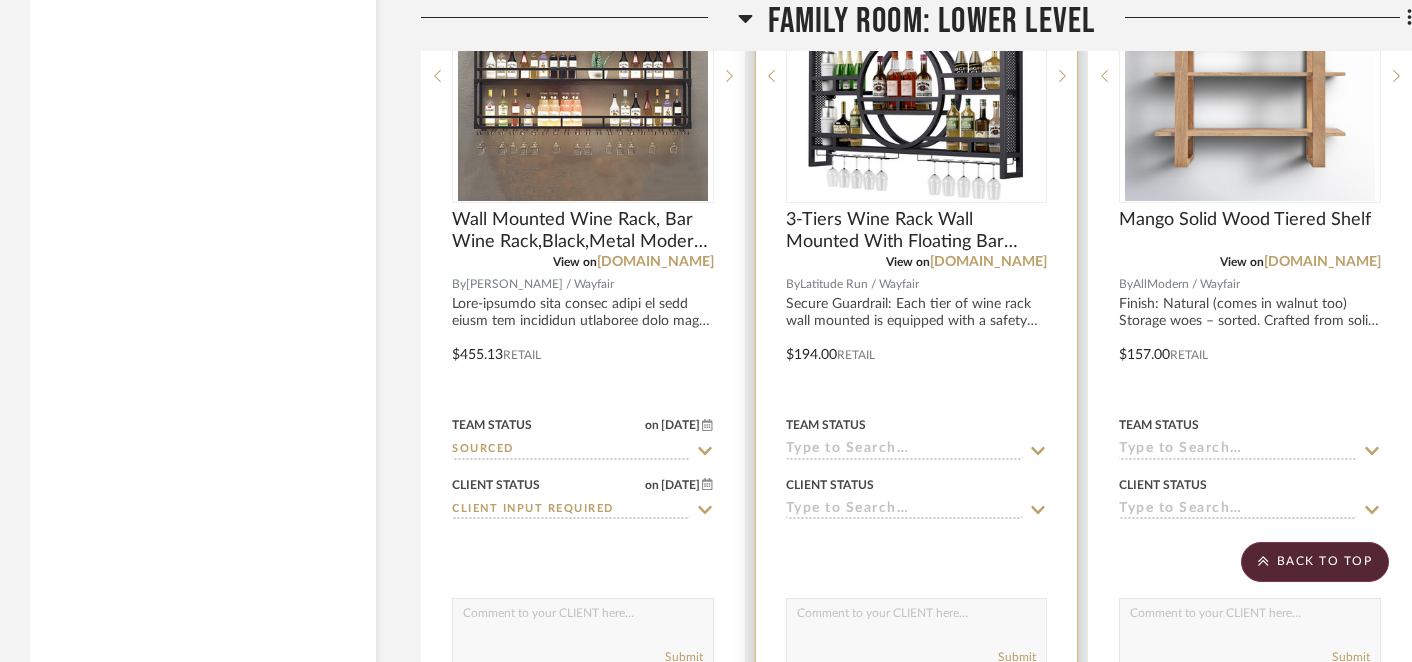 click 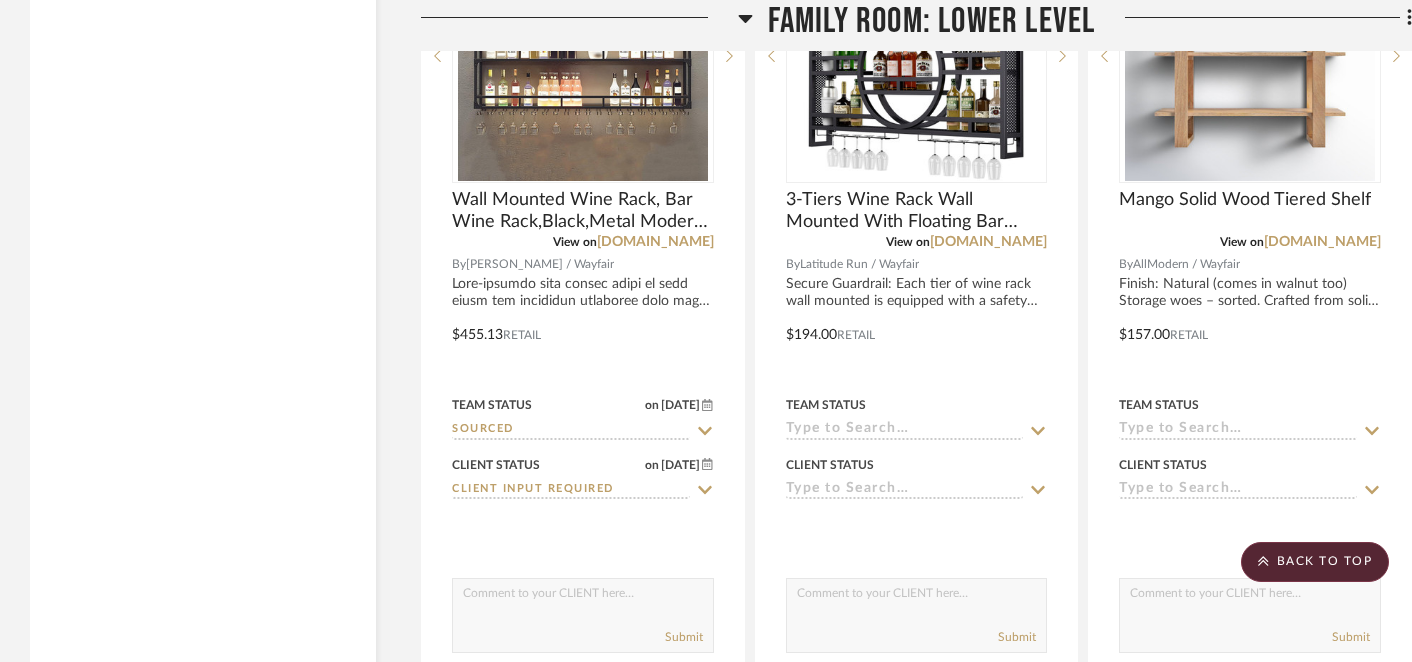scroll, scrollTop: 3735, scrollLeft: 0, axis: vertical 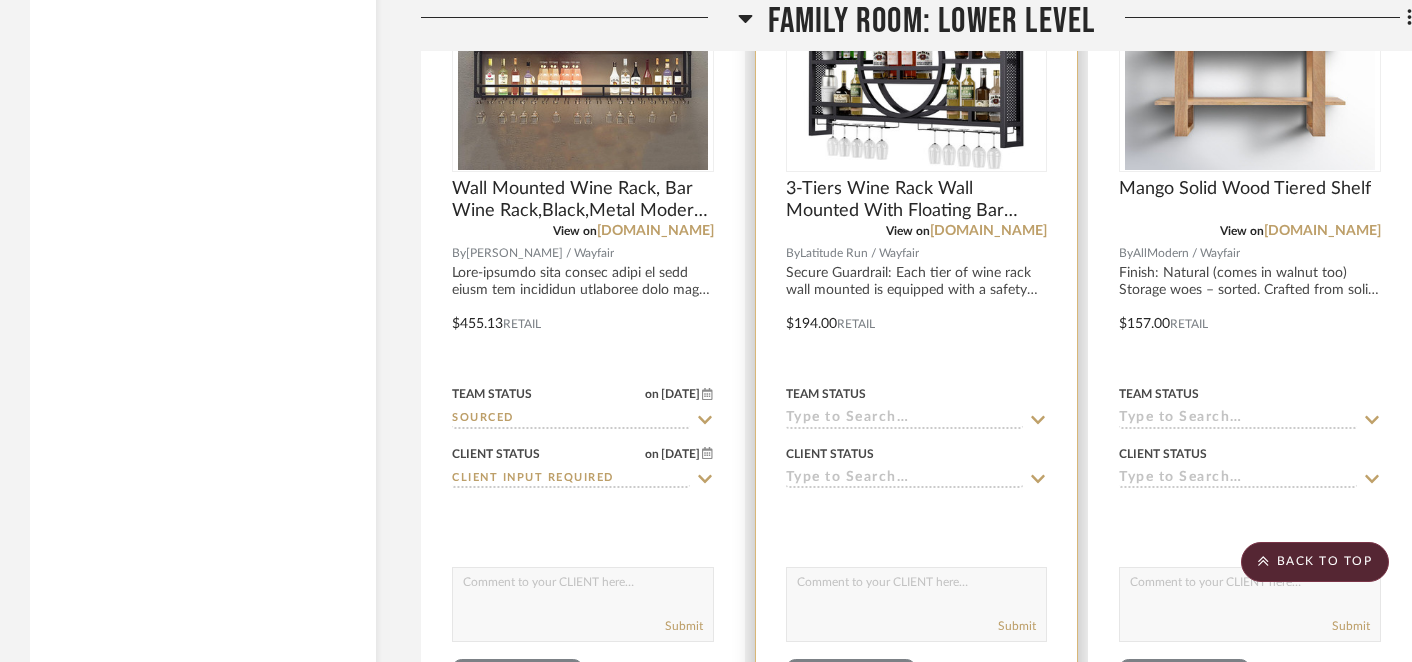 click 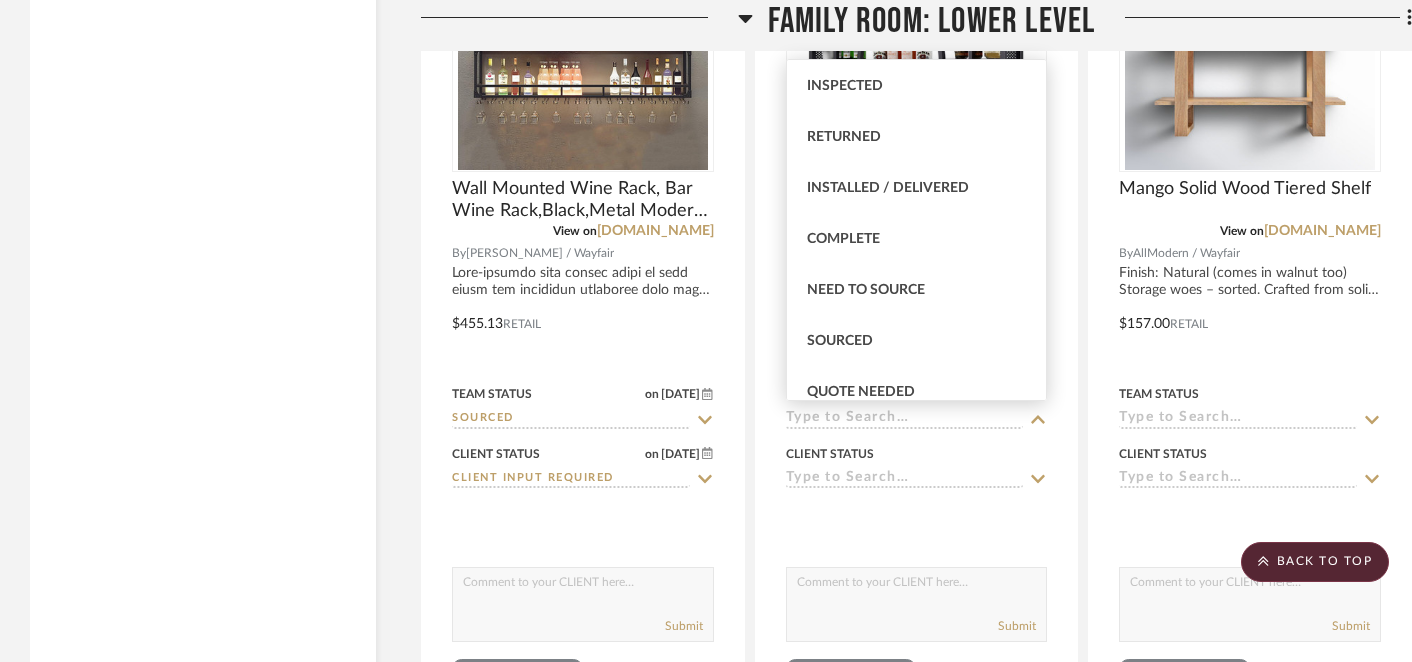 scroll, scrollTop: 409, scrollLeft: 0, axis: vertical 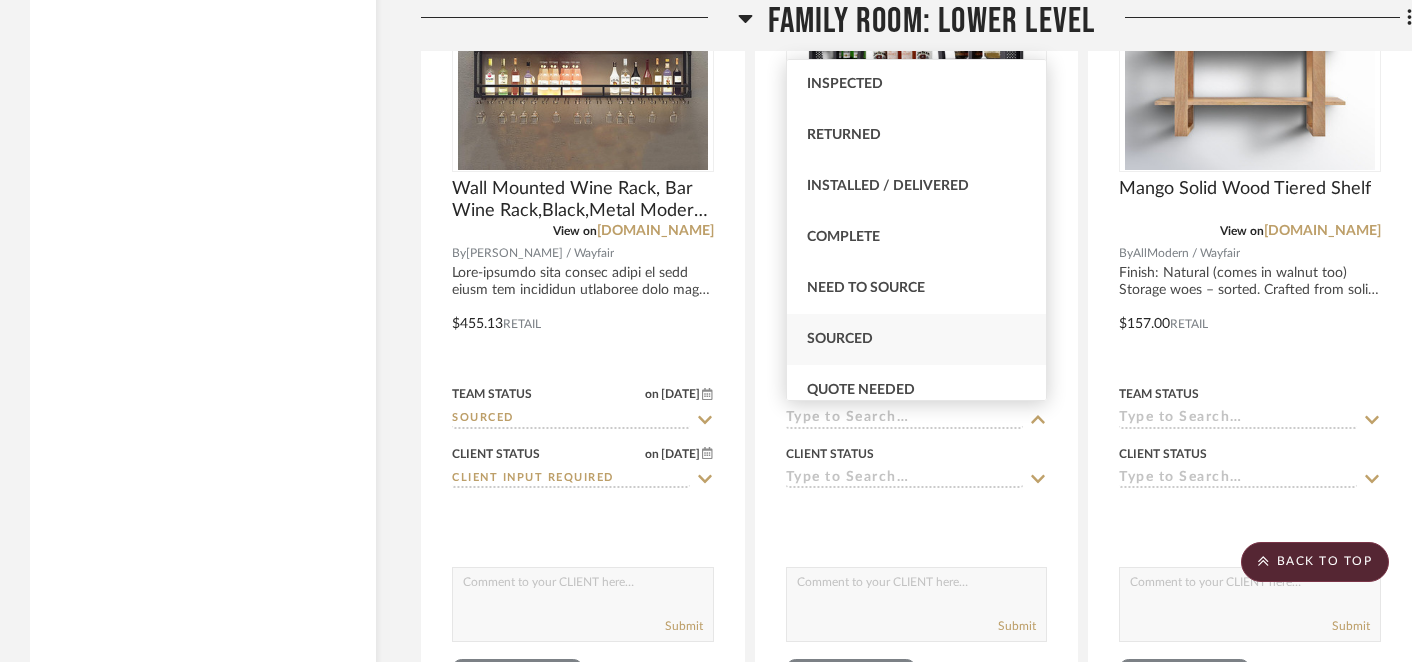 click on "Sourced" at bounding box center (917, 339) 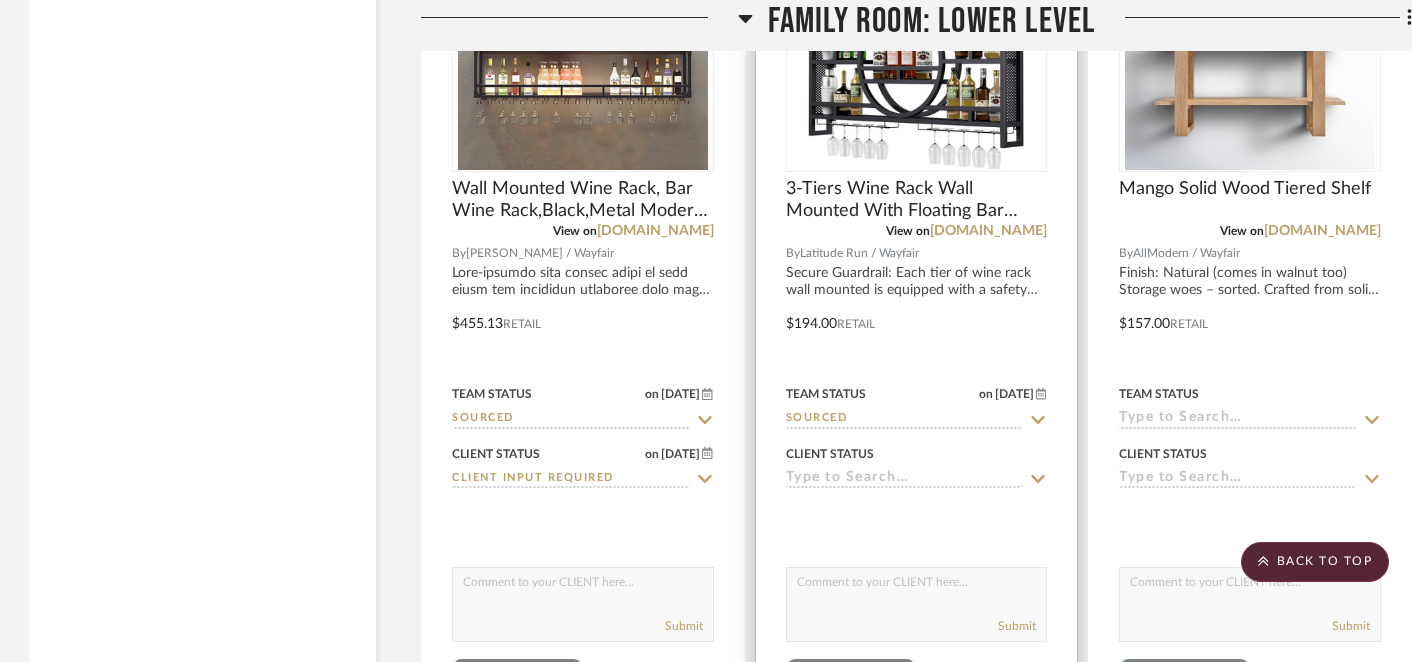 click 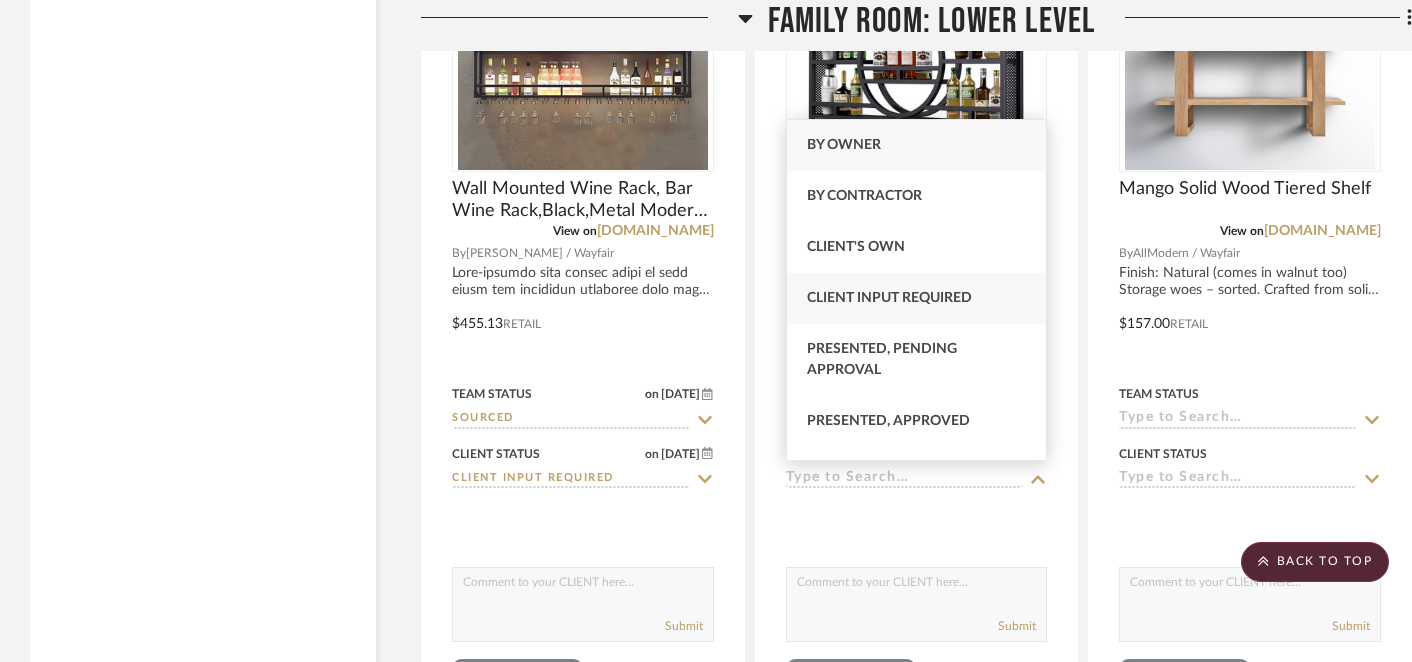 click on "Client Input Required" at bounding box center [889, 298] 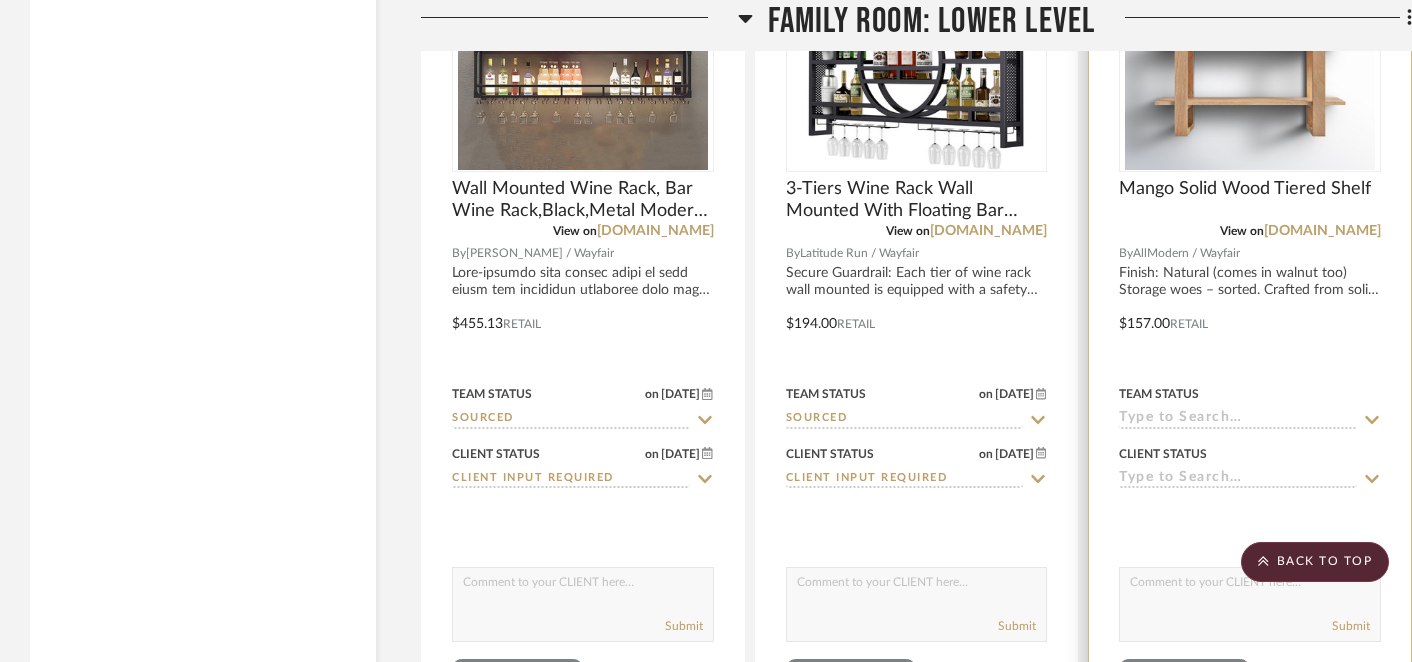 click 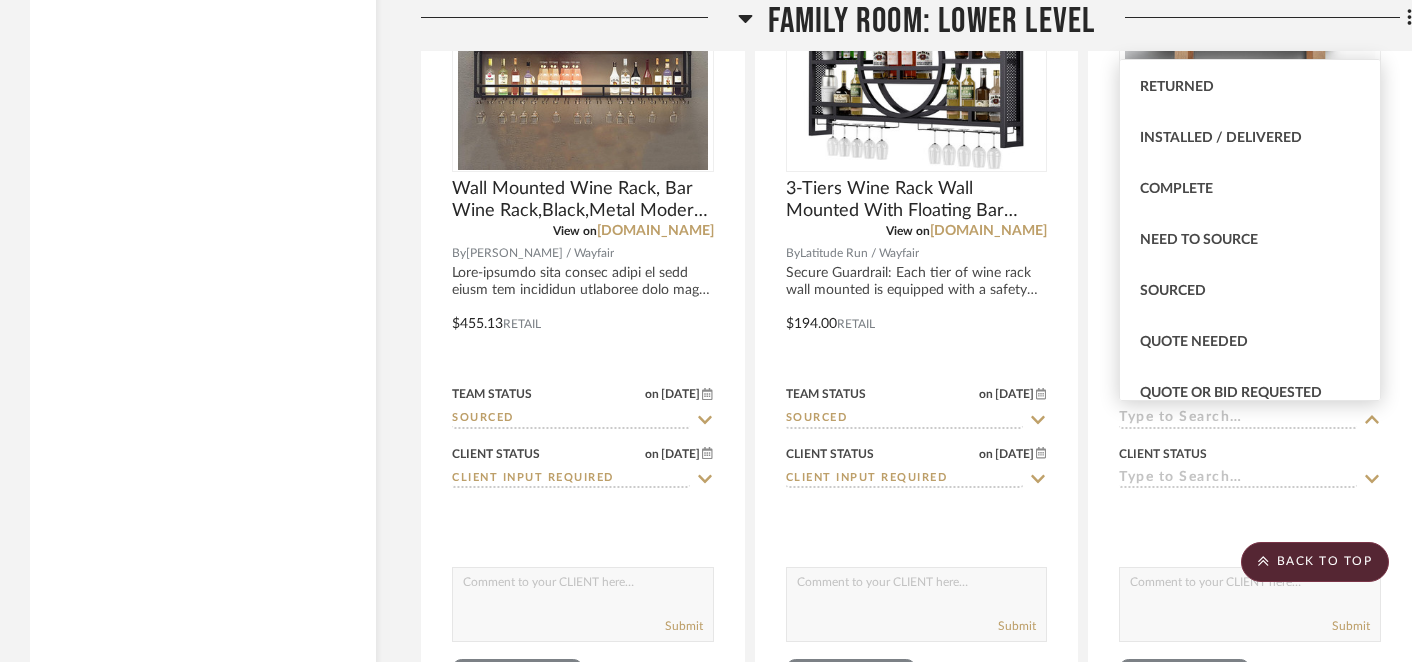 scroll, scrollTop: 460, scrollLeft: 0, axis: vertical 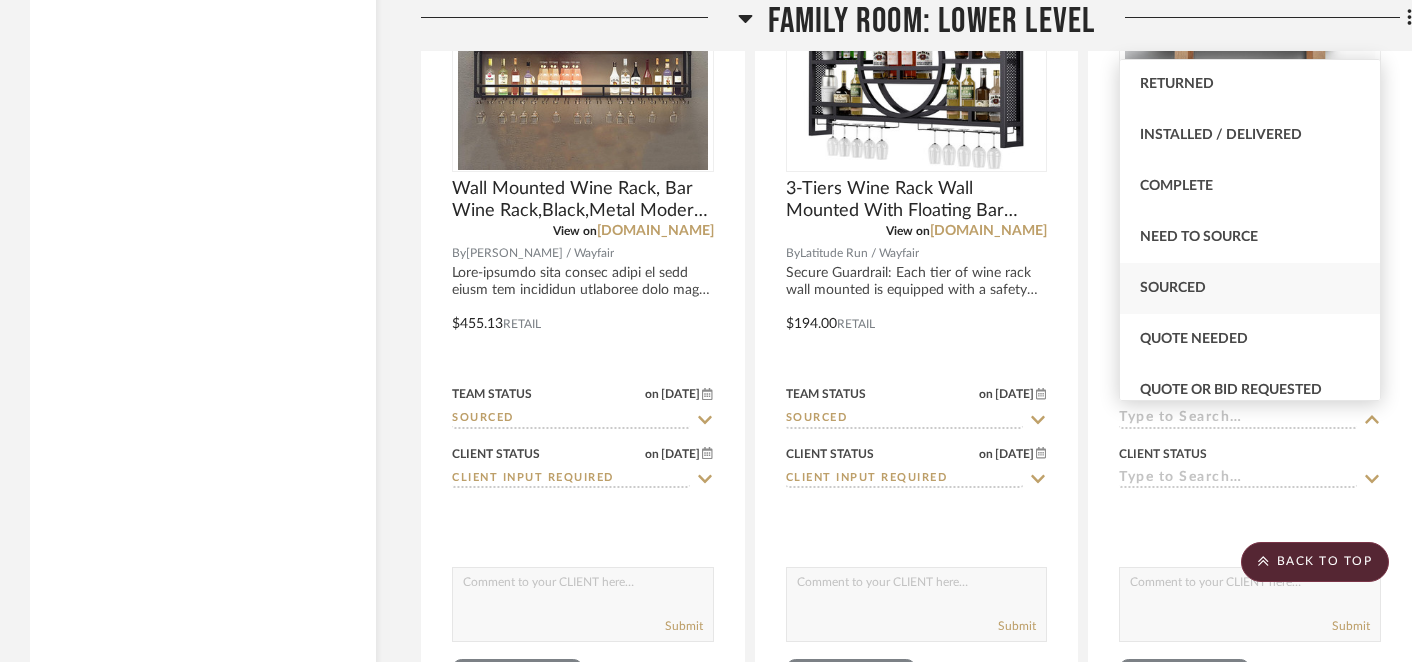 click on "Sourced" at bounding box center (1173, 288) 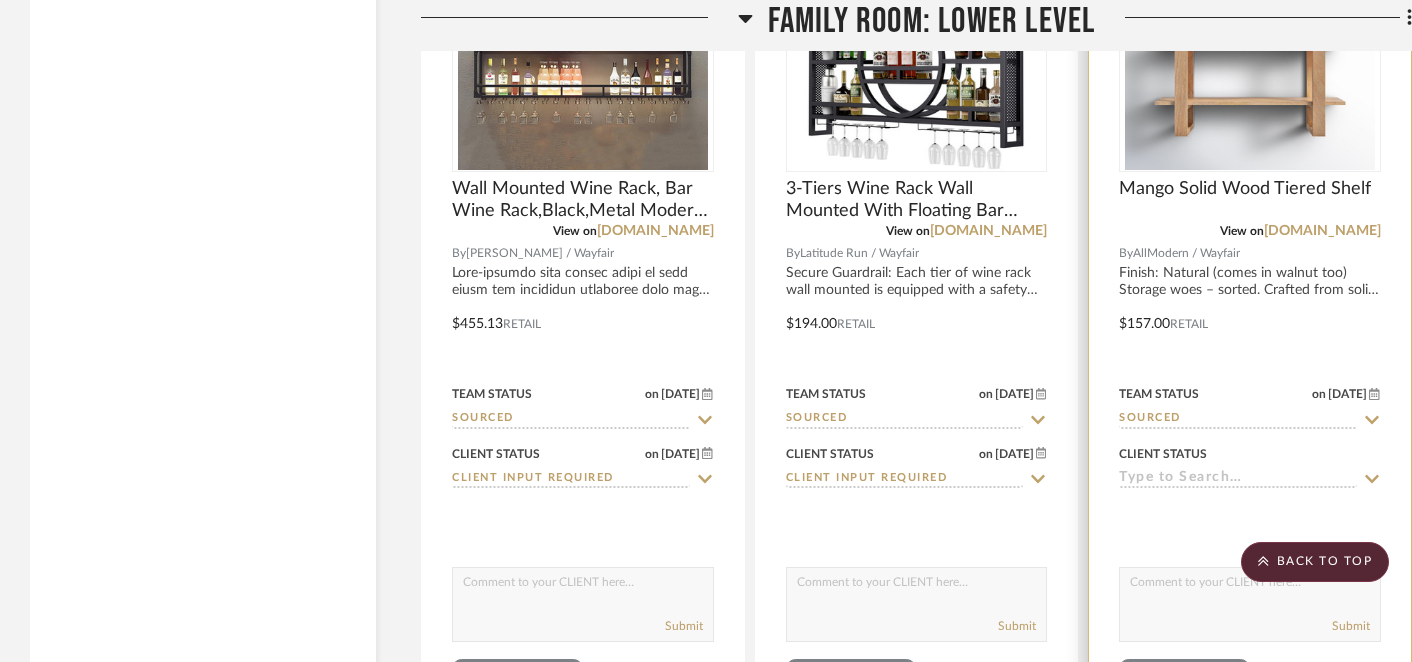 click 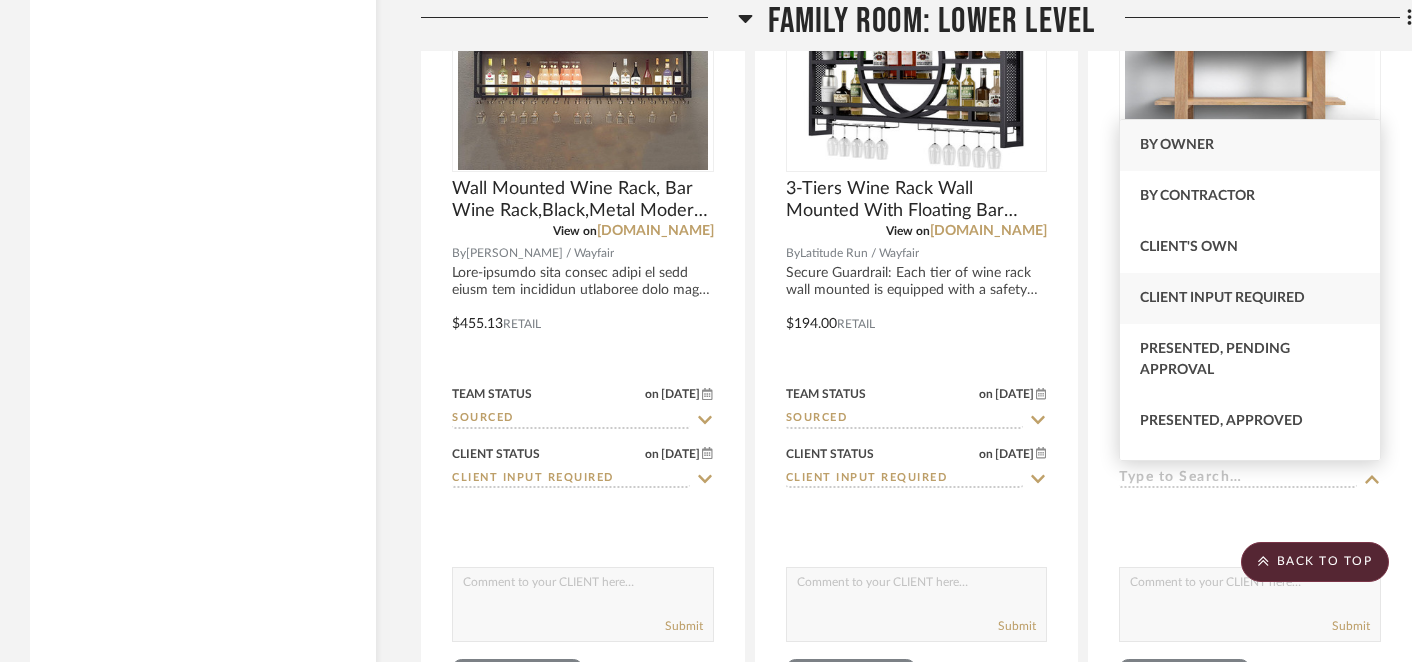 click on "Client Input Required" at bounding box center [1222, 298] 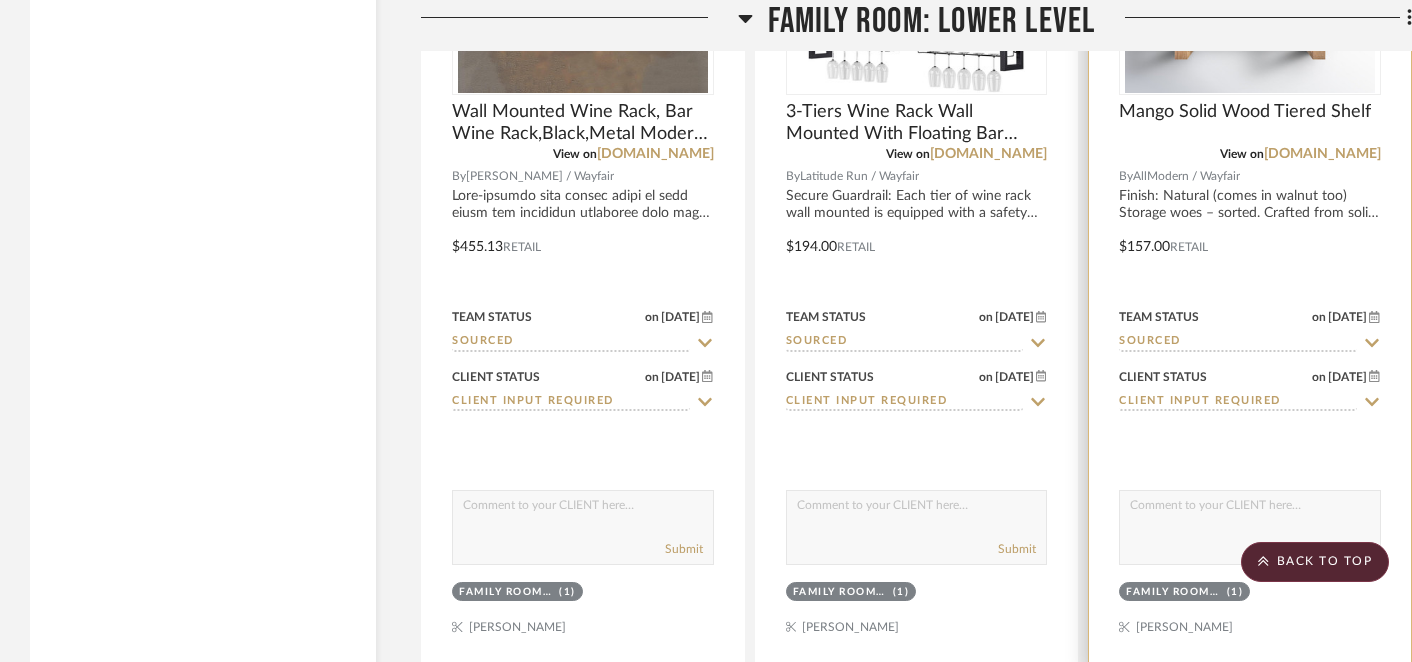 scroll, scrollTop: 3814, scrollLeft: 0, axis: vertical 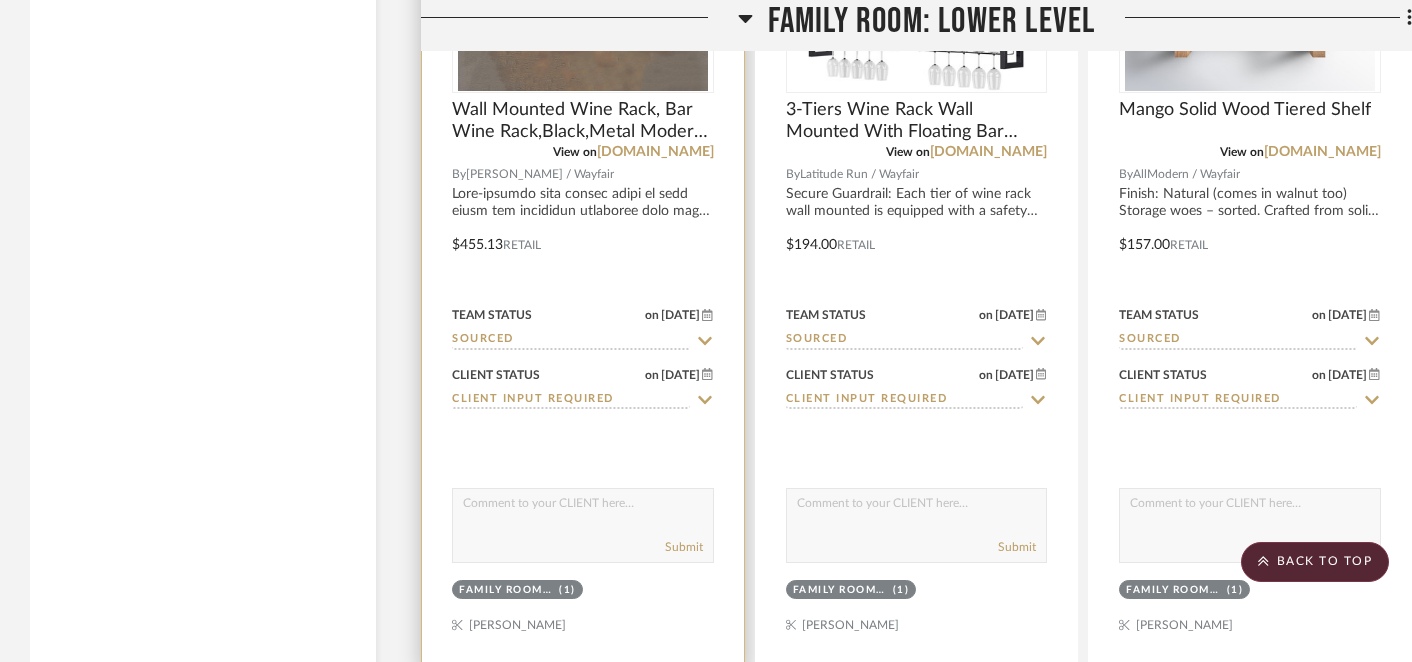 click at bounding box center [583, 508] 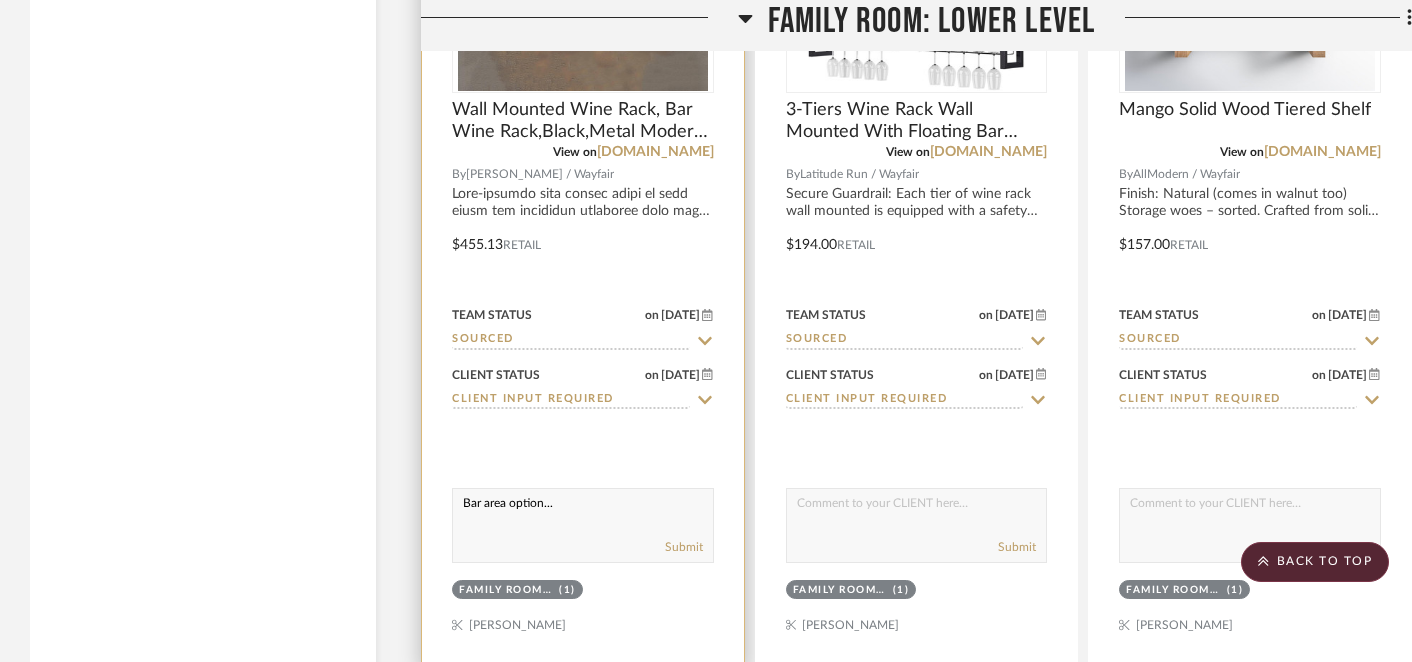 click on "Bar area option..." at bounding box center [583, 508] 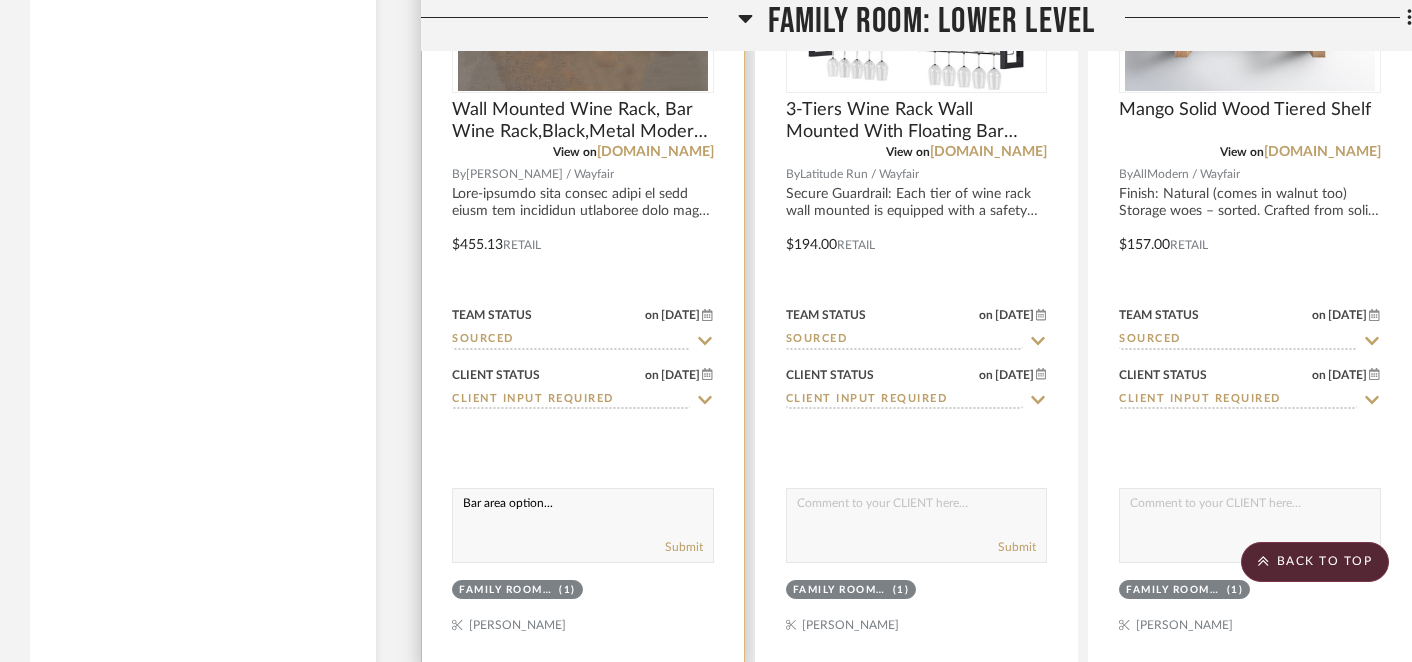 drag, startPoint x: 462, startPoint y: 500, endPoint x: 567, endPoint y: 499, distance: 105.00476 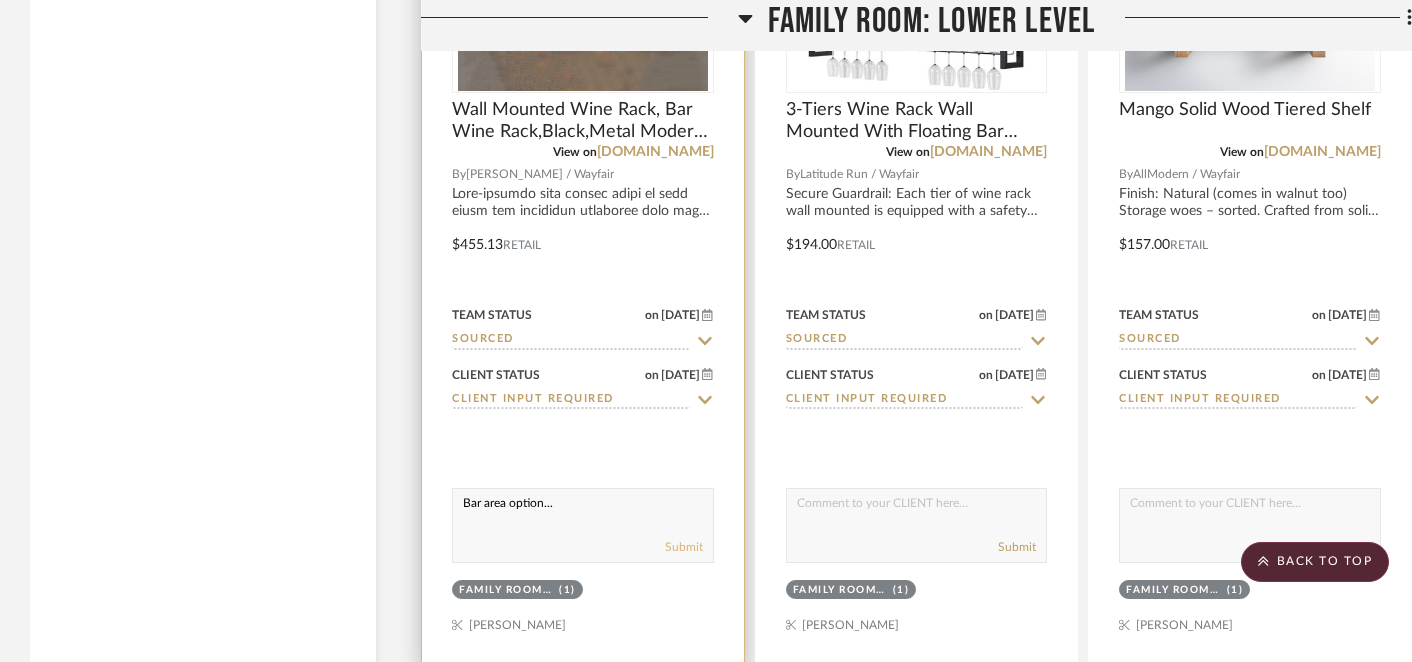 type on "Bar area option..." 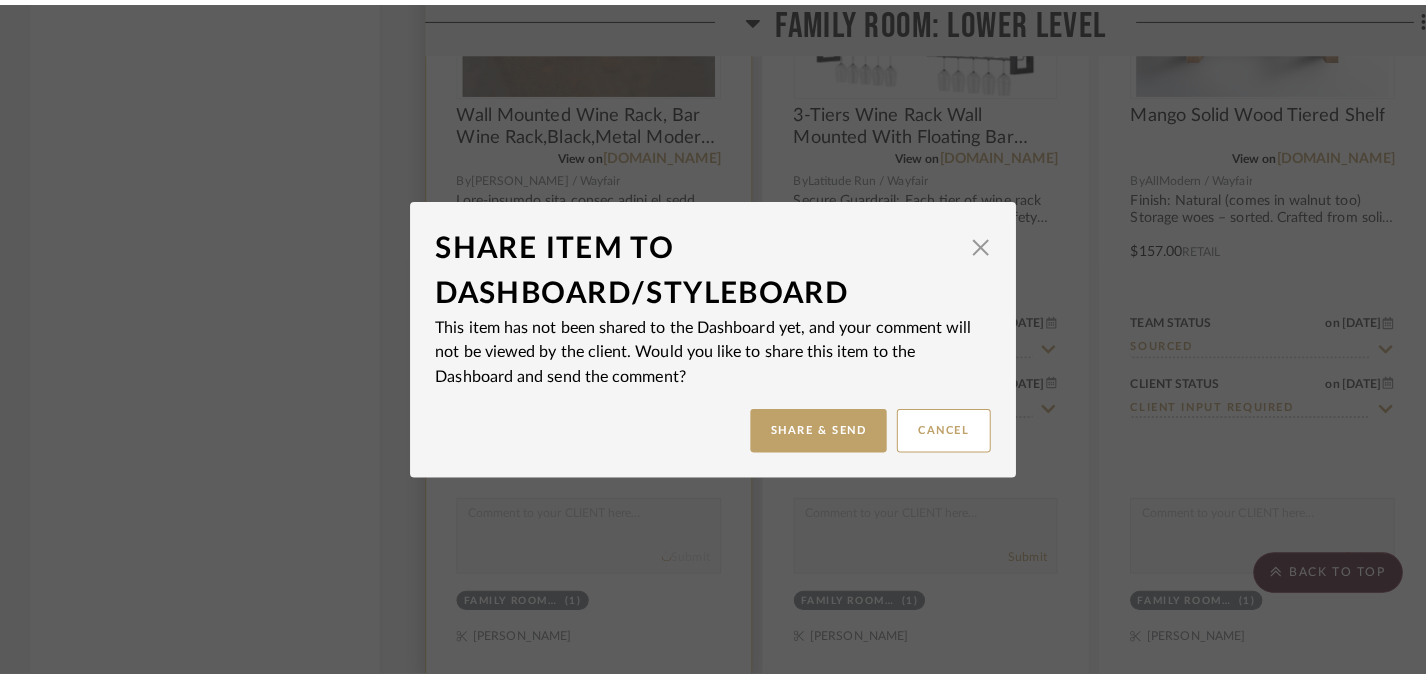 scroll, scrollTop: 0, scrollLeft: 0, axis: both 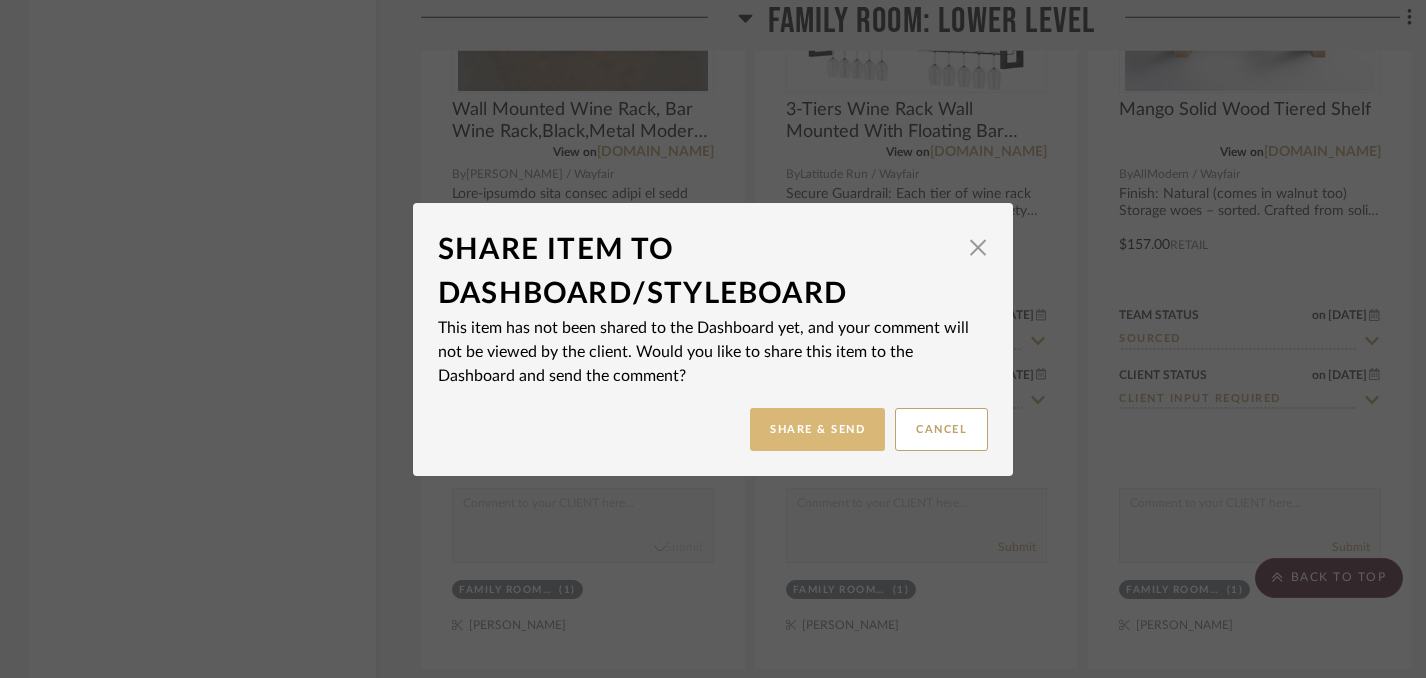 click on "Share & Send" at bounding box center [817, 429] 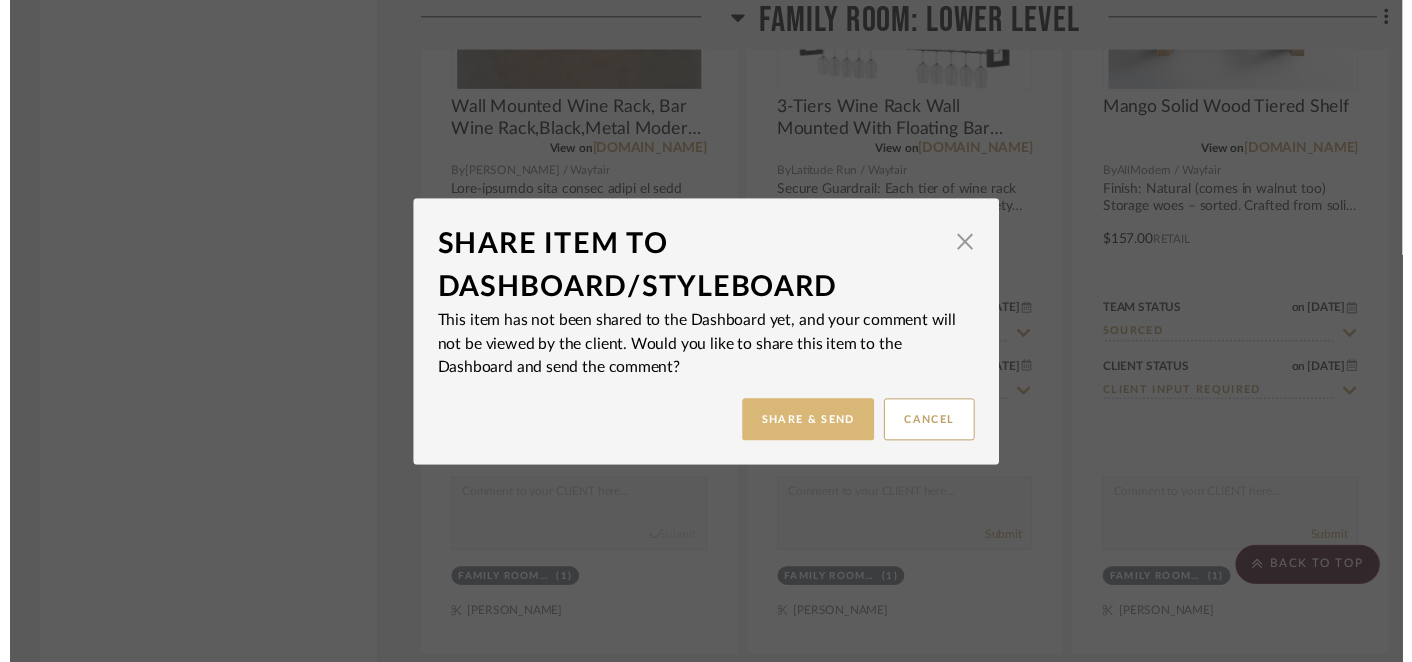 scroll, scrollTop: 3814, scrollLeft: 0, axis: vertical 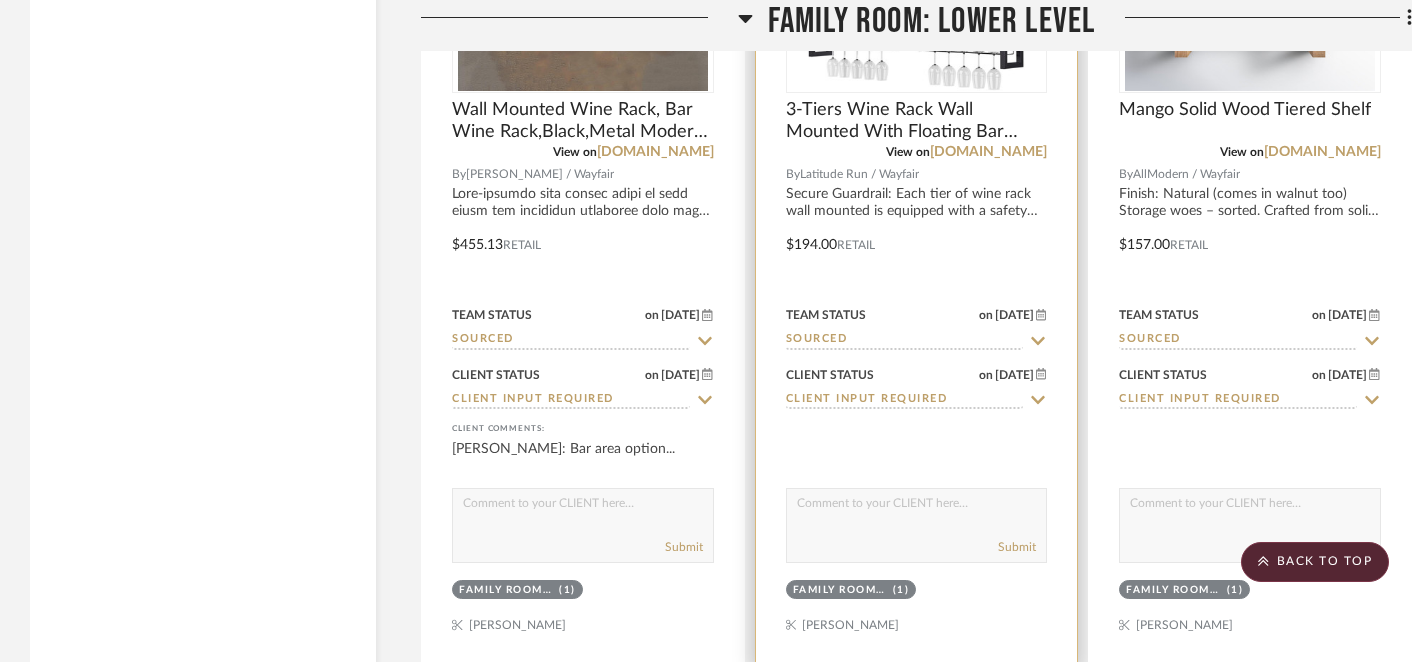 click at bounding box center (917, 508) 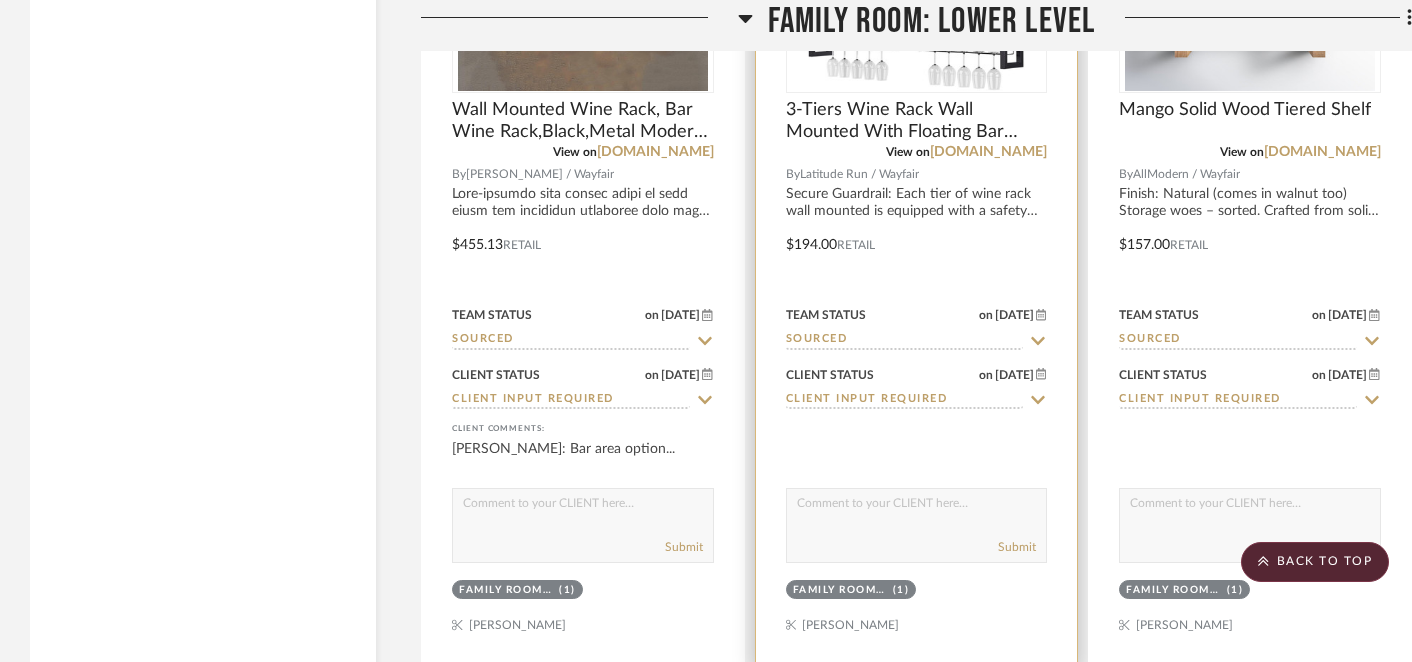 paste on "Bar area option..." 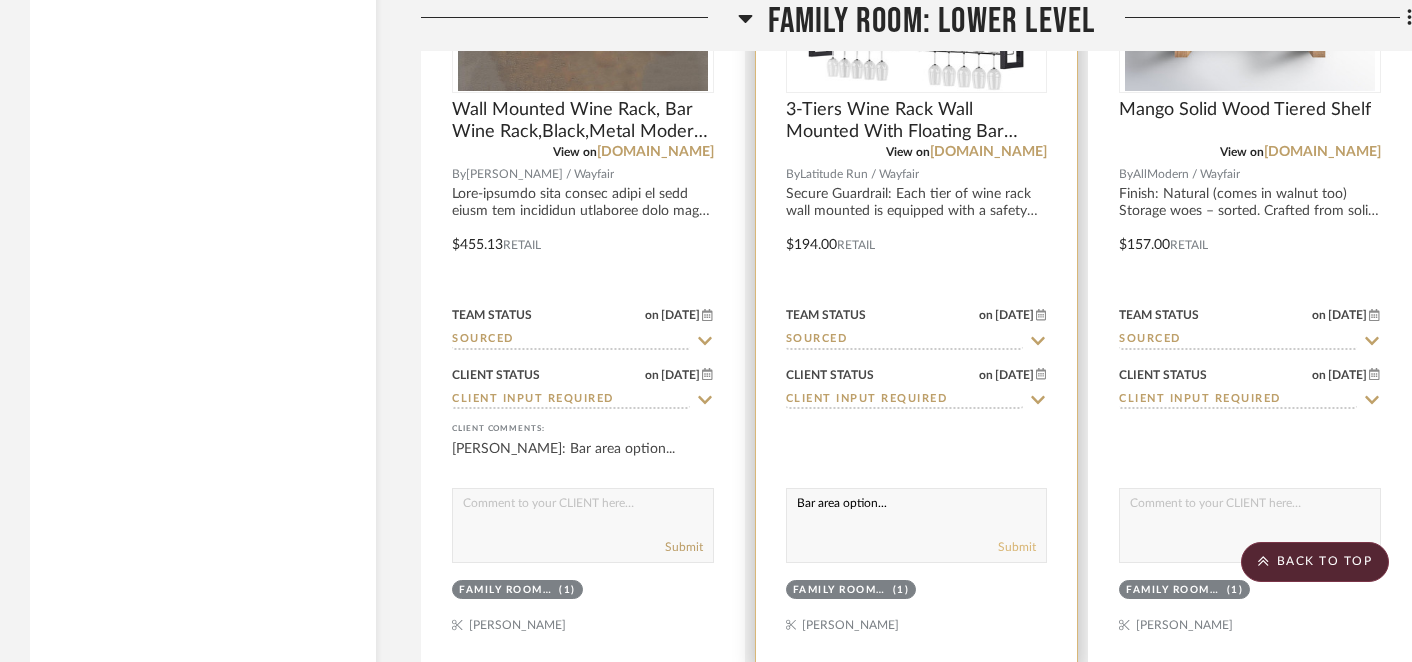 type on "Bar area option..." 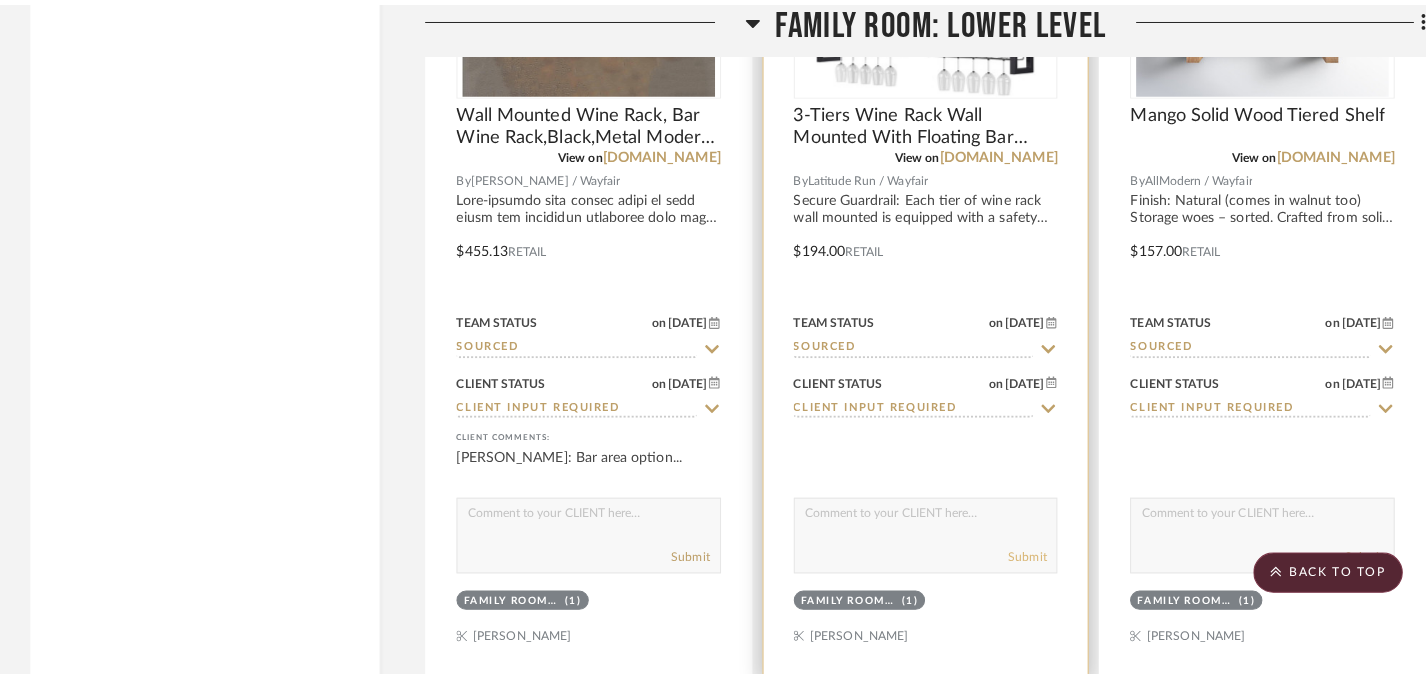 scroll, scrollTop: 0, scrollLeft: 0, axis: both 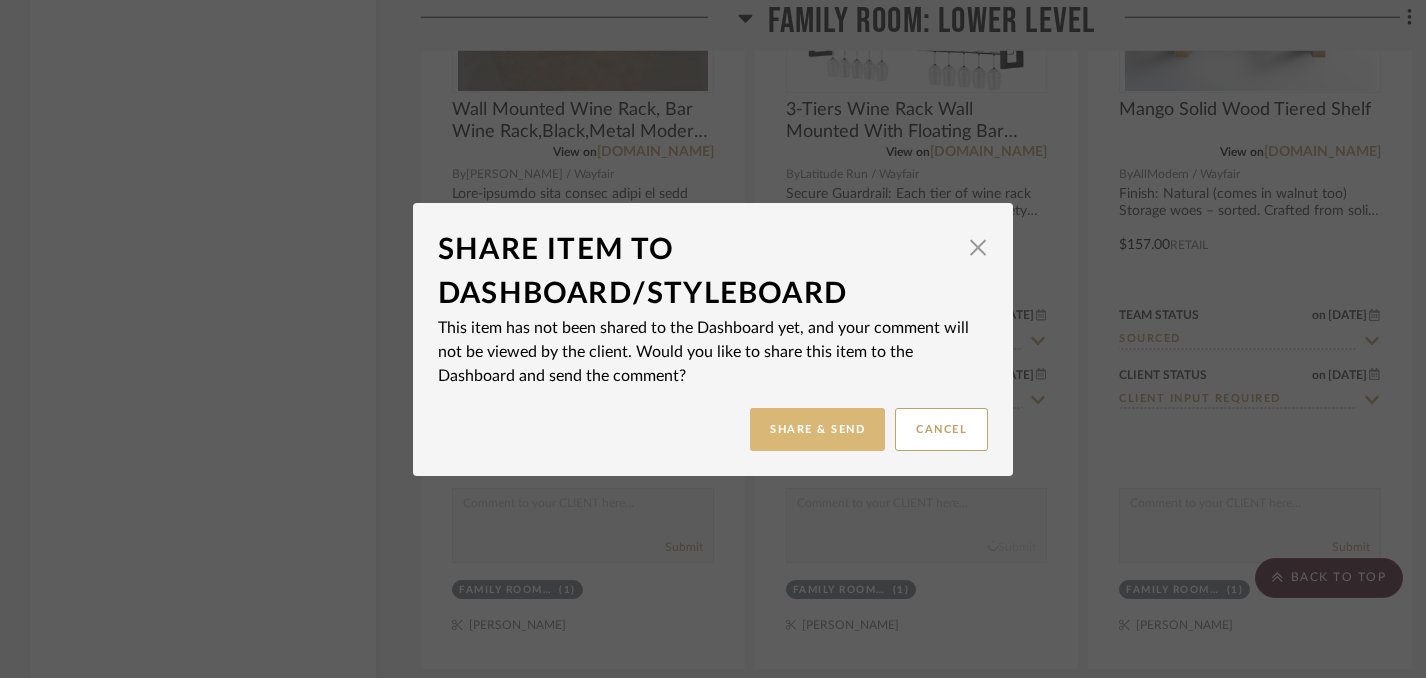 click on "Share & Send" at bounding box center (817, 429) 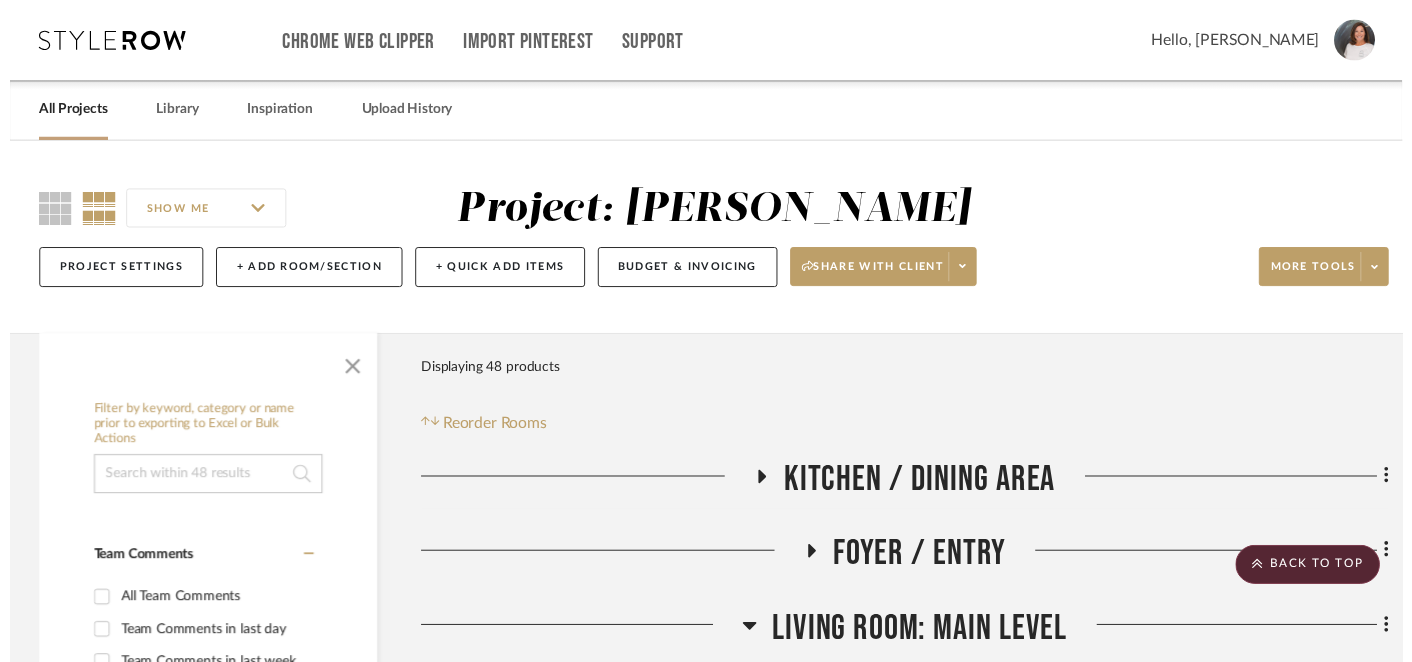 scroll, scrollTop: 3814, scrollLeft: 0, axis: vertical 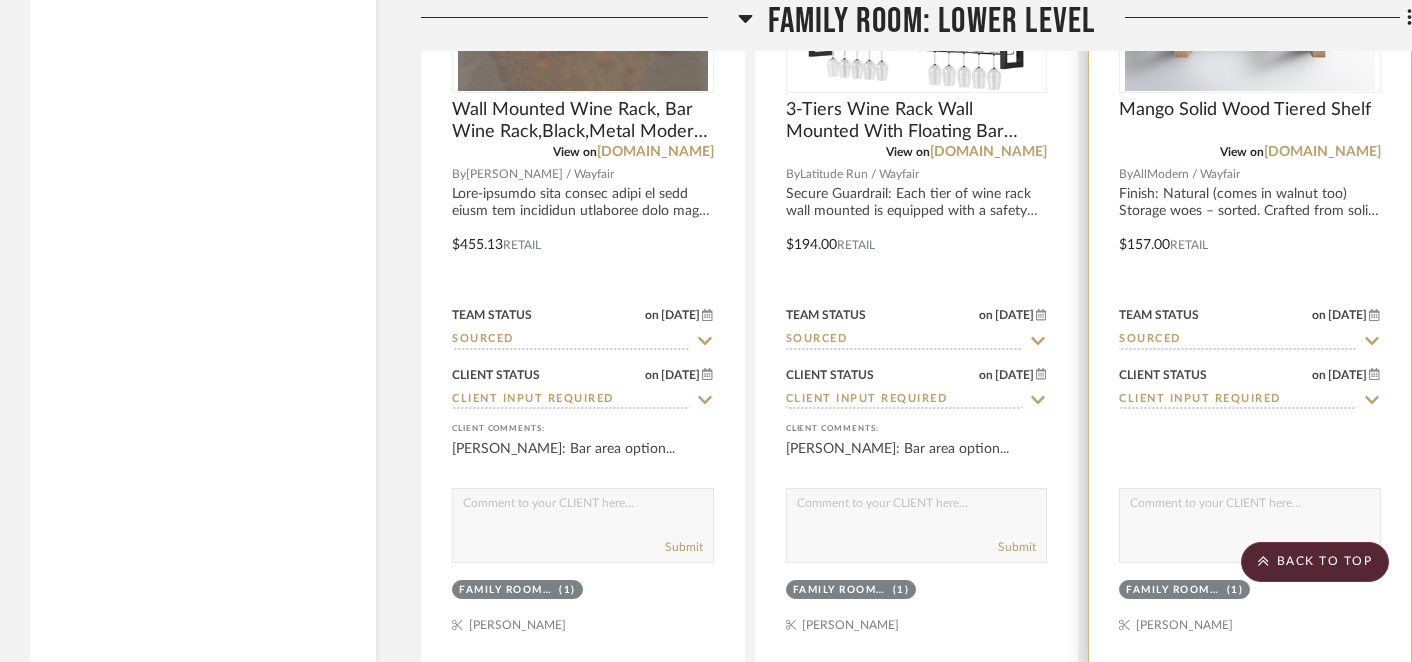 click at bounding box center (1250, 508) 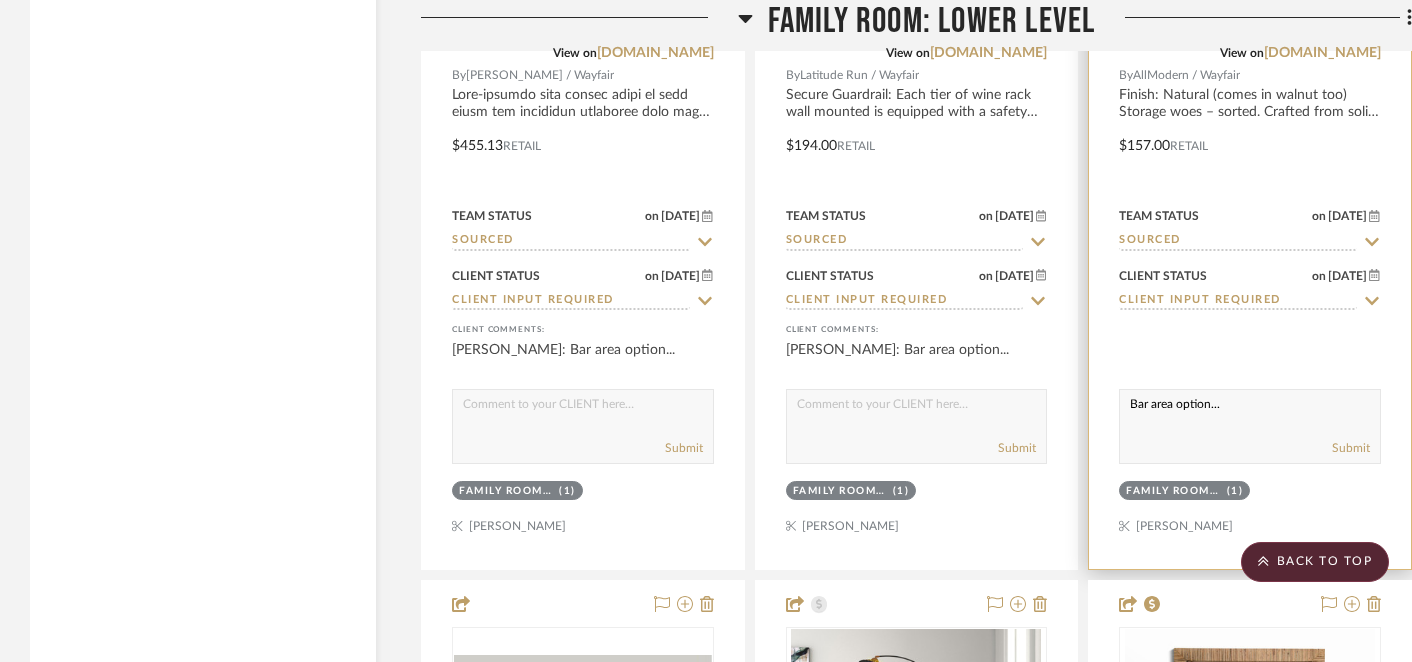 scroll, scrollTop: 3917, scrollLeft: 0, axis: vertical 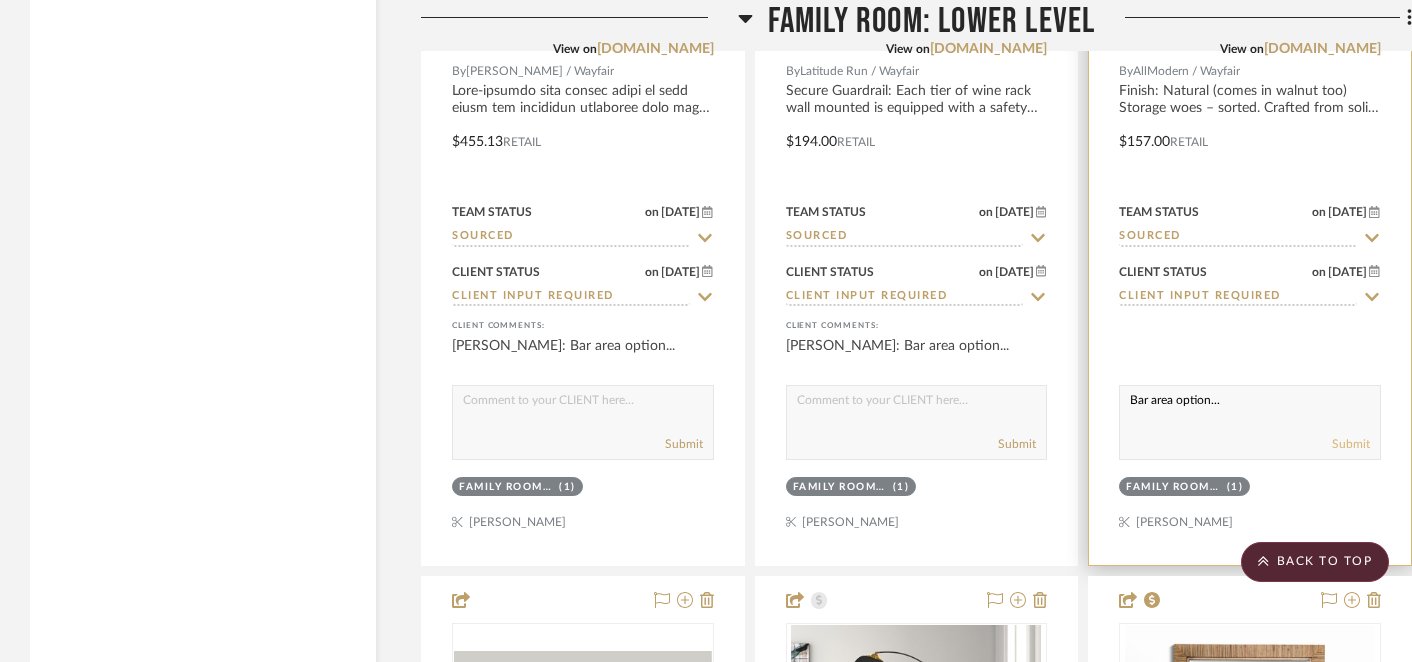 type on "Bar area option..." 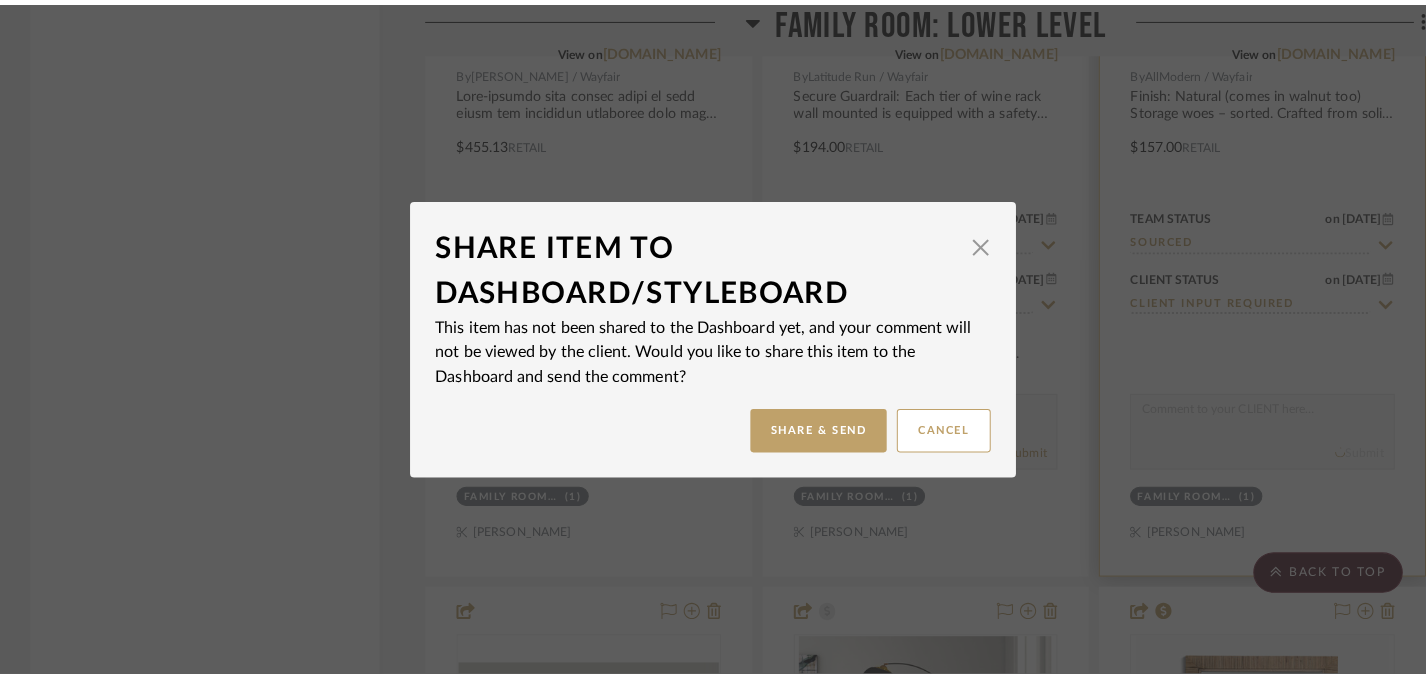 scroll, scrollTop: 0, scrollLeft: 0, axis: both 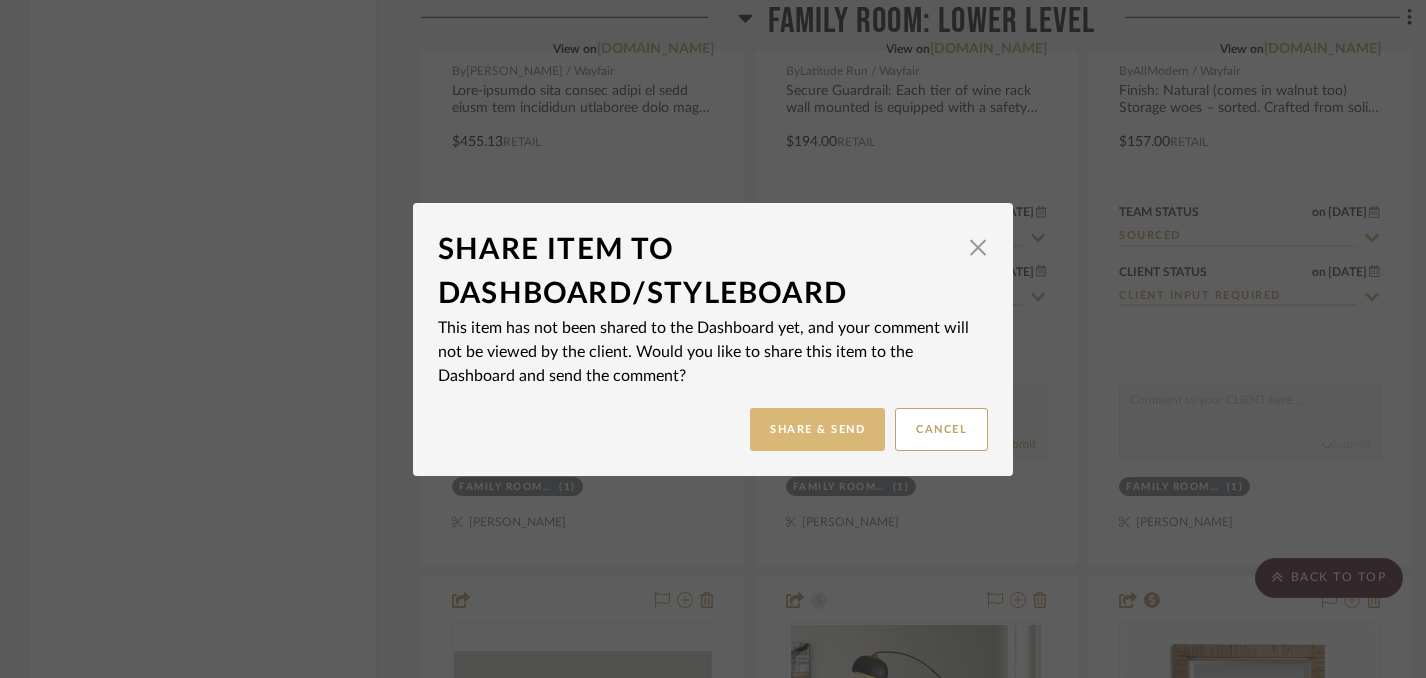 click on "Share & Send" at bounding box center [817, 429] 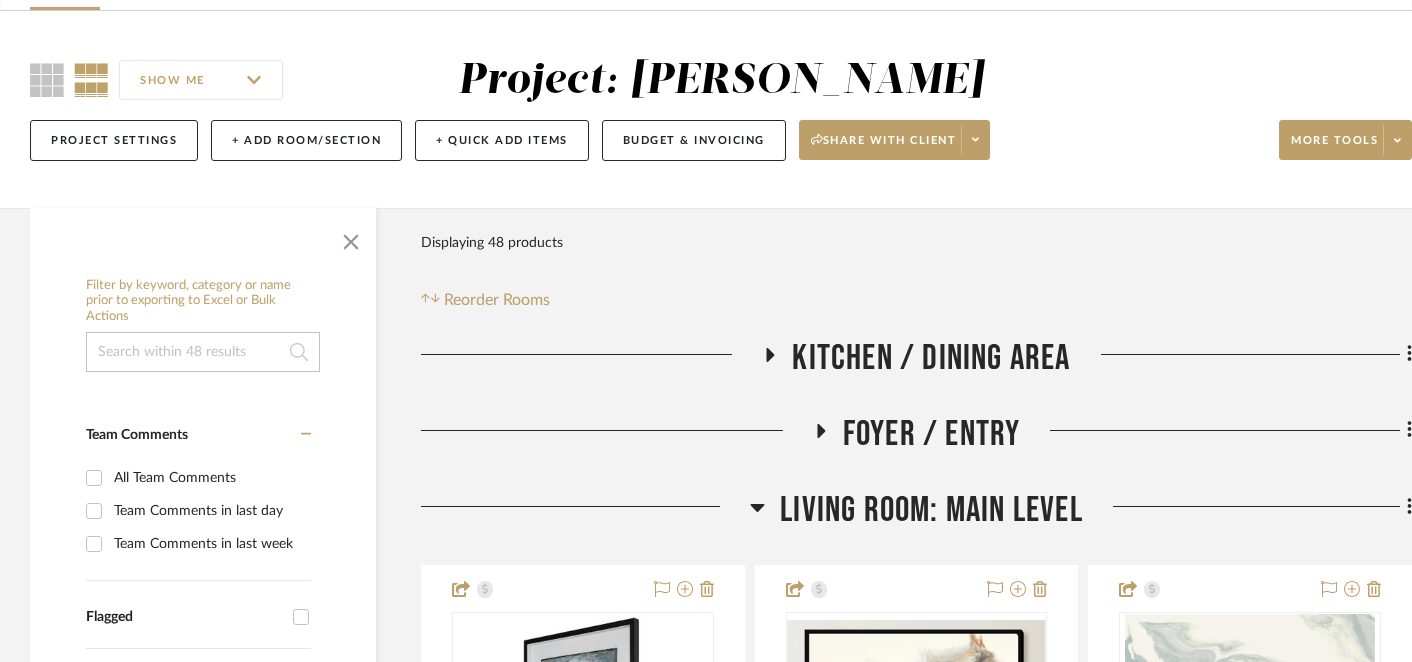 scroll, scrollTop: 0, scrollLeft: 0, axis: both 